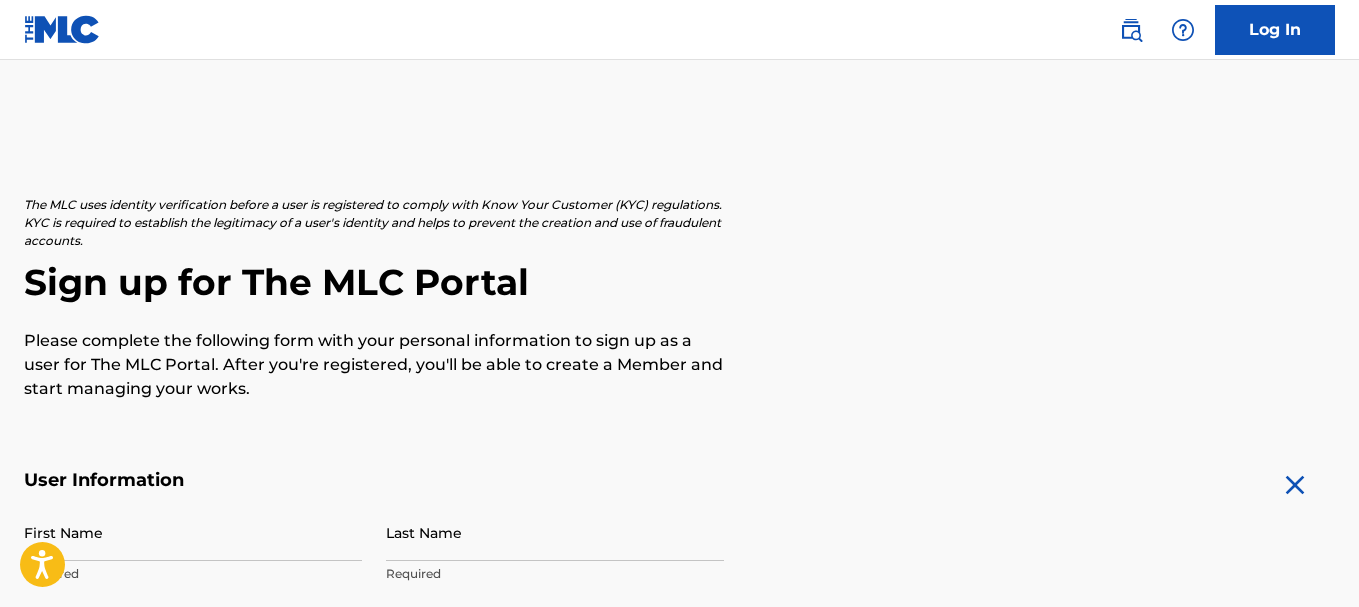 scroll, scrollTop: 119, scrollLeft: 0, axis: vertical 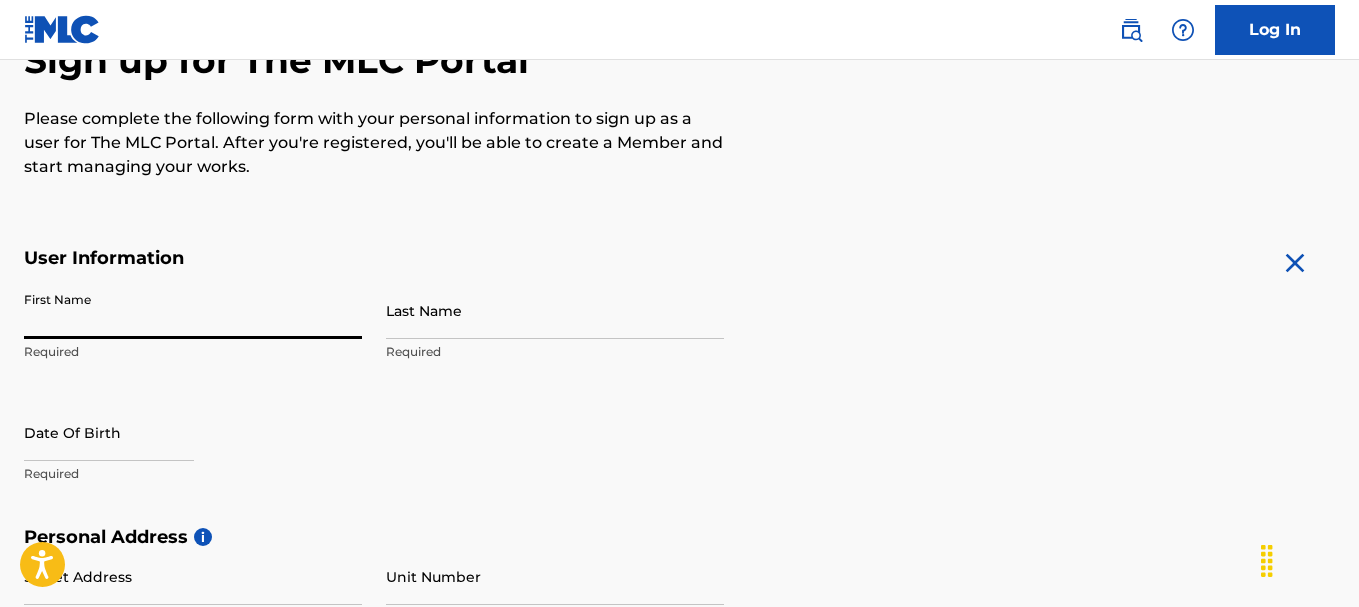 click on "First Name" at bounding box center [193, 310] 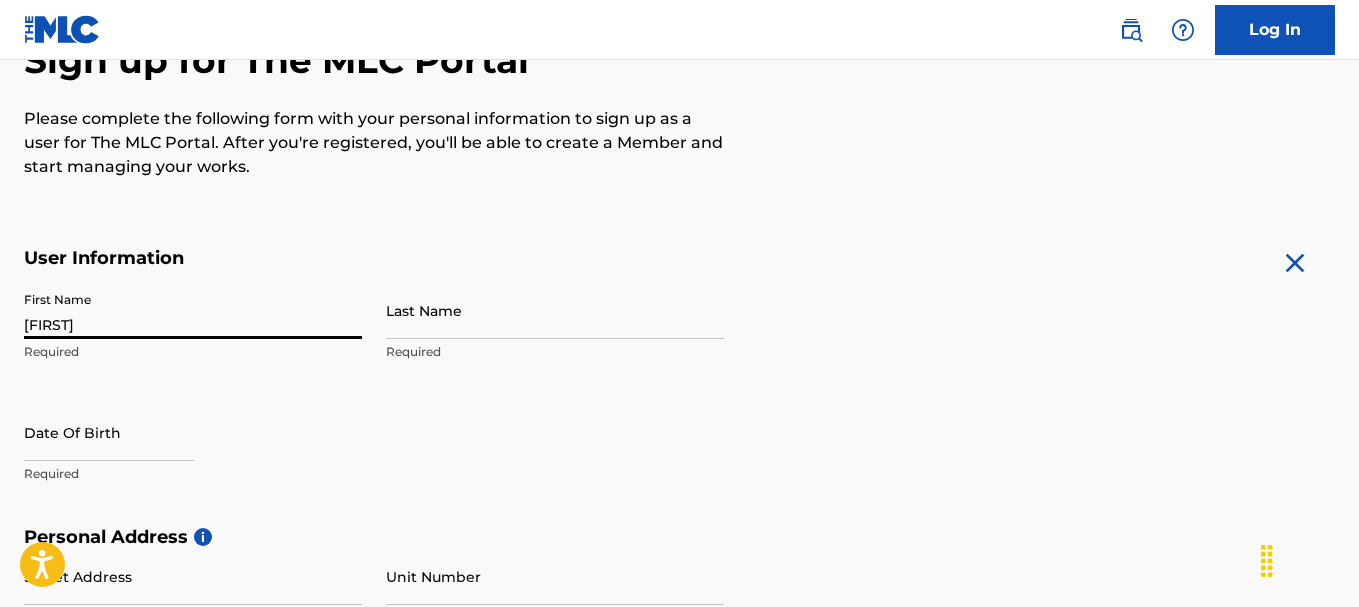 type on "White" 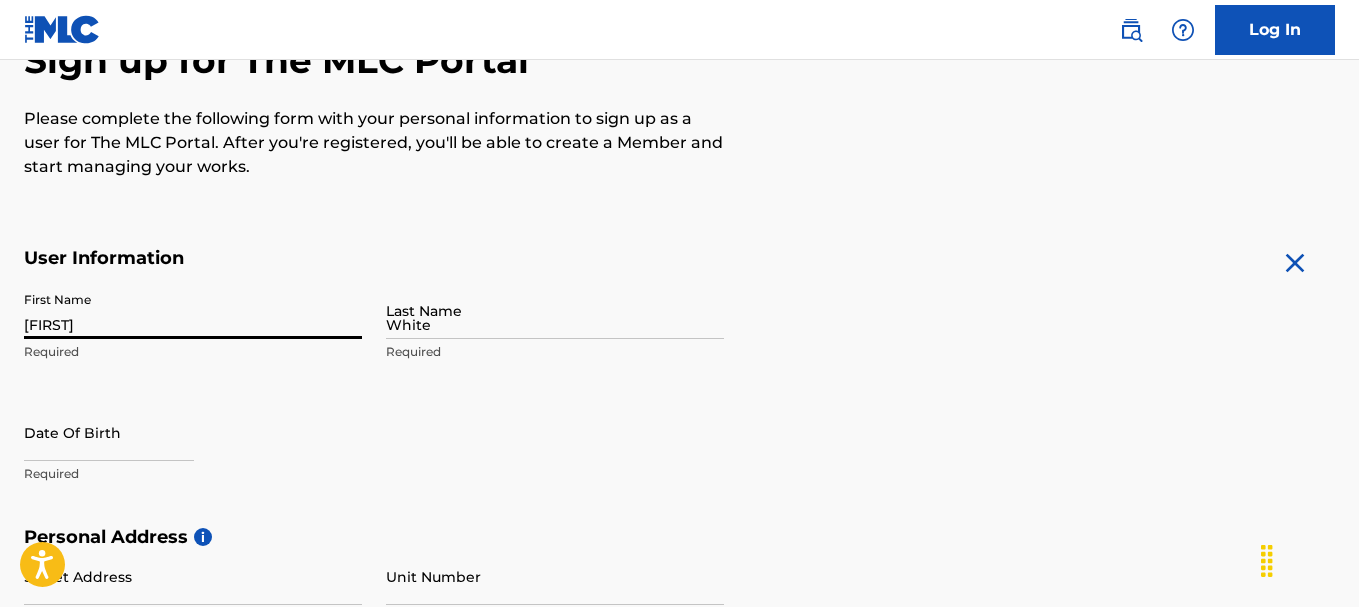 type on "[NUMBER] [STREET]" 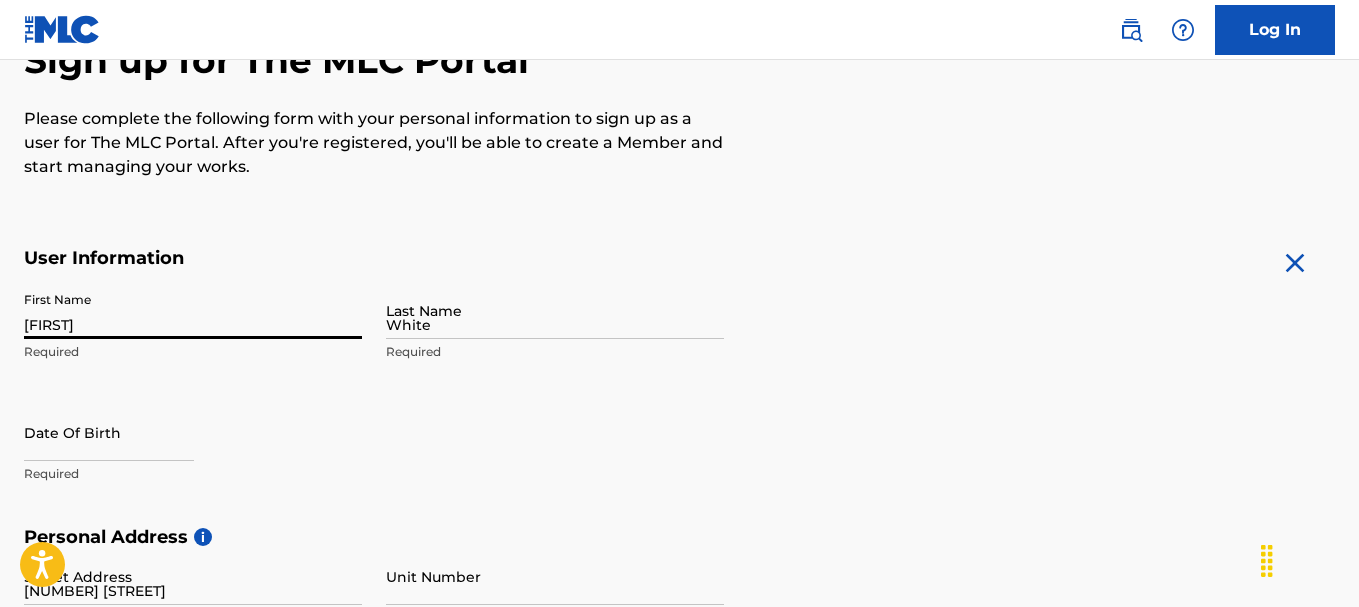 type on "[CITY]" 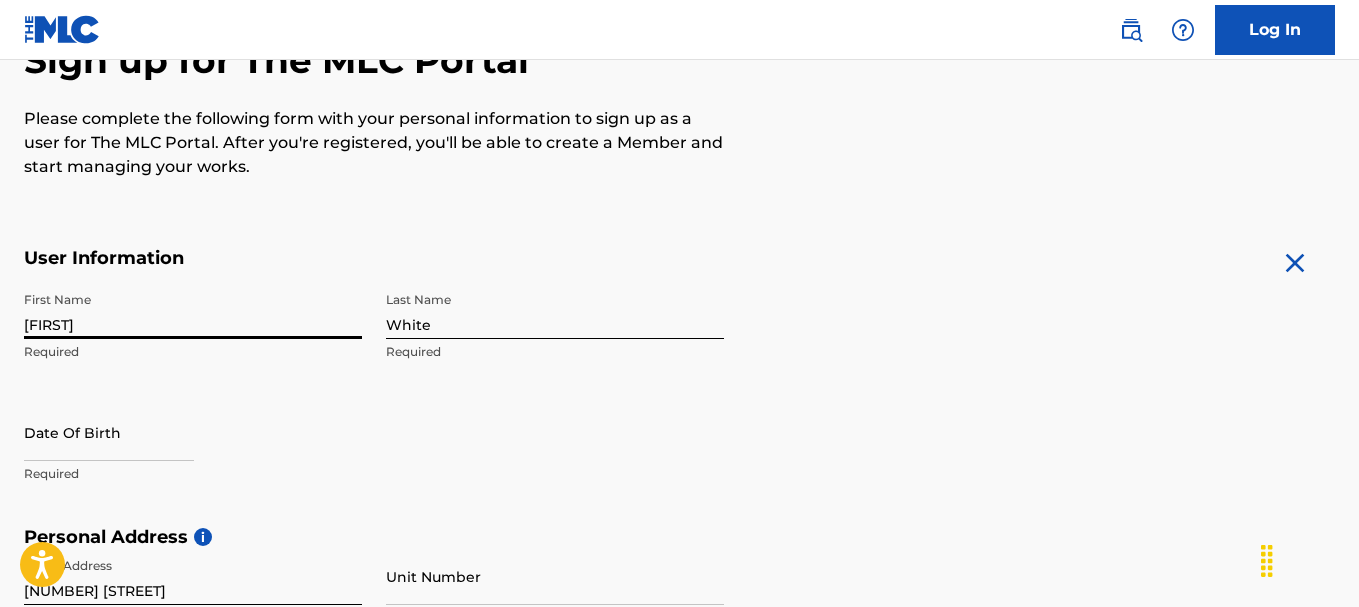 scroll, scrollTop: 829, scrollLeft: 0, axis: vertical 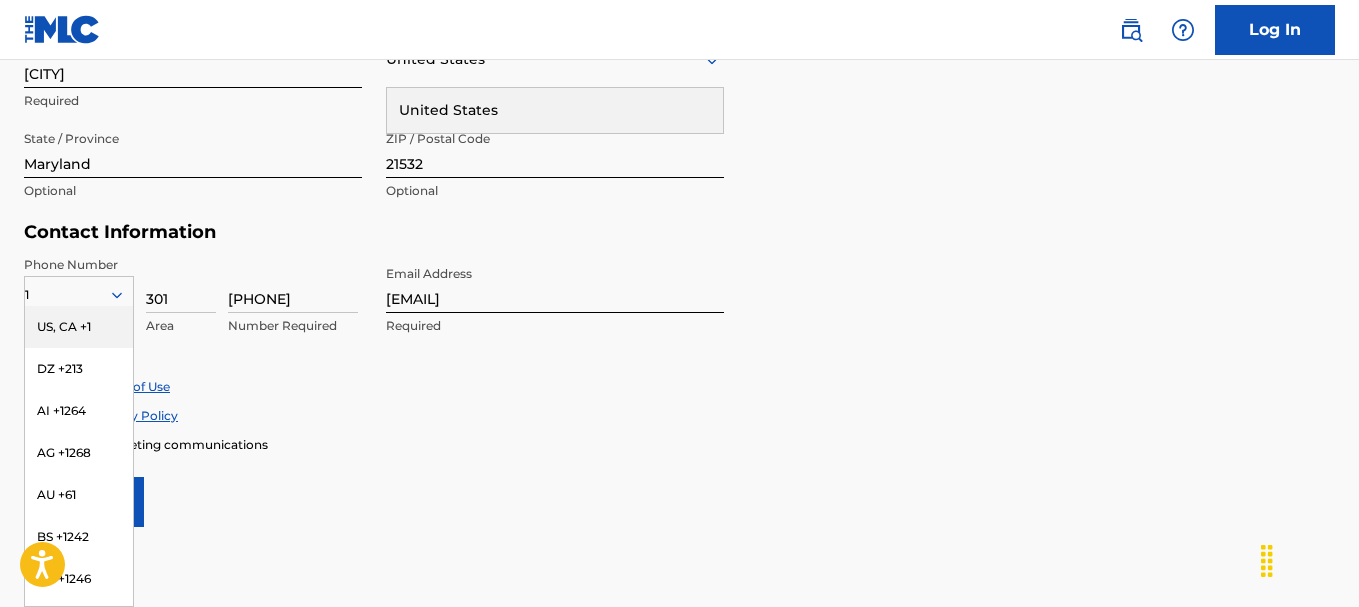 click on "Accept Terms of Use" at bounding box center [679, 386] 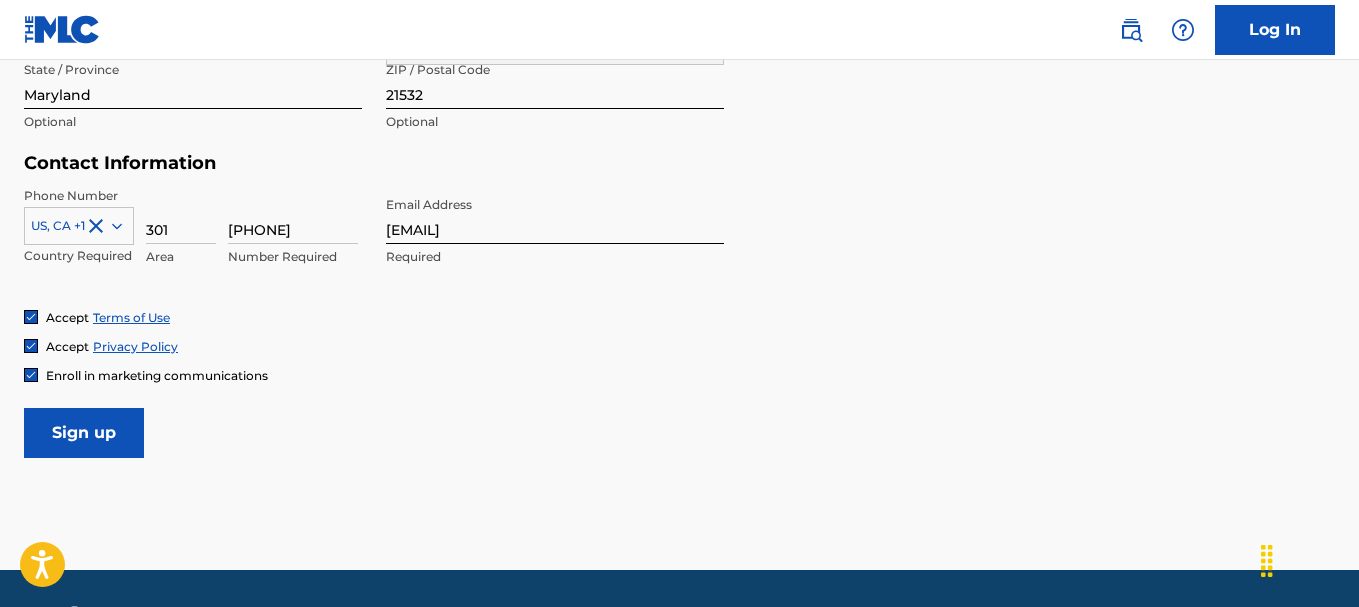 scroll, scrollTop: 926, scrollLeft: 0, axis: vertical 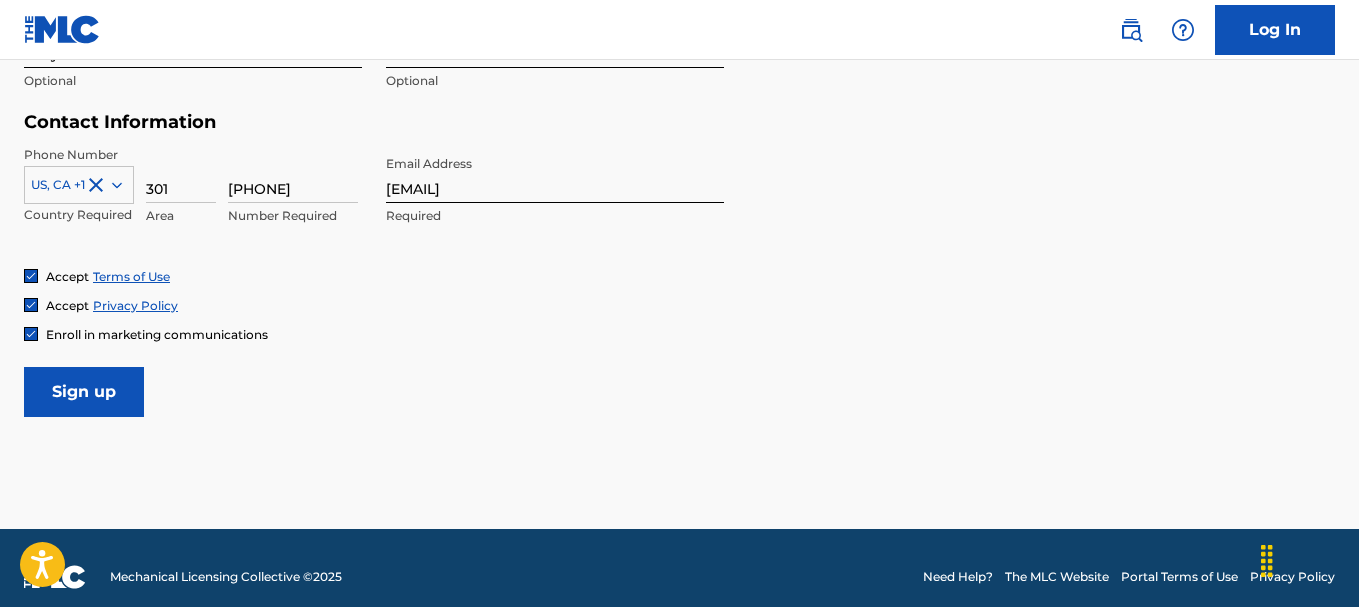 click on "Sign up" at bounding box center [84, 392] 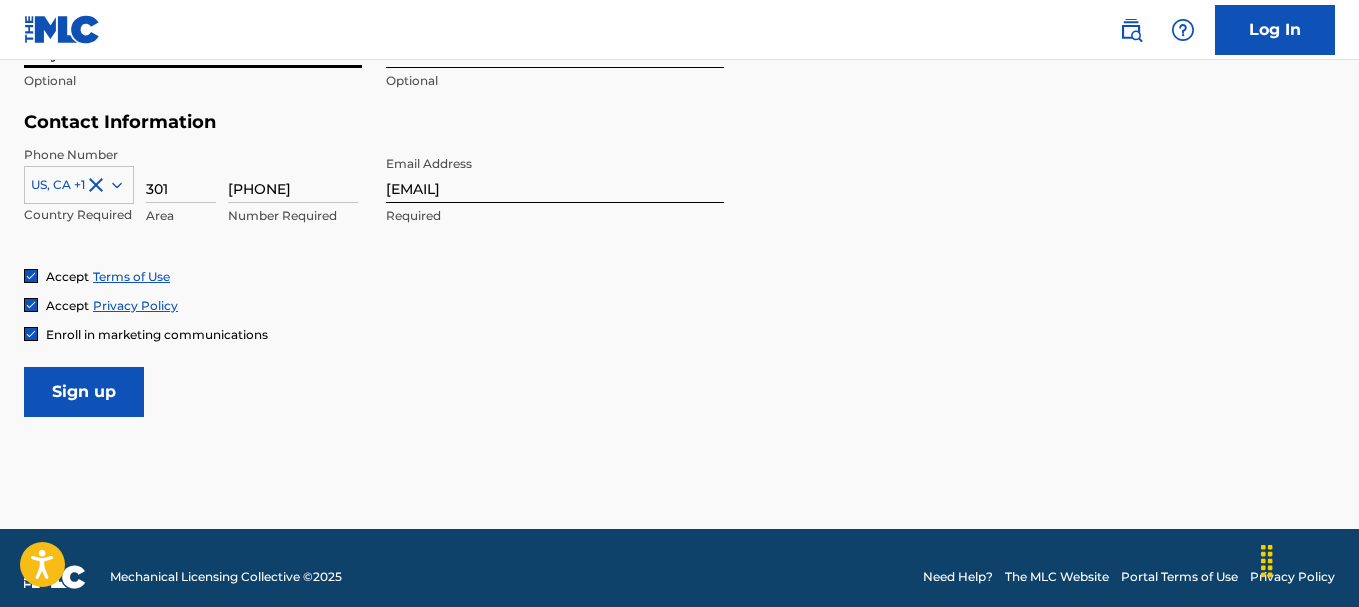 click on "Maryland" at bounding box center (193, 39) 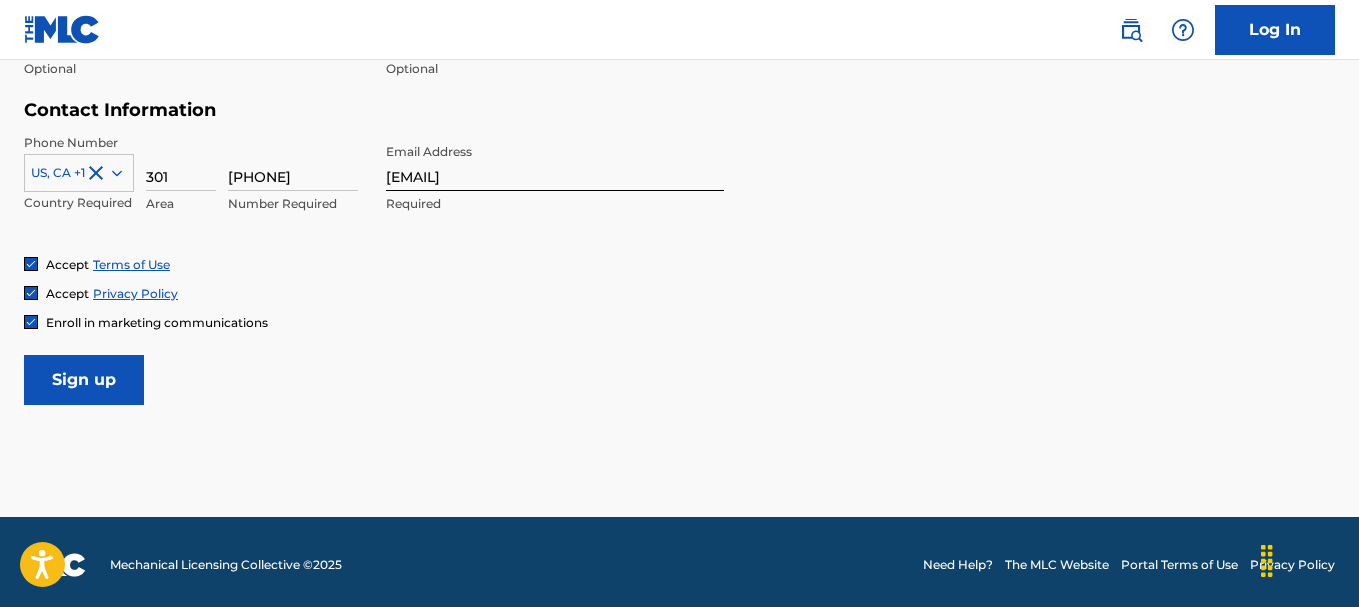 scroll, scrollTop: 957, scrollLeft: 0, axis: vertical 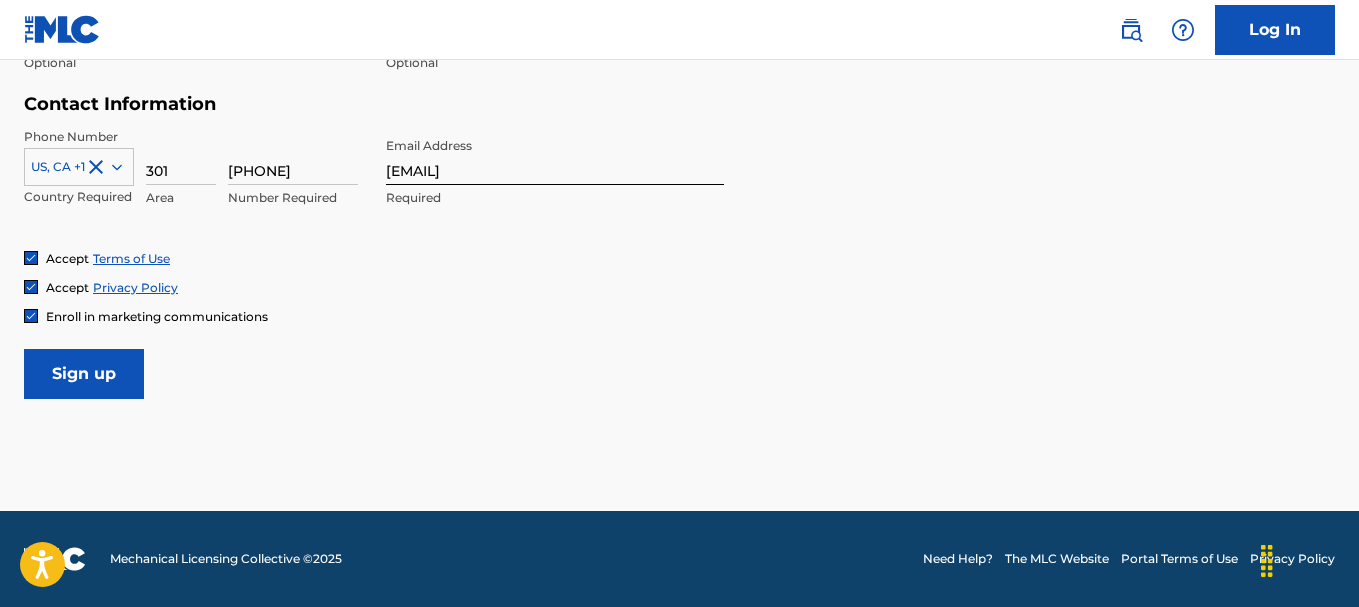 click on "Sign up" at bounding box center (84, 374) 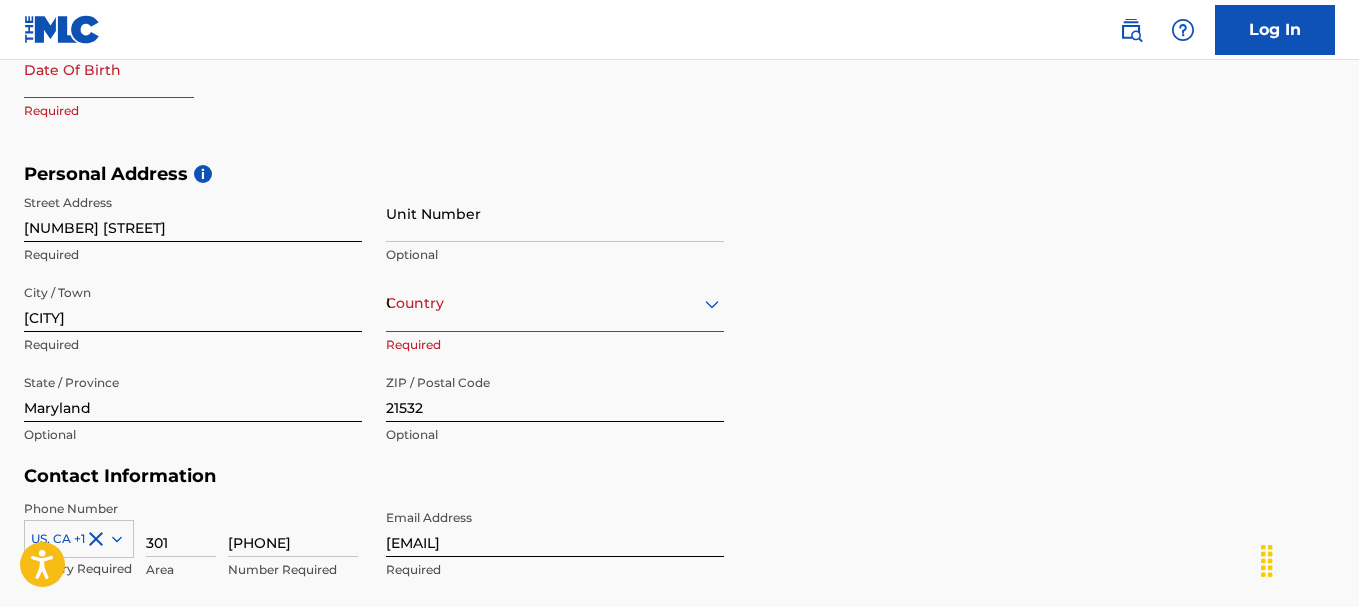click on "option , selected. Select is focused ,type to refine list, press Down to open the menu,  Country United States" at bounding box center (555, 303) 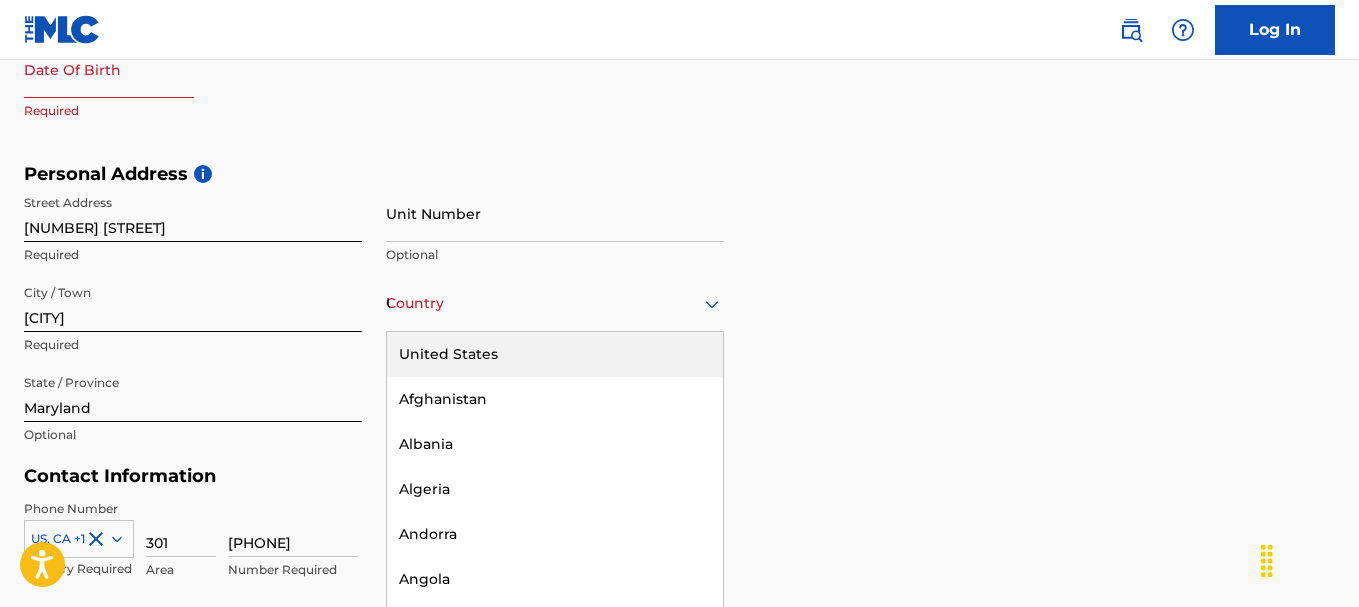 scroll, scrollTop: 611, scrollLeft: 0, axis: vertical 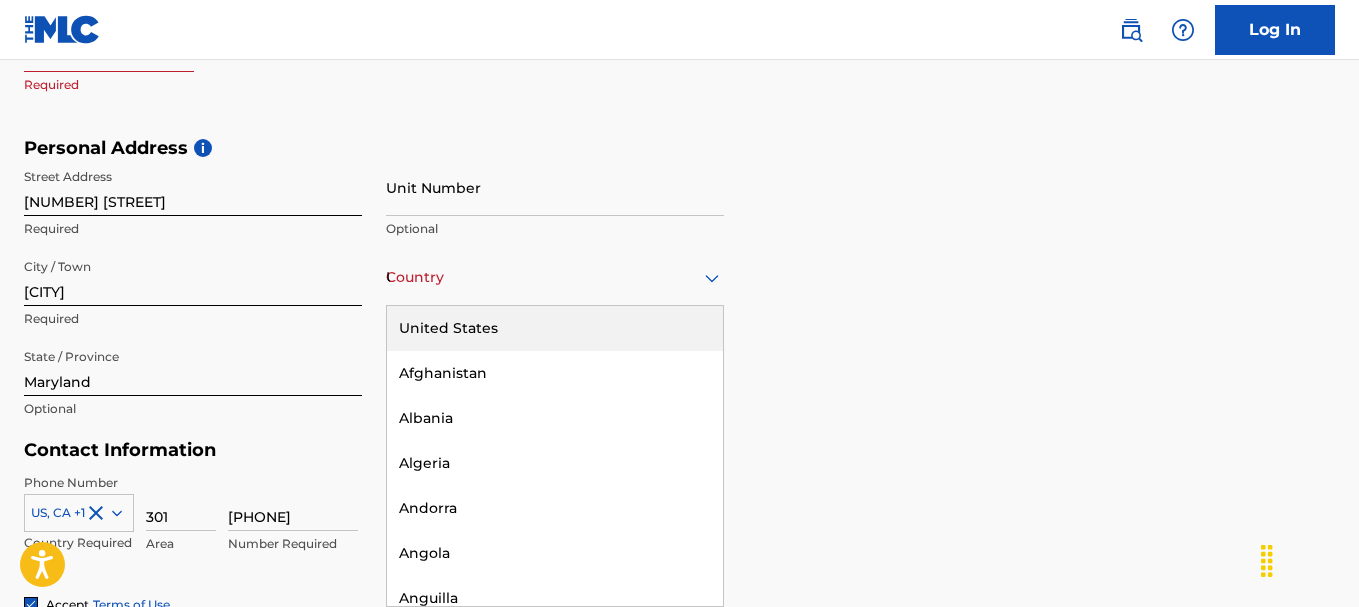 click on "United States" at bounding box center [555, 328] 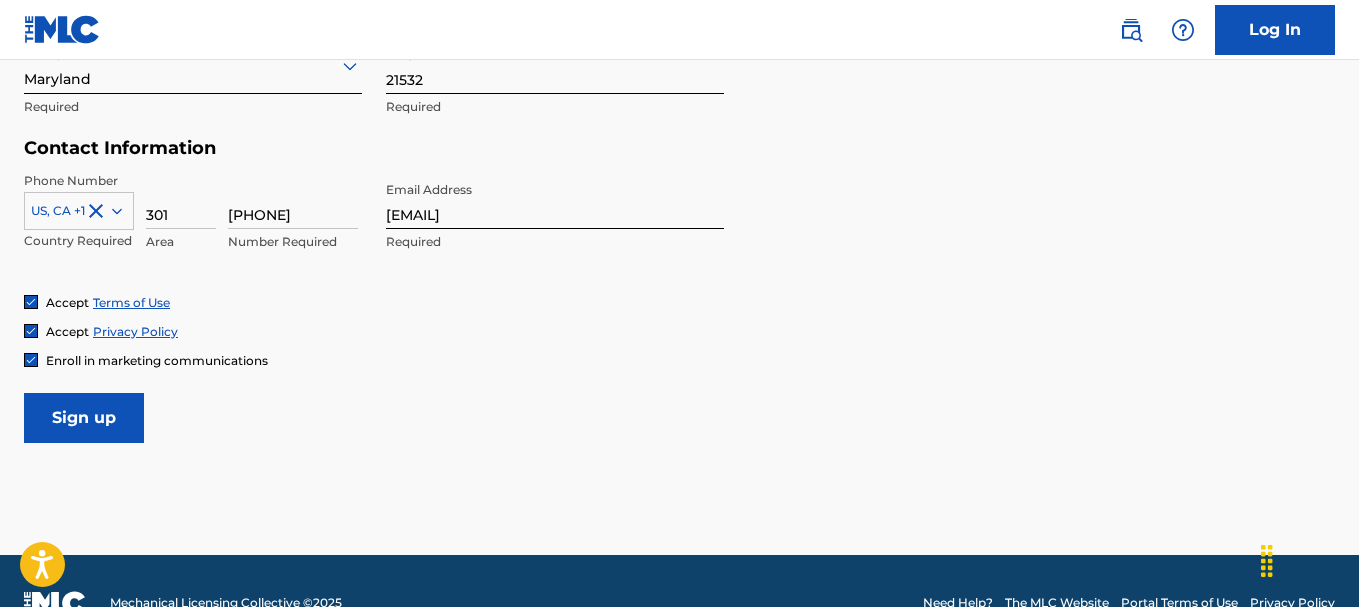 scroll, scrollTop: 957, scrollLeft: 0, axis: vertical 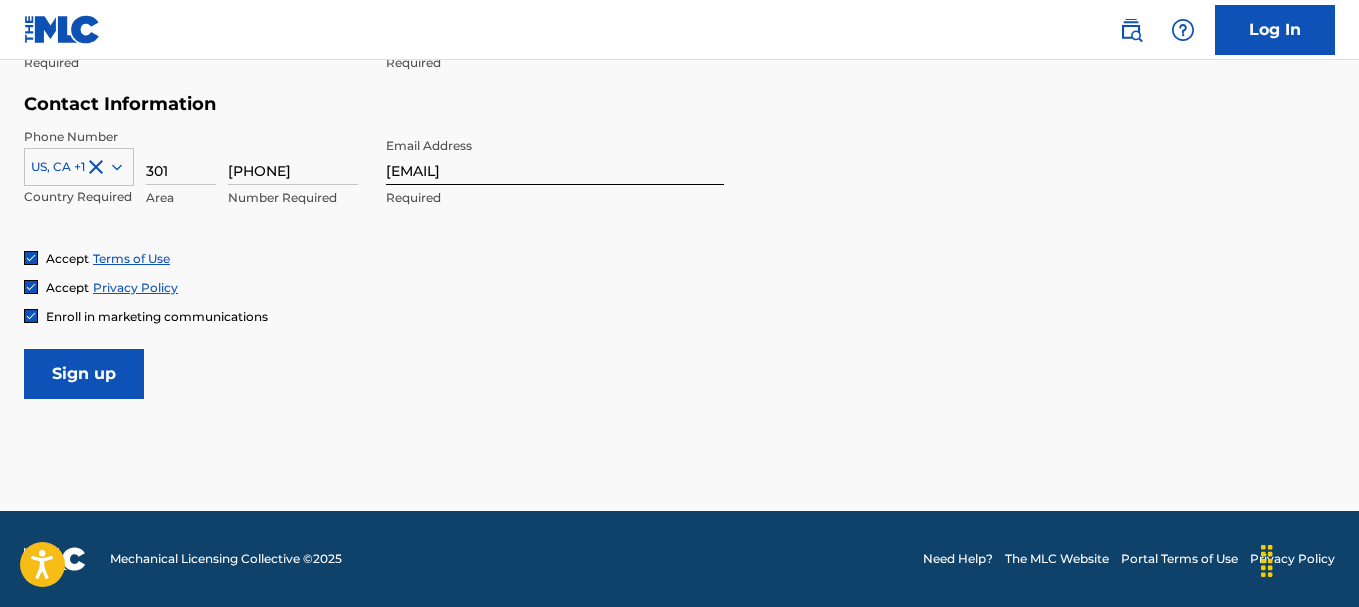 click on "Sign up" at bounding box center [84, 374] 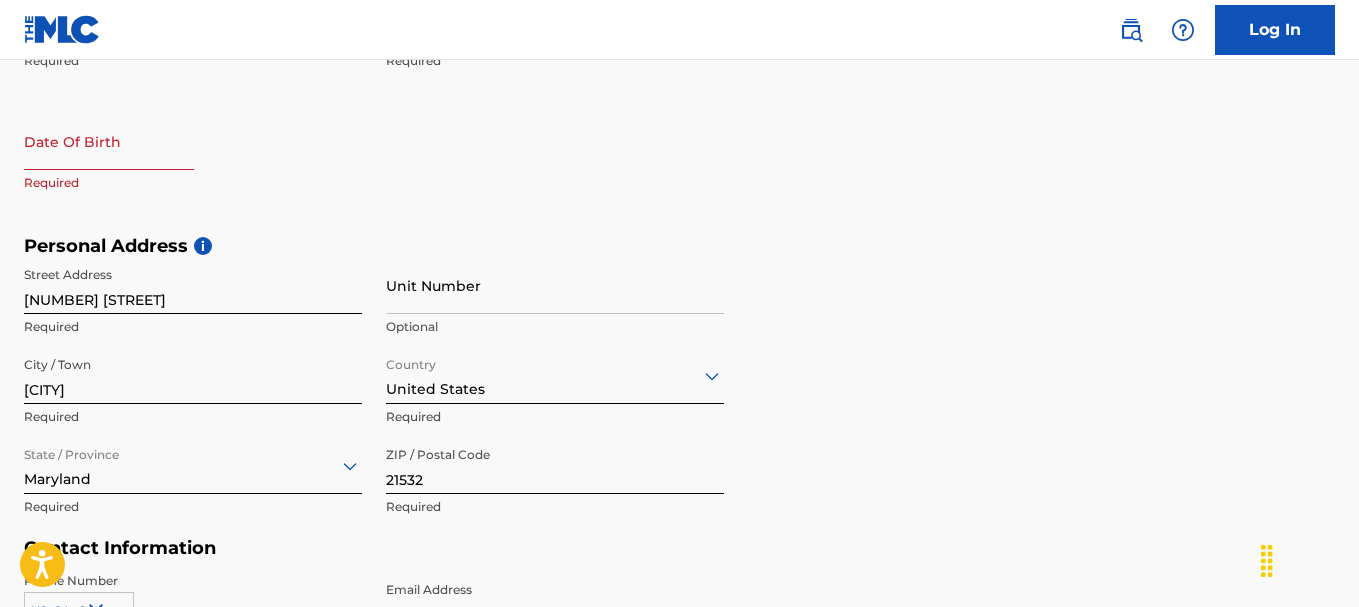 scroll, scrollTop: 521, scrollLeft: 0, axis: vertical 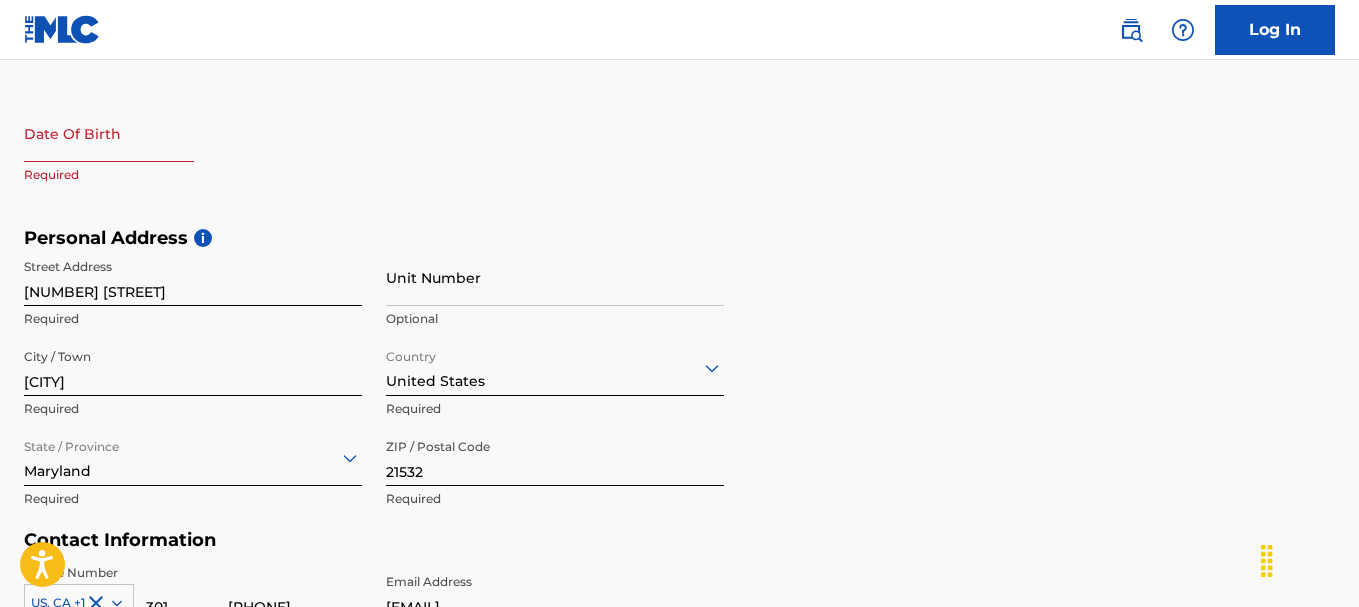 click at bounding box center [109, 133] 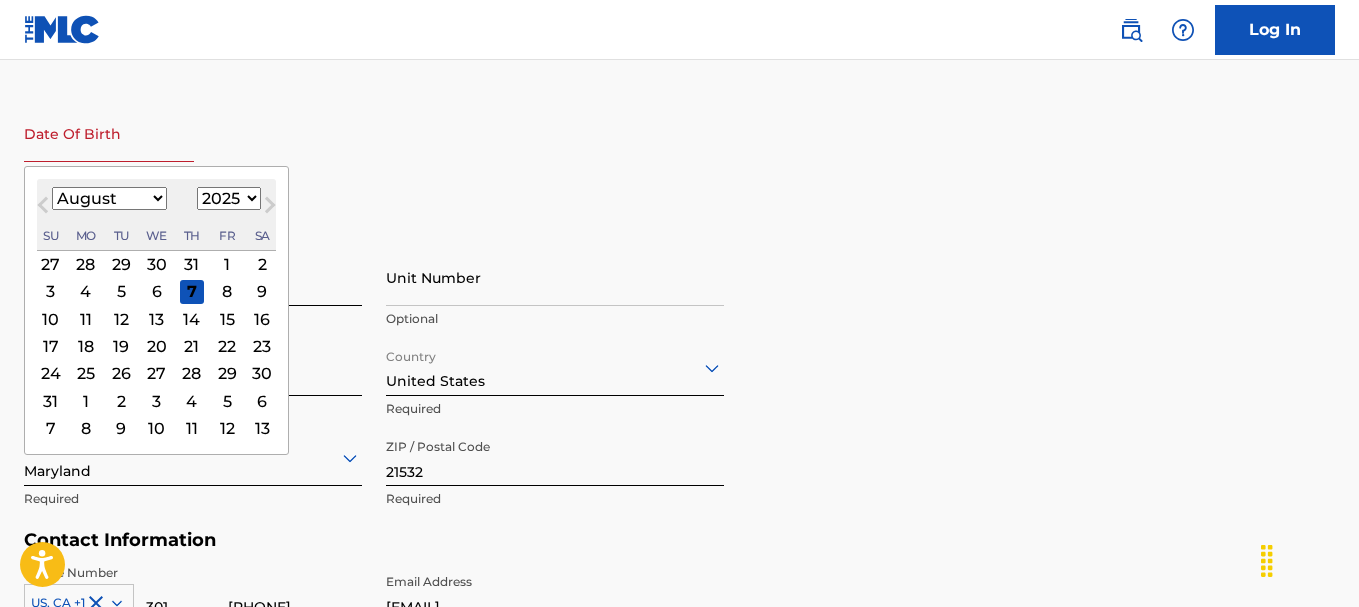 click at bounding box center [109, 133] 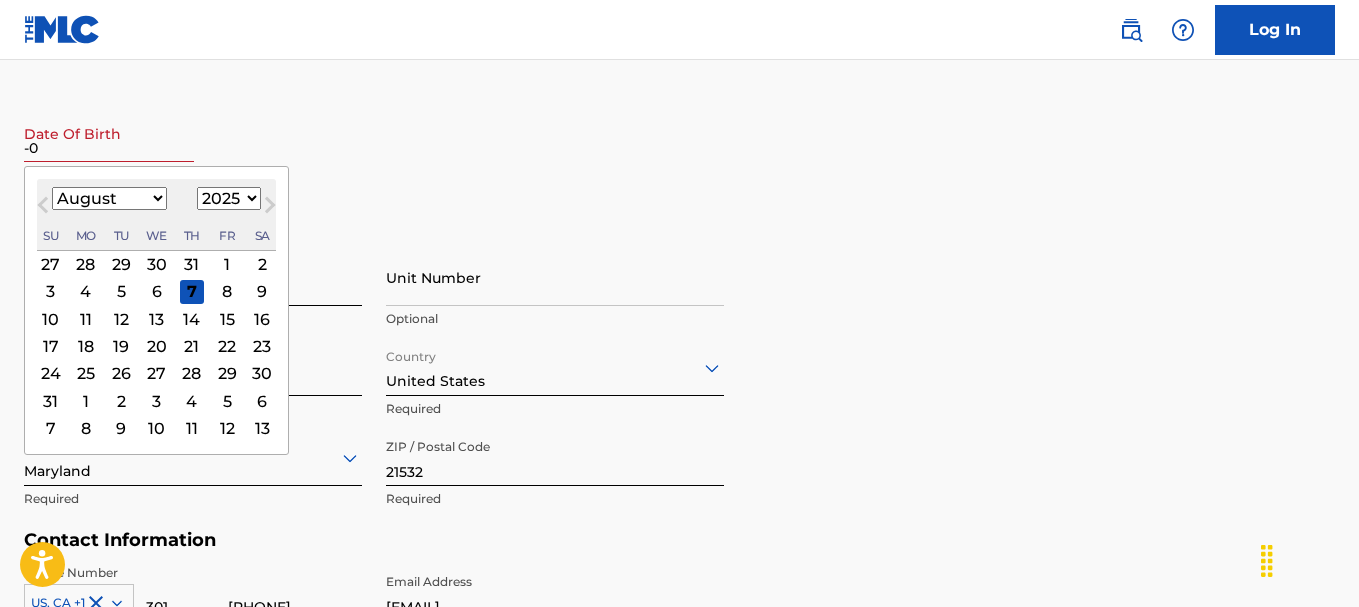 type on "-" 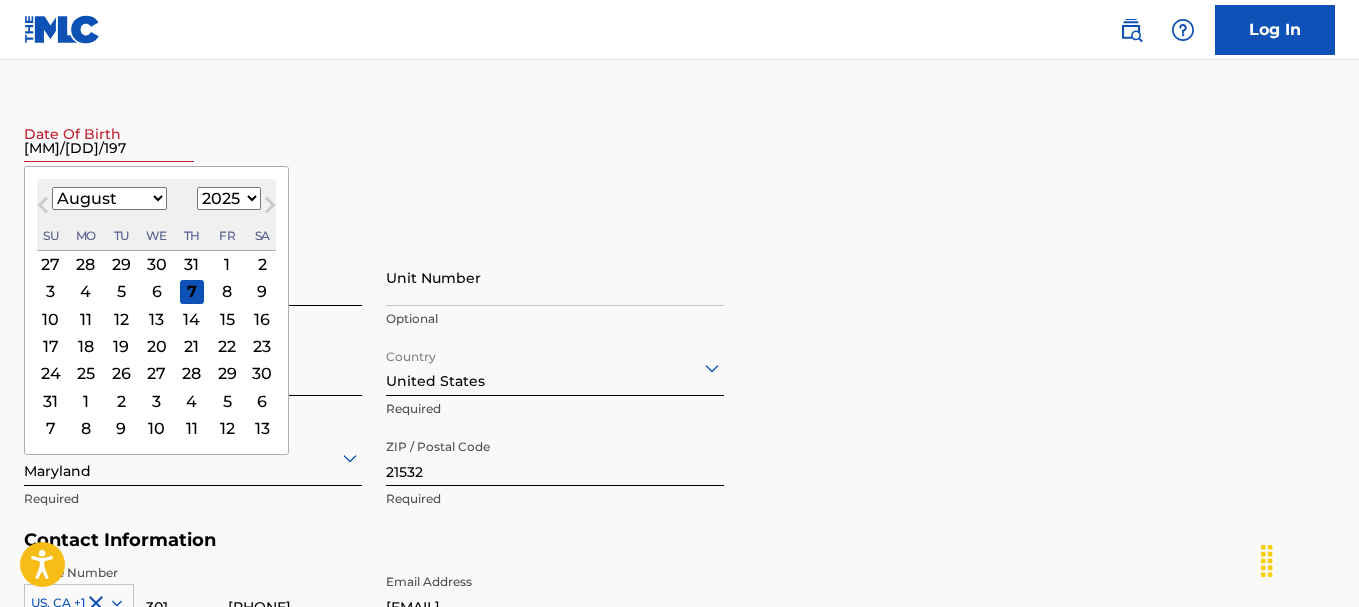 type on "[MM]/[DD]/[YEAR]" 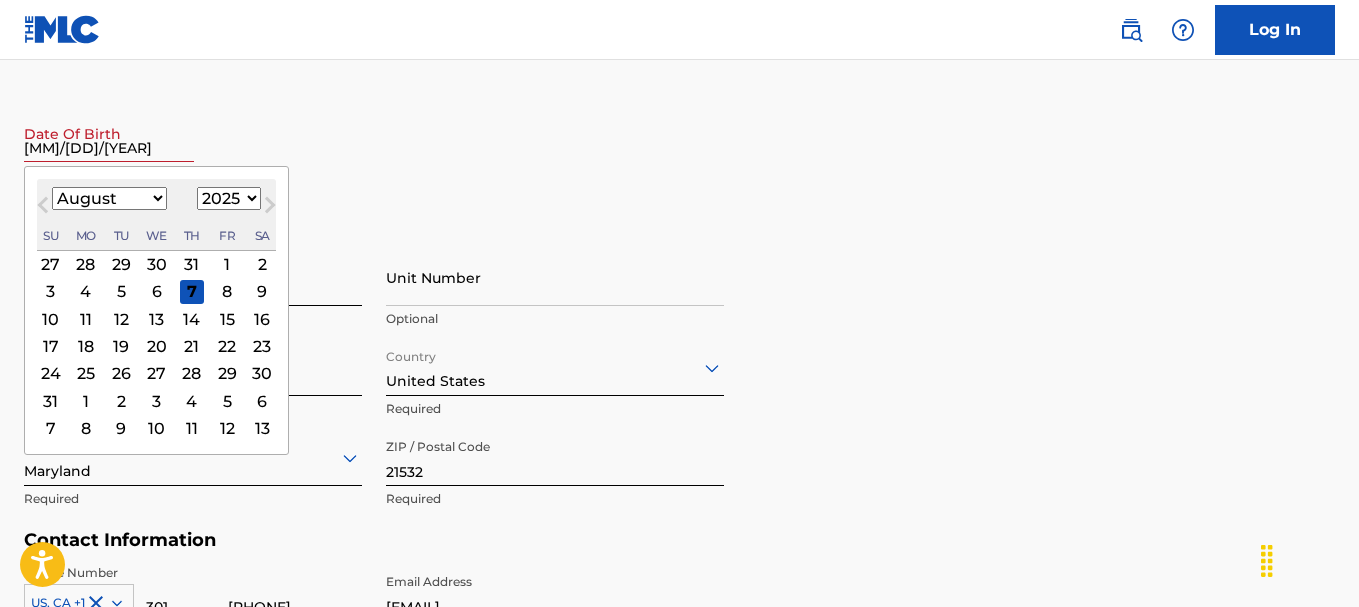 click on "First Name [FIRST] Required Last Name [LAST] Required Date Of Birth [MM]/[DD]/[YEAR] Previous Month Next Month August 2025 January February March April May June July August September October November December 1899 1900 1901 1902 1903 1904 1905 1906 1907 1908 1909 1910 1911 1912 1913 1914 1915 1916 1917 1918 1919 1920 1921 1922 1923 1924 1925 1926 1927 1928 1929 1930 1931 1932 1933 1934 1935 1936 1937 1938 1939 1940 1941 1942 1943 1944 1945 1946 1947 1948 1949 1950 1951 1952 1953 1954 1955 1956 1957 1958 1959 1960 1961 1962 1963 1964 1965 1966 1967 1968 1969 1970 1971 1972 1973 1974 1975 1976 1977 1978 1979 1980 1981 1982 1983 1984 1985 1986 1987 1988 1989 1990 1991 1992 1993 1994 1995 1996 1997 1998 1999 2000 2001 2002 2003 2004 2005 2006 2007 2008 2009 2010 2011 2012 2013 2014 2015 2016 2017 2018 2019 2020 2021 2022 2023 2024 2025 2026 2027 2028 2029 2030 2031 2032 2033 2034 2035 2036 2037 2038 2039 2040 2041 2042 2043 2044 2045 2046 2047 2048 2049 2050 2051 2052 2053 2054 2055 2056 2057 2058 2059 2060 2061 2062 2063" at bounding box center [374, 105] 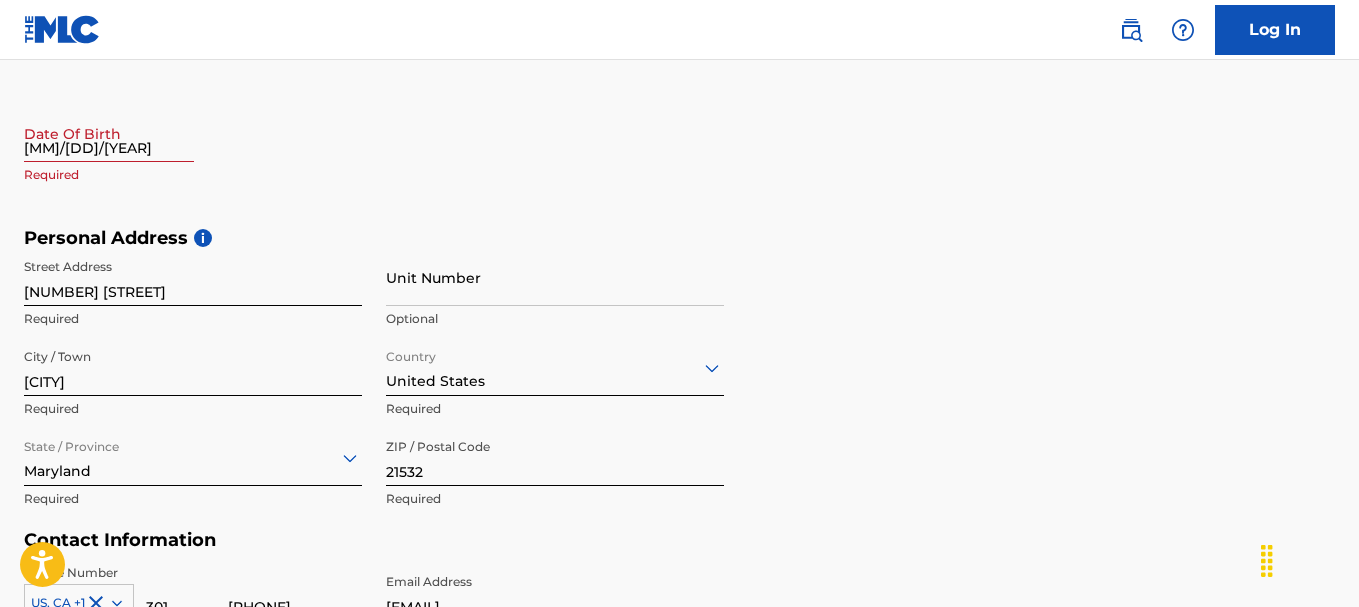 click on "[MM]/[DD]/[YEAR]" at bounding box center [109, 133] 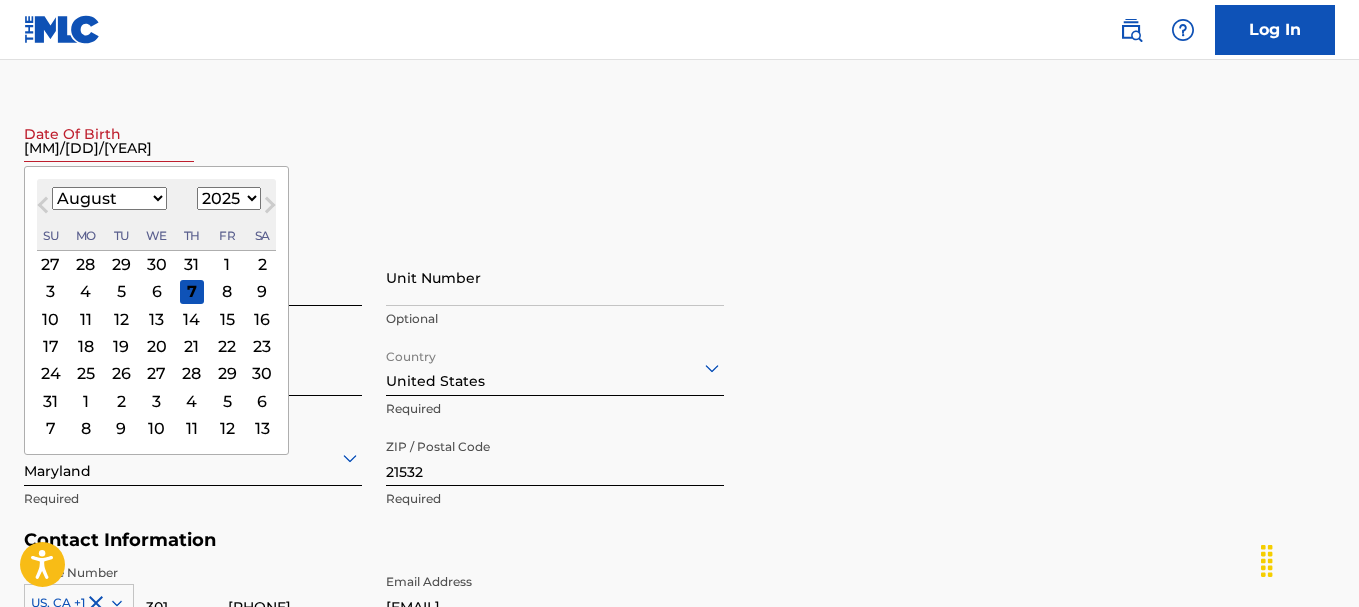 click on "January February March April May June July August September October November December" at bounding box center [109, 198] 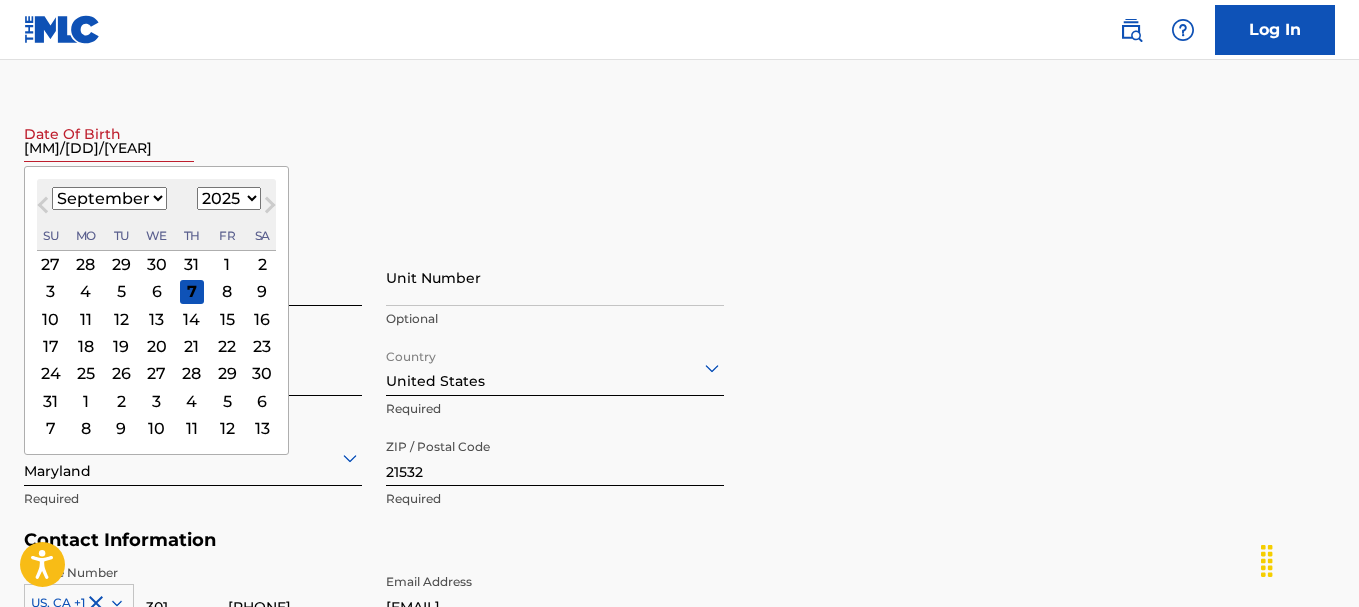 click on "January February March April May June July August September October November December" at bounding box center [109, 198] 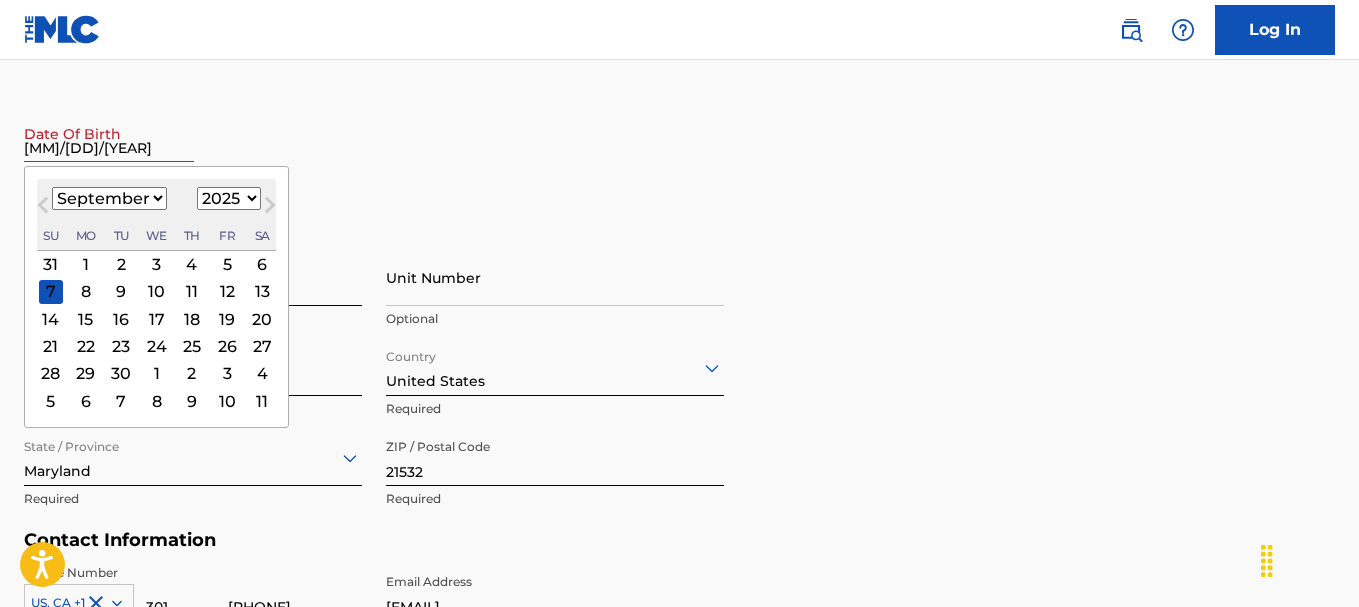 click on "30" at bounding box center (121, 374) 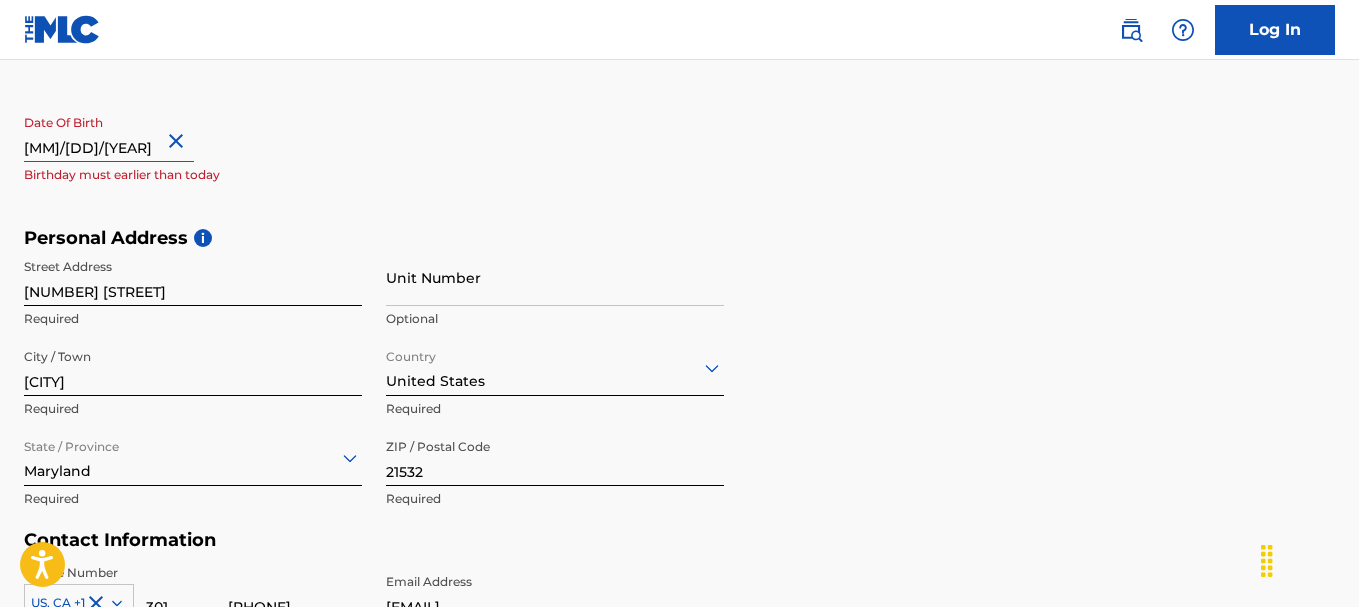 click on "[MM]/[DD]/[YEAR]" at bounding box center (109, 133) 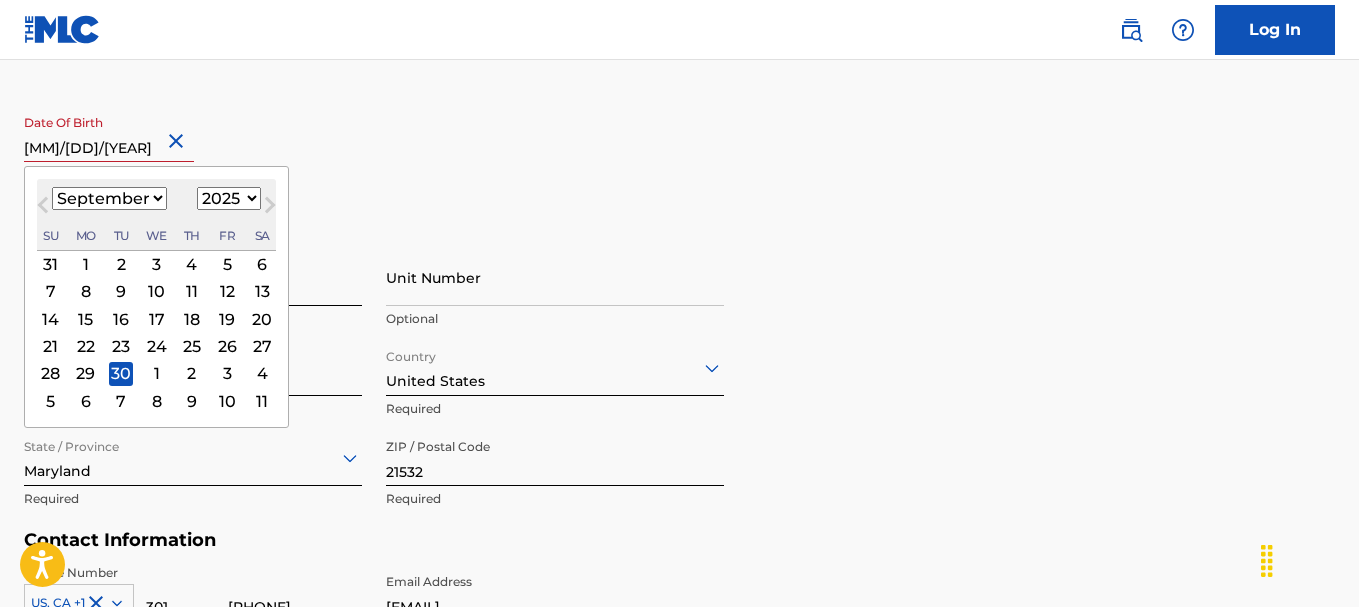 click on "1899 1900 1901 1902 1903 1904 1905 1906 1907 1908 1909 1910 1911 1912 1913 1914 1915 1916 1917 1918 1919 1920 1921 1922 1923 1924 1925 1926 1927 1928 1929 1930 1931 1932 1933 1934 1935 1936 1937 1938 1939 1940 1941 1942 1943 1944 1945 1946 1947 1948 1949 1950 1951 1952 1953 1954 1955 1956 1957 1958 1959 1960 1961 1962 1963 1964 1965 1966 1967 1968 1969 1970 1971 1972 1973 1974 1975 1976 1977 1978 1979 1980 1981 1982 1983 1984 1985 1986 1987 1988 1989 1990 1991 1992 1993 1994 1995 1996 1997 1998 1999 2000 2001 2002 2003 2004 2005 2006 2007 2008 2009 2010 2011 2012 2013 2014 2015 2016 2017 2018 2019 2020 2021 2022 2023 2024 2025 2026 2027 2028 2029 2030 2031 2032 2033 2034 2035 2036 2037 2038 2039 2040 2041 2042 2043 2044 2045 2046 2047 2048 2049 2050 2051 2052 2053 2054 2055 2056 2057 2058 2059 2060 2061 2062 2063 2064 2065 2066 2067 2068 2069 2070 2071 2072 2073 2074 2075 2076 2077 2078 2079 2080 2081 2082 2083 2084 2085 2086 2087 2088 2089 2090 2091 2092 2093 2094 2095 2096 2097 2098 2099 2100" at bounding box center [229, 198] 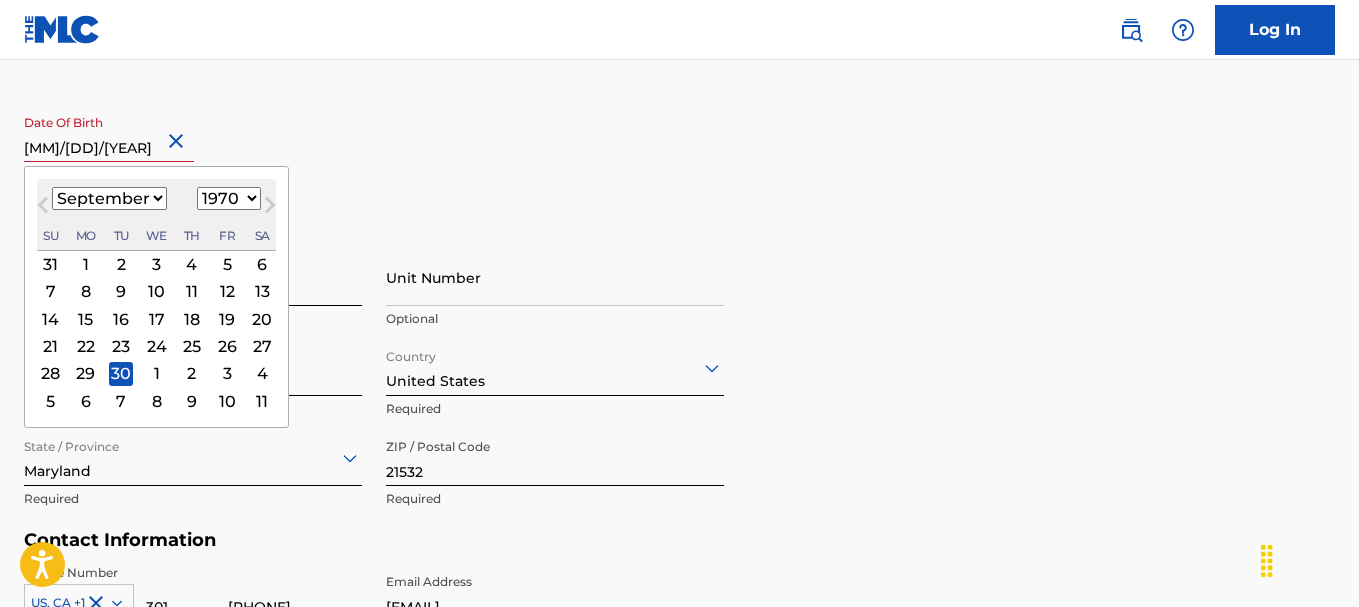 click on "1899 1900 1901 1902 1903 1904 1905 1906 1907 1908 1909 1910 1911 1912 1913 1914 1915 1916 1917 1918 1919 1920 1921 1922 1923 1924 1925 1926 1927 1928 1929 1930 1931 1932 1933 1934 1935 1936 1937 1938 1939 1940 1941 1942 1943 1944 1945 1946 1947 1948 1949 1950 1951 1952 1953 1954 1955 1956 1957 1958 1959 1960 1961 1962 1963 1964 1965 1966 1967 1968 1969 1970 1971 1972 1973 1974 1975 1976 1977 1978 1979 1980 1981 1982 1983 1984 1985 1986 1987 1988 1989 1990 1991 1992 1993 1994 1995 1996 1997 1998 1999 2000 2001 2002 2003 2004 2005 2006 2007 2008 2009 2010 2011 2012 2013 2014 2015 2016 2017 2018 2019 2020 2021 2022 2023 2024 2025 2026 2027 2028 2029 2030 2031 2032 2033 2034 2035 2036 2037 2038 2039 2040 2041 2042 2043 2044 2045 2046 2047 2048 2049 2050 2051 2052 2053 2054 2055 2056 2057 2058 2059 2060 2061 2062 2063 2064 2065 2066 2067 2068 2069 2070 2071 2072 2073 2074 2075 2076 2077 2078 2079 2080 2081 2082 2083 2084 2085 2086 2087 2088 2089 2090 2091 2092 2093 2094 2095 2096 2097 2098 2099 2100" at bounding box center (229, 198) 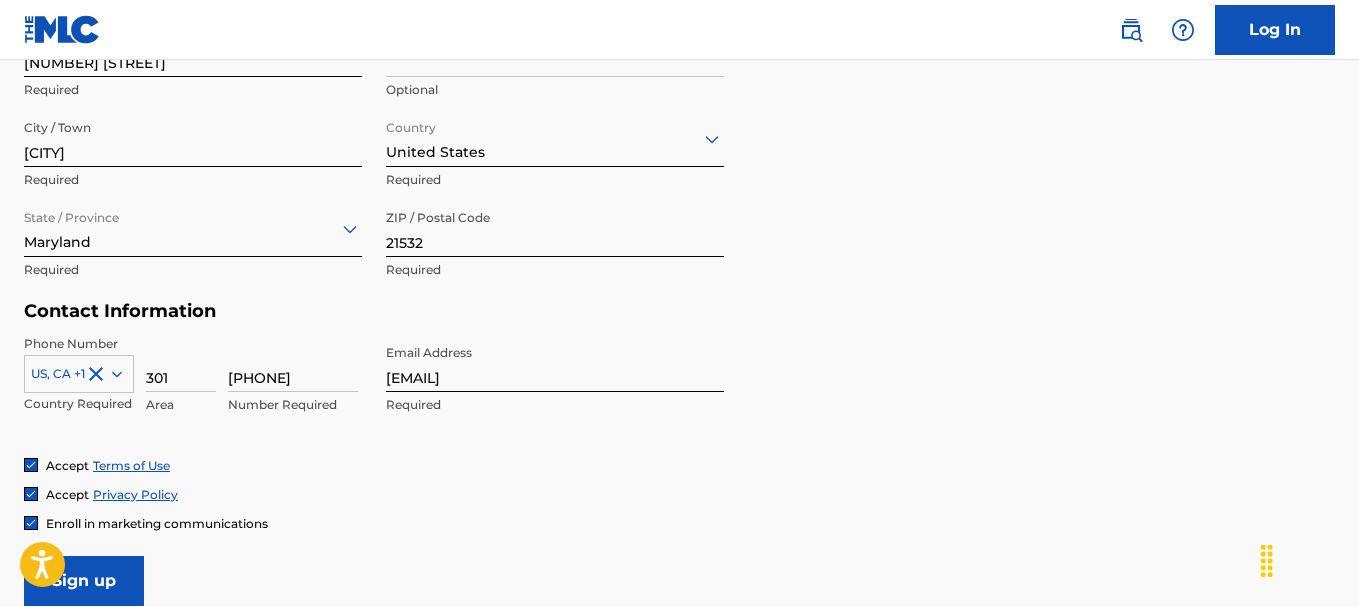 scroll, scrollTop: 957, scrollLeft: 0, axis: vertical 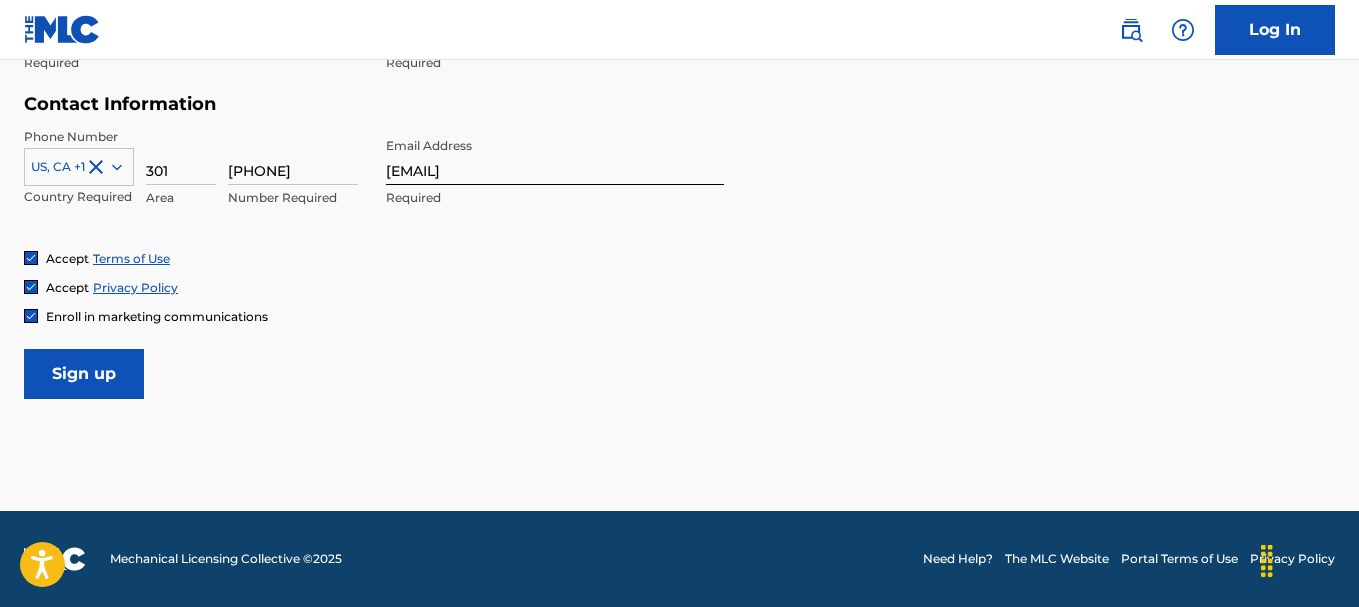 click on "Sign up" at bounding box center [84, 374] 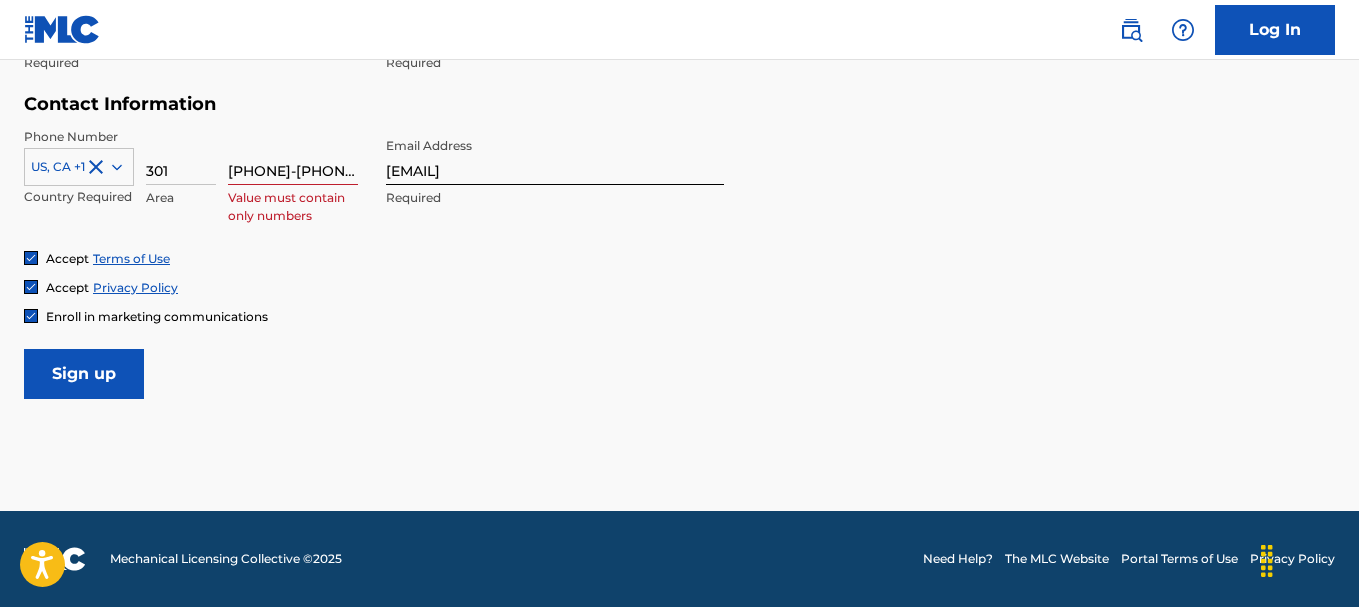 type on "[PHONE]" 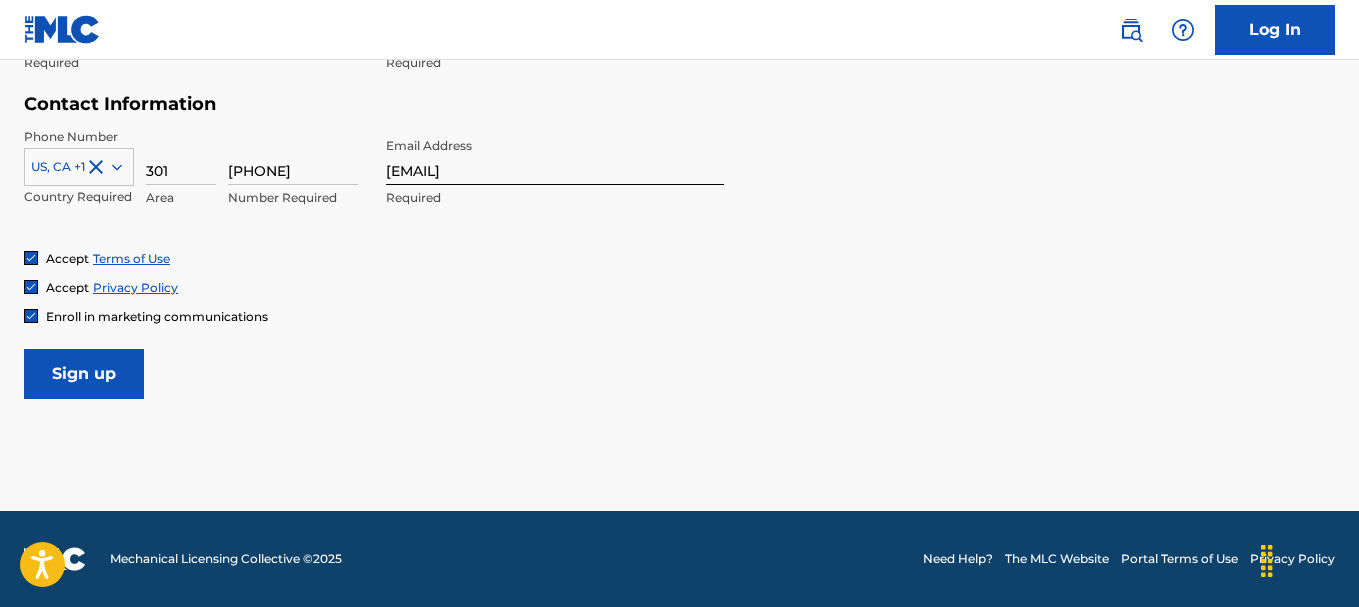 click on "Sign up" at bounding box center (84, 374) 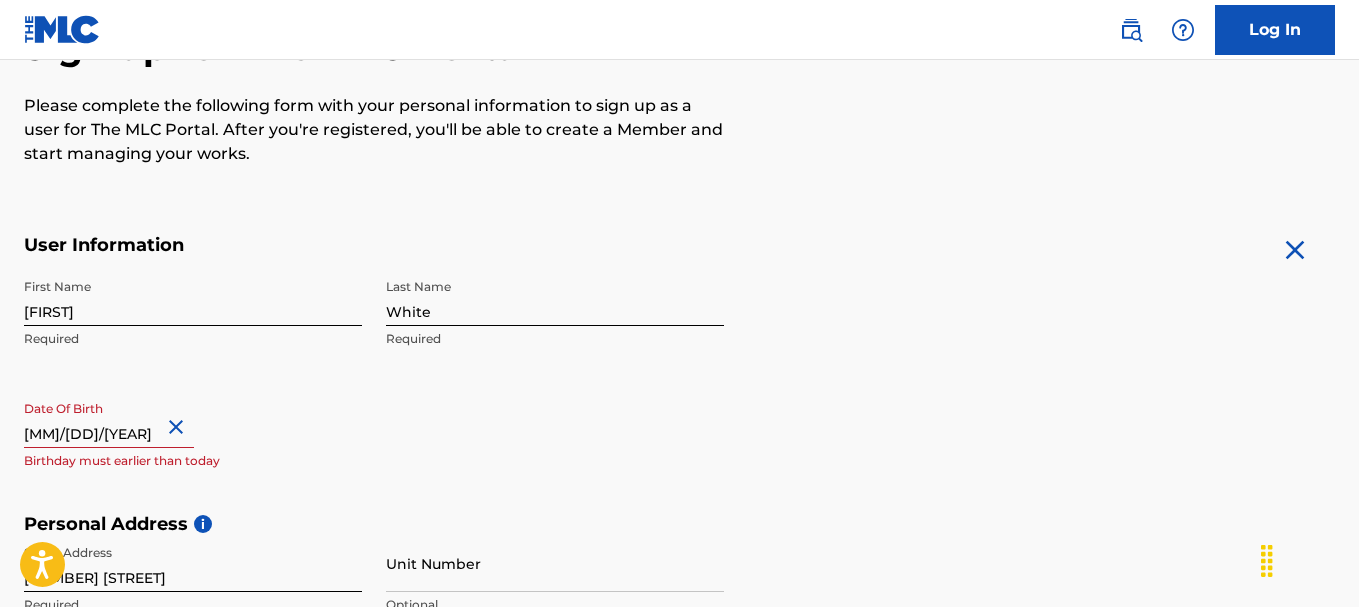 scroll, scrollTop: 332, scrollLeft: 0, axis: vertical 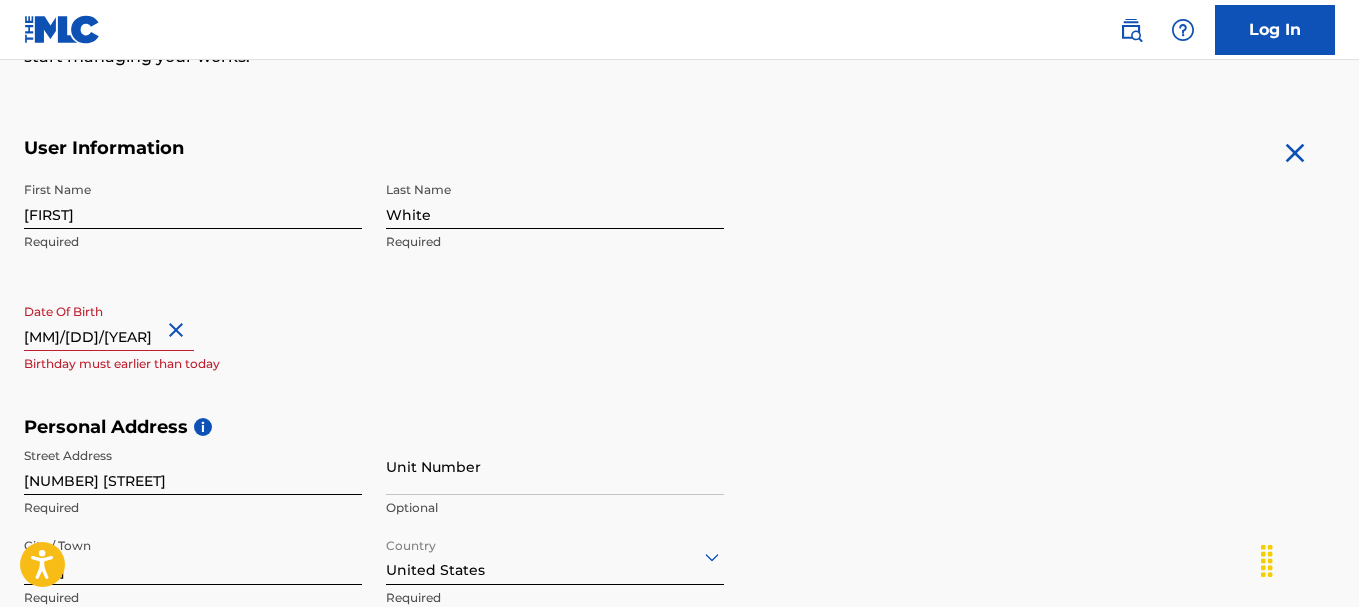 select on "8" 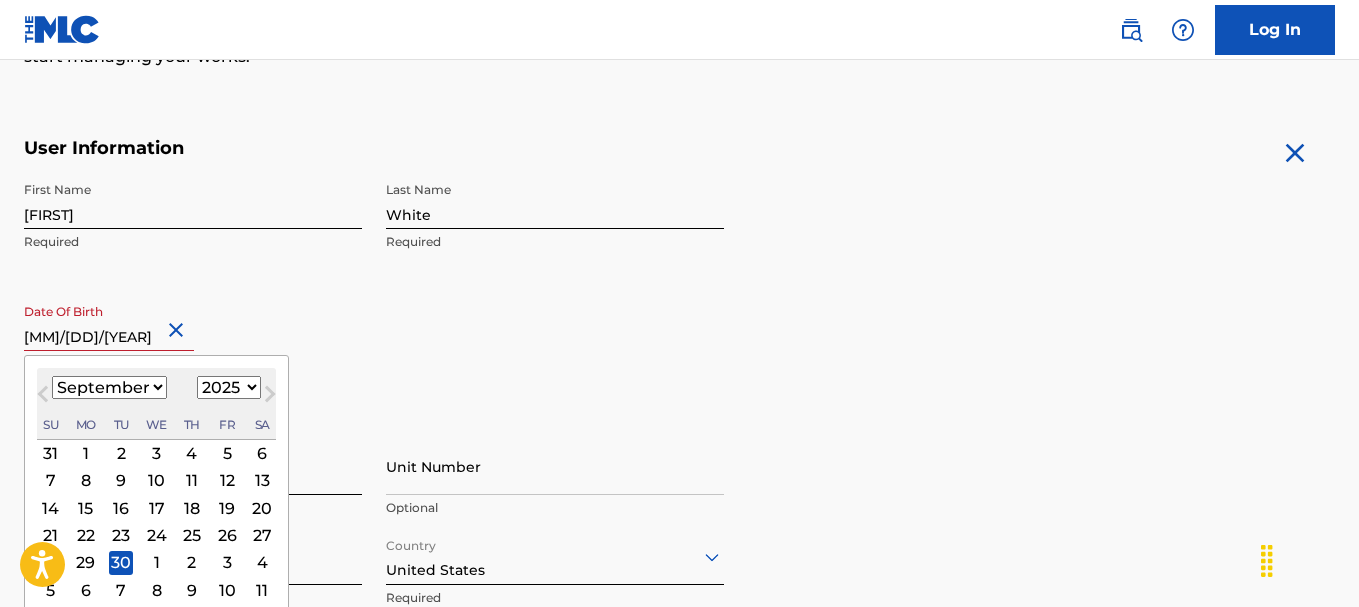 click on "[MM]/[DD]/[YEAR]" at bounding box center [109, 322] 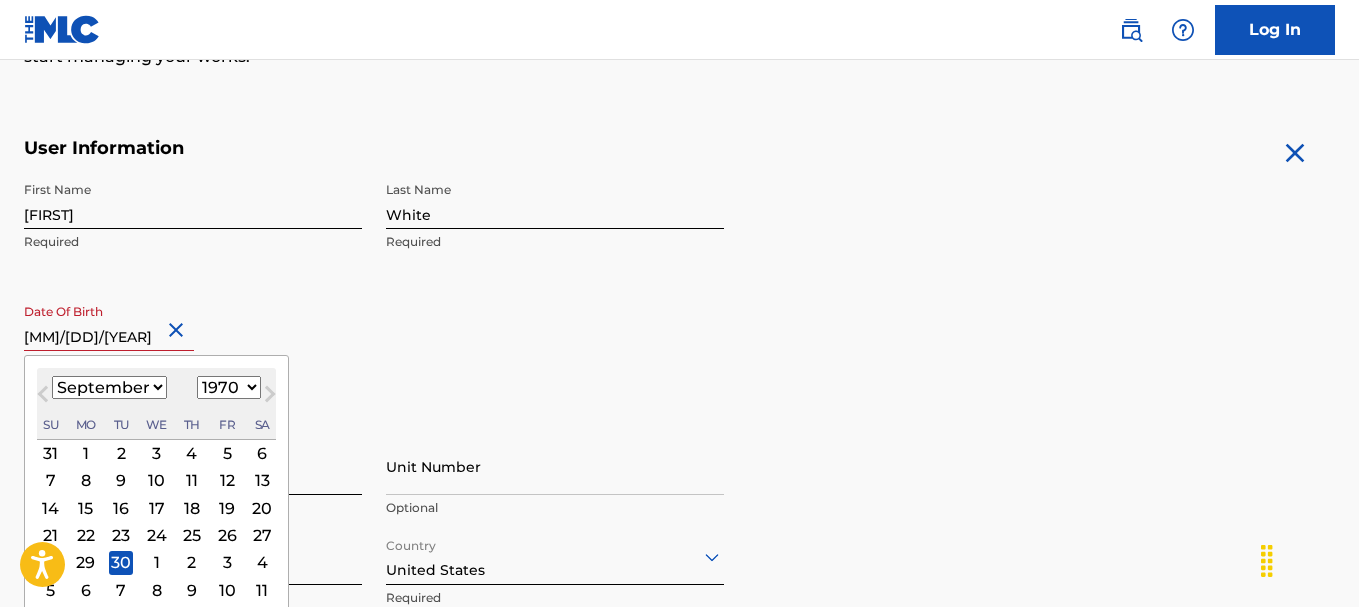 click on "1899 1900 1901 1902 1903 1904 1905 1906 1907 1908 1909 1910 1911 1912 1913 1914 1915 1916 1917 1918 1919 1920 1921 1922 1923 1924 1925 1926 1927 1928 1929 1930 1931 1932 1933 1934 1935 1936 1937 1938 1939 1940 1941 1942 1943 1944 1945 1946 1947 1948 1949 1950 1951 1952 1953 1954 1955 1956 1957 1958 1959 1960 1961 1962 1963 1964 1965 1966 1967 1968 1969 1970 1971 1972 1973 1974 1975 1976 1977 1978 1979 1980 1981 1982 1983 1984 1985 1986 1987 1988 1989 1990 1991 1992 1993 1994 1995 1996 1997 1998 1999 2000 2001 2002 2003 2004 2005 2006 2007 2008 2009 2010 2011 2012 2013 2014 2015 2016 2017 2018 2019 2020 2021 2022 2023 2024 2025 2026 2027 2028 2029 2030 2031 2032 2033 2034 2035 2036 2037 2038 2039 2040 2041 2042 2043 2044 2045 2046 2047 2048 2049 2050 2051 2052 2053 2054 2055 2056 2057 2058 2059 2060 2061 2062 2063 2064 2065 2066 2067 2068 2069 2070 2071 2072 2073 2074 2075 2076 2077 2078 2079 2080 2081 2082 2083 2084 2085 2086 2087 2088 2089 2090 2091 2092 2093 2094 2095 2096 2097 2098 2099 2100" at bounding box center [229, 387] 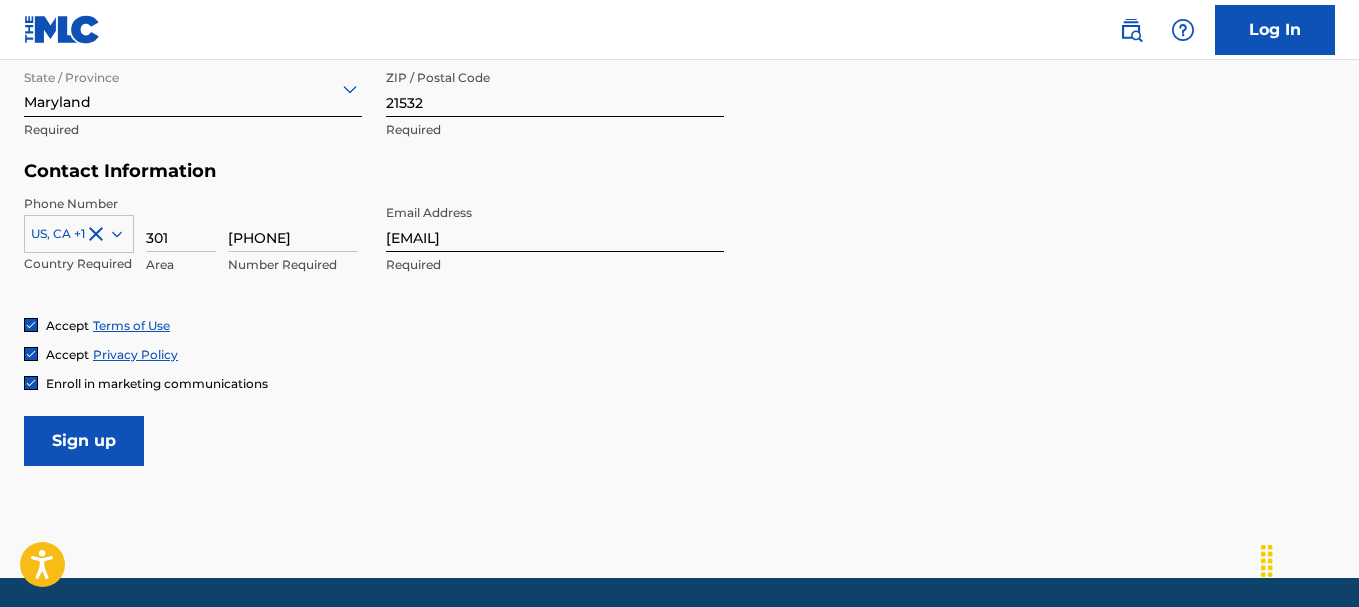 scroll, scrollTop: 901, scrollLeft: 0, axis: vertical 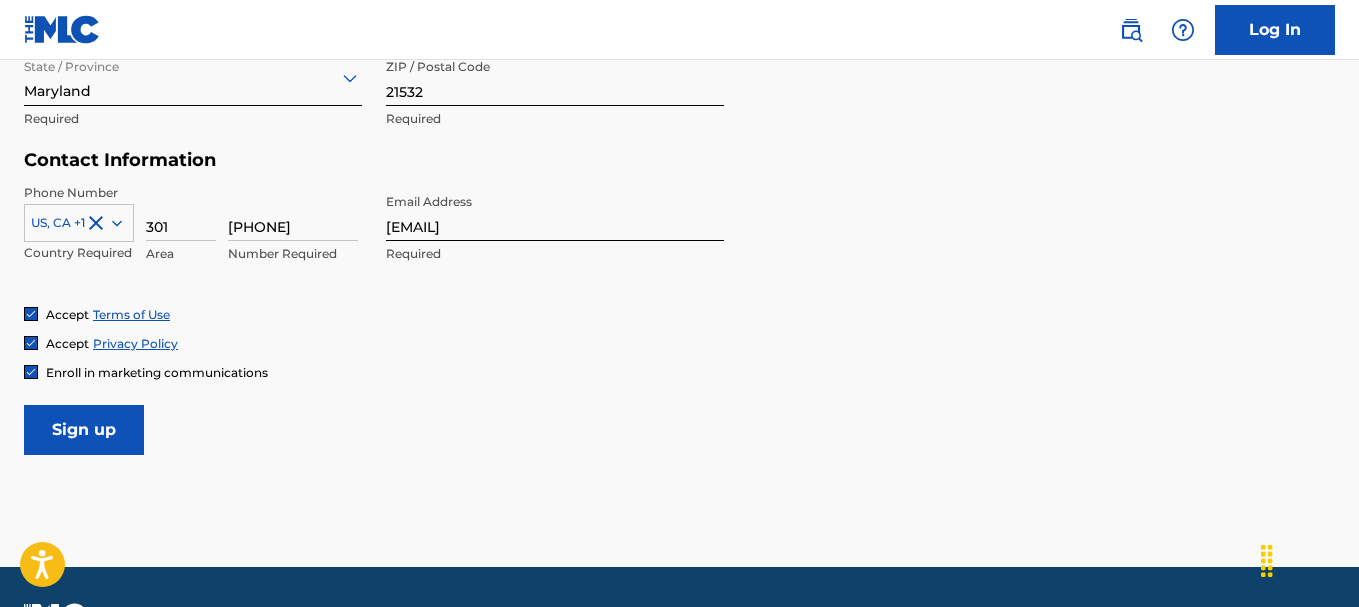 click on "Sign up" at bounding box center (84, 430) 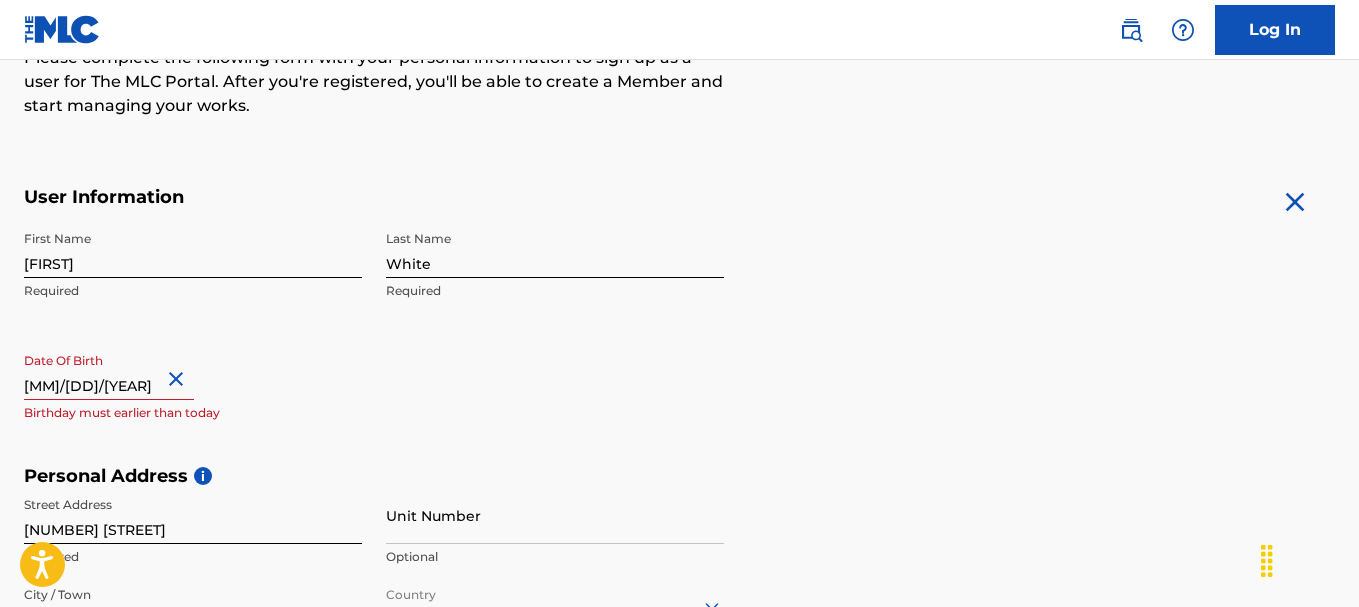 scroll, scrollTop: 289, scrollLeft: 0, axis: vertical 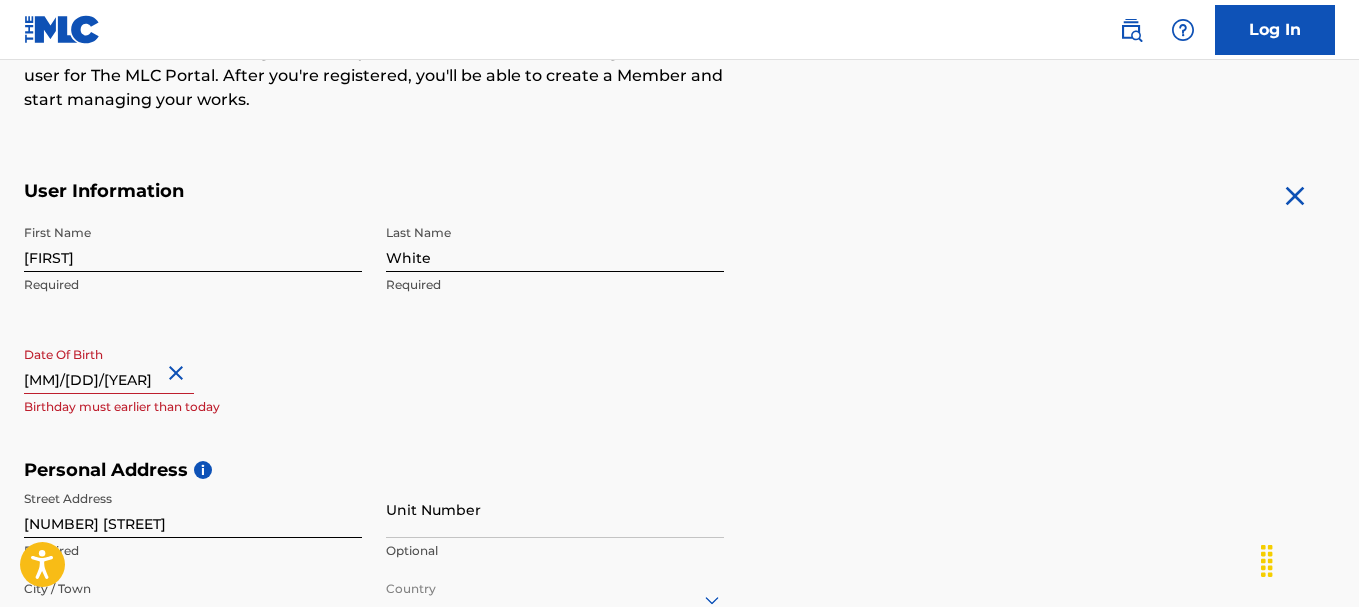 select on "8" 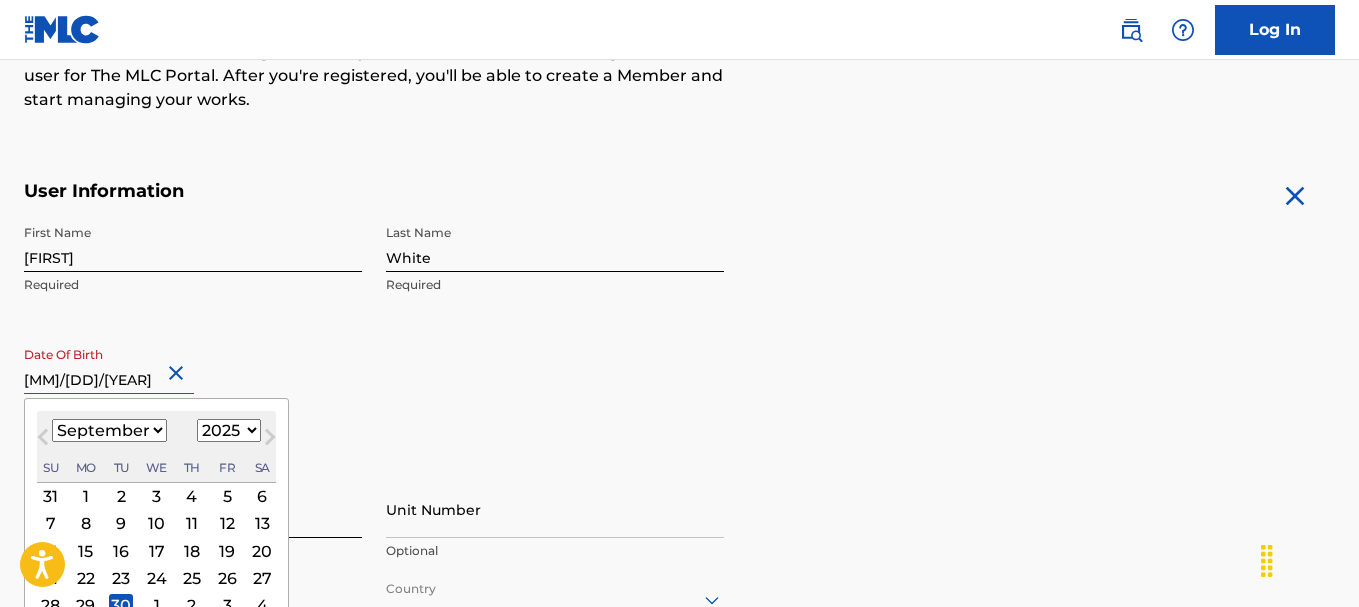 click on "[MM]/[DD]/[YEAR]" at bounding box center (109, 365) 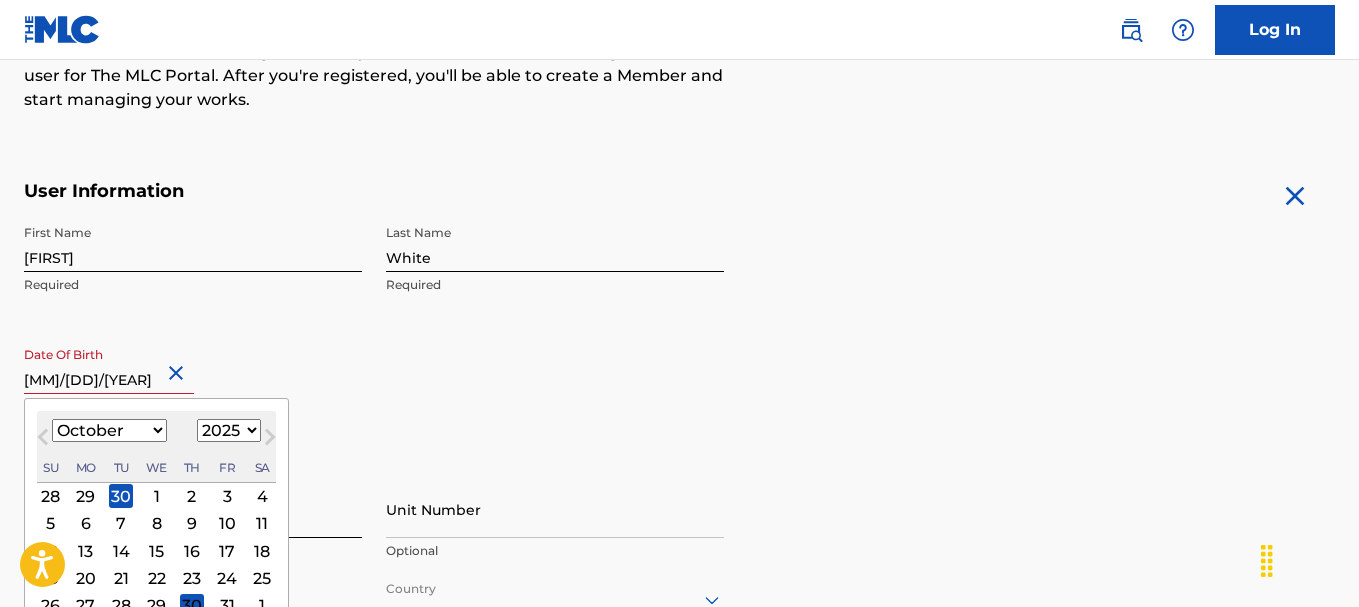 click on "1899 1900 1901 1902 1903 1904 1905 1906 1907 1908 1909 1910 1911 1912 1913 1914 1915 1916 1917 1918 1919 1920 1921 1922 1923 1924 1925 1926 1927 1928 1929 1930 1931 1932 1933 1934 1935 1936 1937 1938 1939 1940 1941 1942 1943 1944 1945 1946 1947 1948 1949 1950 1951 1952 1953 1954 1955 1956 1957 1958 1959 1960 1961 1962 1963 1964 1965 1966 1967 1968 1969 1970 1971 1972 1973 1974 1975 1976 1977 1978 1979 1980 1981 1982 1983 1984 1985 1986 1987 1988 1989 1990 1991 1992 1993 1994 1995 1996 1997 1998 1999 2000 2001 2002 2003 2004 2005 2006 2007 2008 2009 2010 2011 2012 2013 2014 2015 2016 2017 2018 2019 2020 2021 2022 2023 2024 2025 2026 2027 2028 2029 2030 2031 2032 2033 2034 2035 2036 2037 2038 2039 2040 2041 2042 2043 2044 2045 2046 2047 2048 2049 2050 2051 2052 2053 2054 2055 2056 2057 2058 2059 2060 2061 2062 2063 2064 2065 2066 2067 2068 2069 2070 2071 2072 2073 2074 2075 2076 2077 2078 2079 2080 2081 2082 2083 2084 2085 2086 2087 2088 2089 2090 2091 2092 2093 2094 2095 2096 2097 2098 2099 2100" at bounding box center [229, 430] 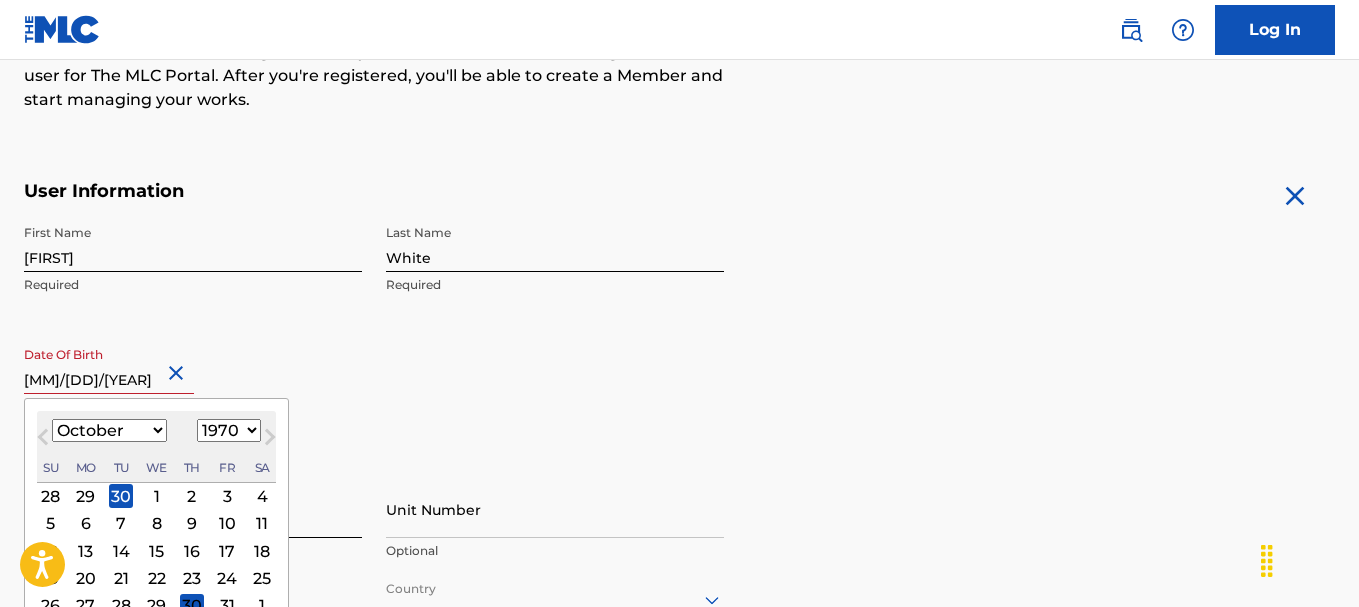 click on "1899 1900 1901 1902 1903 1904 1905 1906 1907 1908 1909 1910 1911 1912 1913 1914 1915 1916 1917 1918 1919 1920 1921 1922 1923 1924 1925 1926 1927 1928 1929 1930 1931 1932 1933 1934 1935 1936 1937 1938 1939 1940 1941 1942 1943 1944 1945 1946 1947 1948 1949 1950 1951 1952 1953 1954 1955 1956 1957 1958 1959 1960 1961 1962 1963 1964 1965 1966 1967 1968 1969 1970 1971 1972 1973 1974 1975 1976 1977 1978 1979 1980 1981 1982 1983 1984 1985 1986 1987 1988 1989 1990 1991 1992 1993 1994 1995 1996 1997 1998 1999 2000 2001 2002 2003 2004 2005 2006 2007 2008 2009 2010 2011 2012 2013 2014 2015 2016 2017 2018 2019 2020 2021 2022 2023 2024 2025 2026 2027 2028 2029 2030 2031 2032 2033 2034 2035 2036 2037 2038 2039 2040 2041 2042 2043 2044 2045 2046 2047 2048 2049 2050 2051 2052 2053 2054 2055 2056 2057 2058 2059 2060 2061 2062 2063 2064 2065 2066 2067 2068 2069 2070 2071 2072 2073 2074 2075 2076 2077 2078 2079 2080 2081 2082 2083 2084 2085 2086 2087 2088 2089 2090 2091 2092 2093 2094 2095 2096 2097 2098 2099 2100" at bounding box center [229, 430] 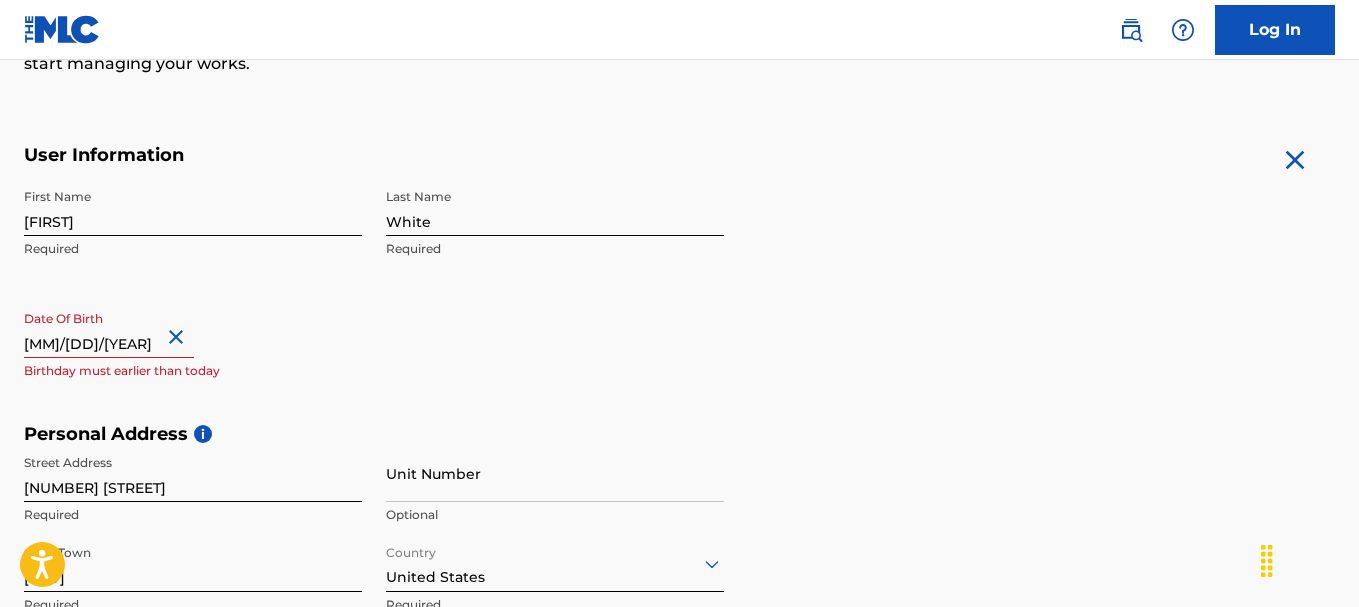 scroll, scrollTop: 328, scrollLeft: 0, axis: vertical 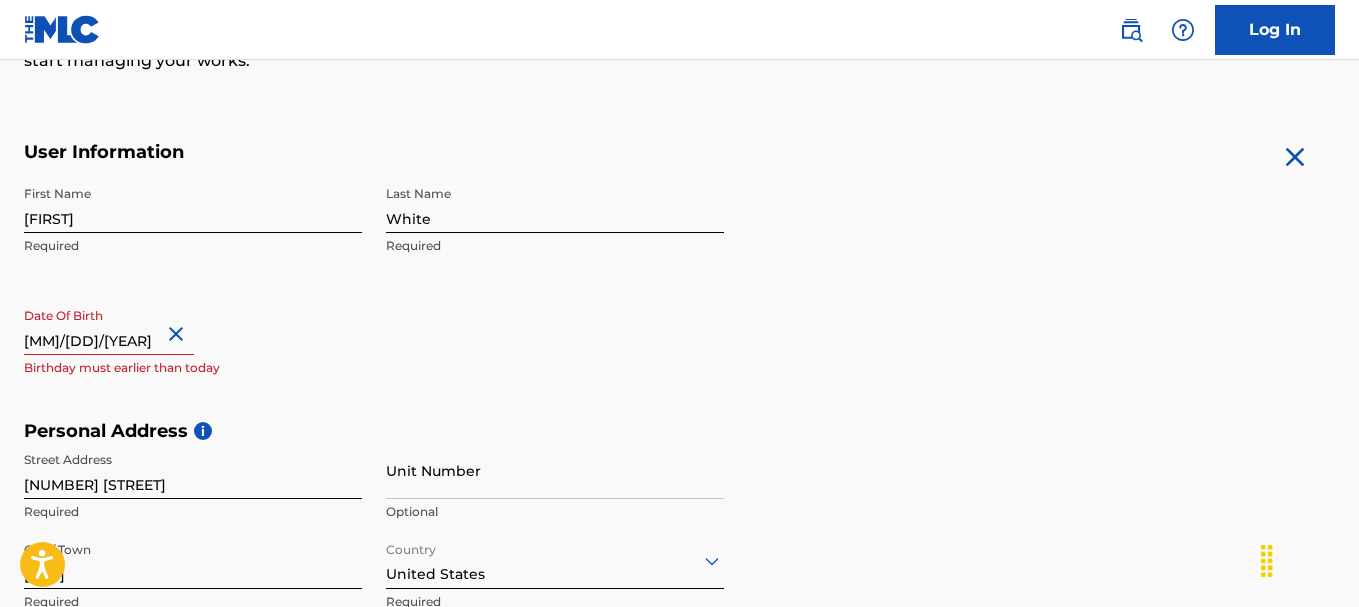 click at bounding box center (179, 334) 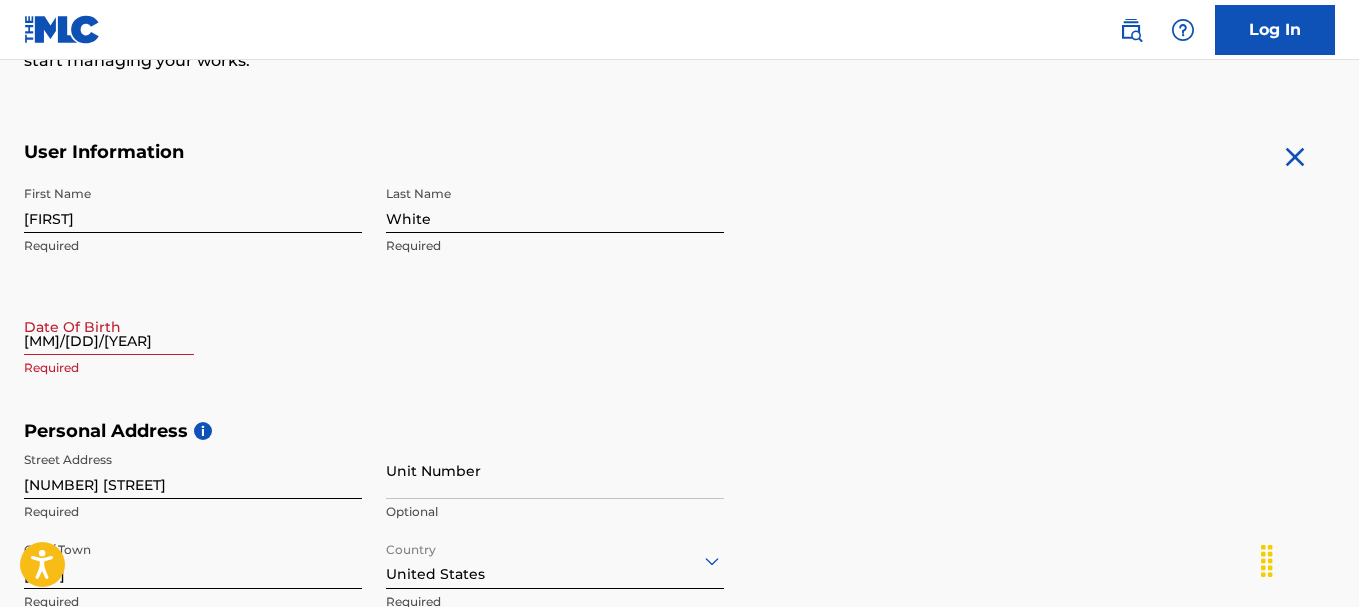 click on "[MM]/[DD]/[YEAR]" at bounding box center (109, 326) 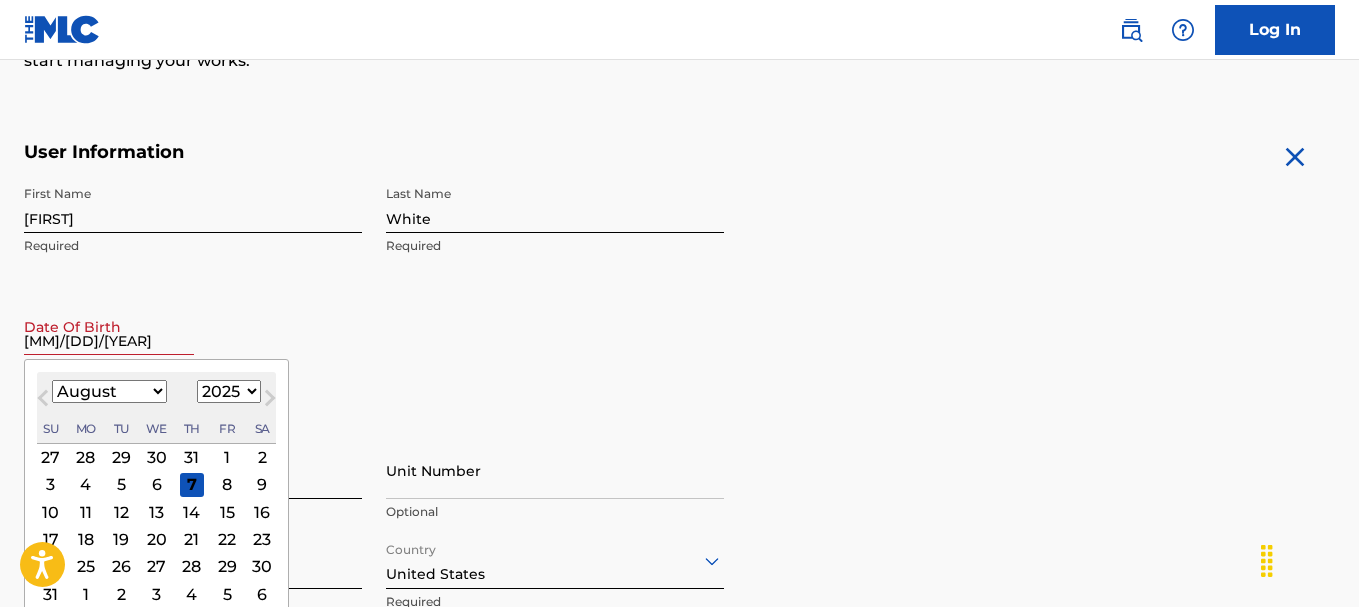 click on "January February March April May June July August September October November December" at bounding box center (109, 391) 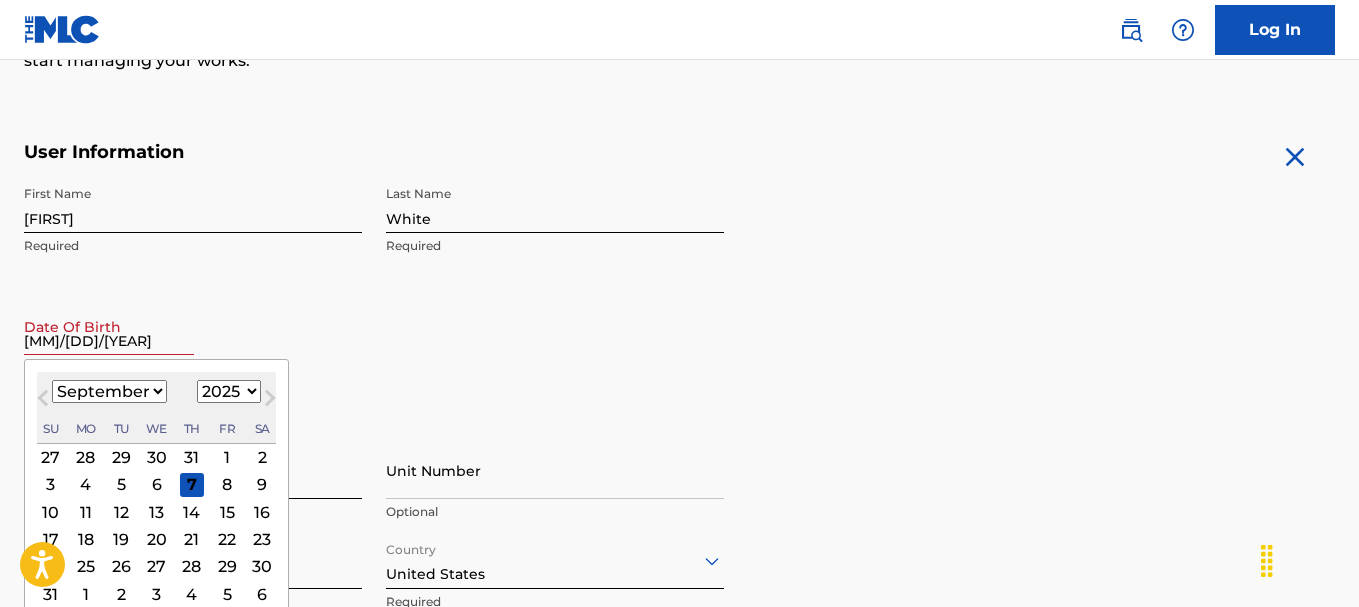 click on "January February March April May June July August September October November December" at bounding box center (109, 391) 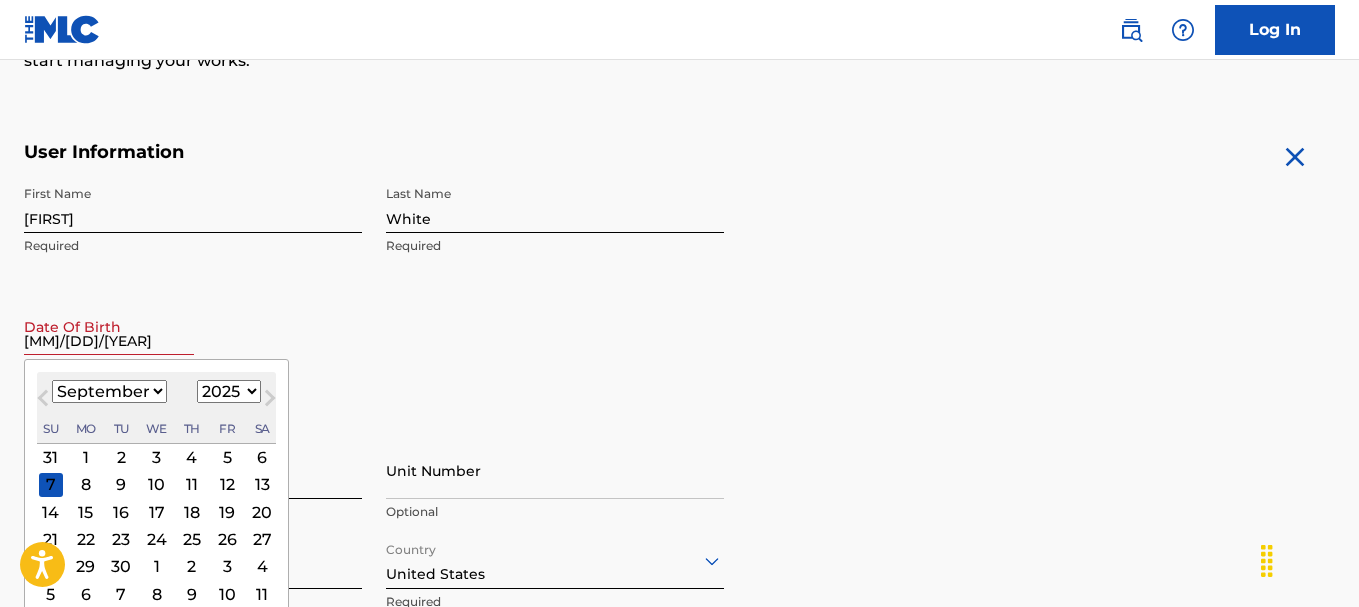 click on "30" at bounding box center (121, 567) 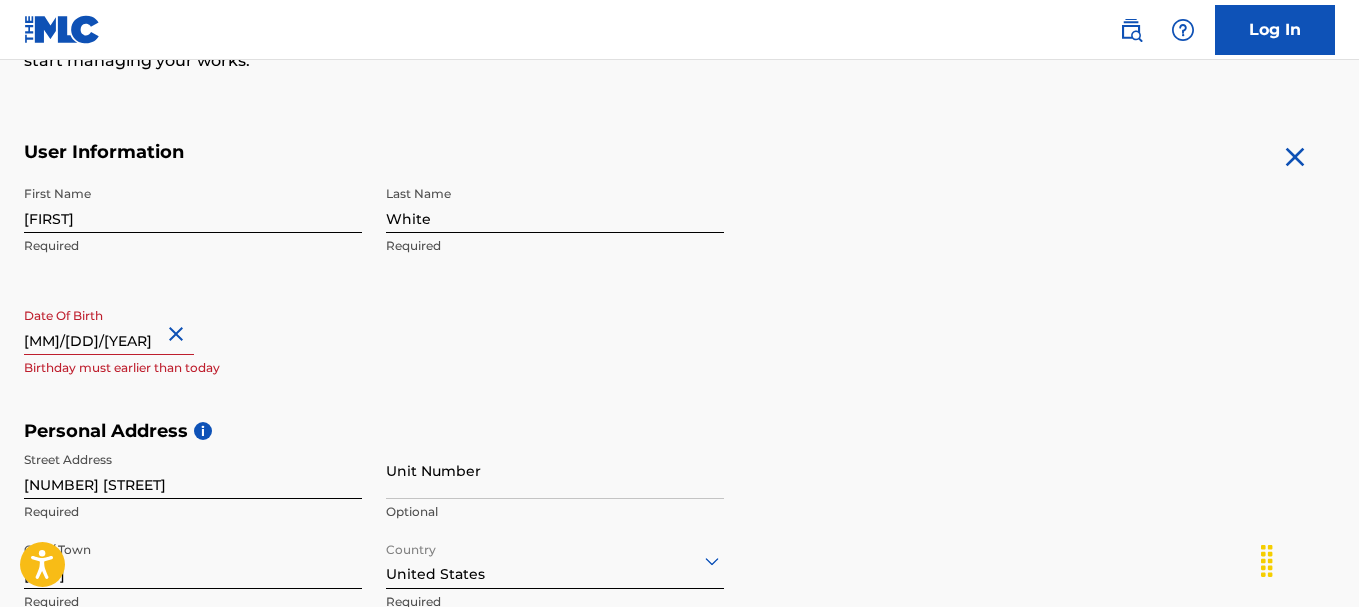 click on "[MM]/[DD]/[YEAR]" at bounding box center [109, 326] 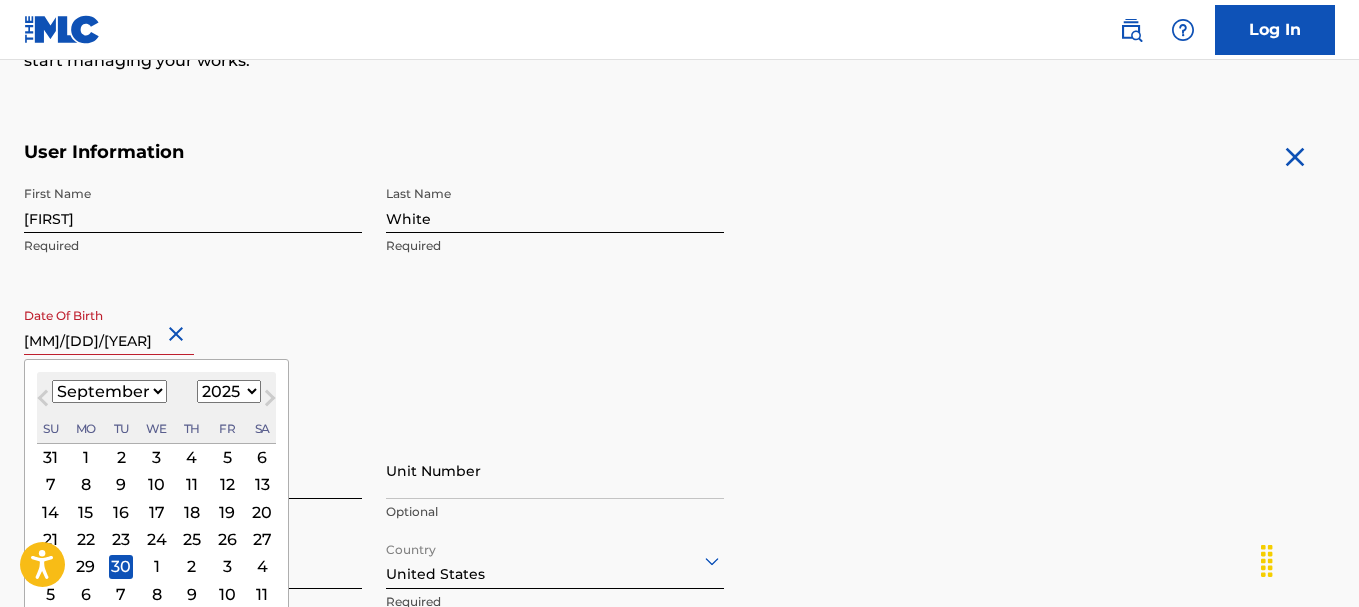 click on "Next Month" at bounding box center (270, 402) 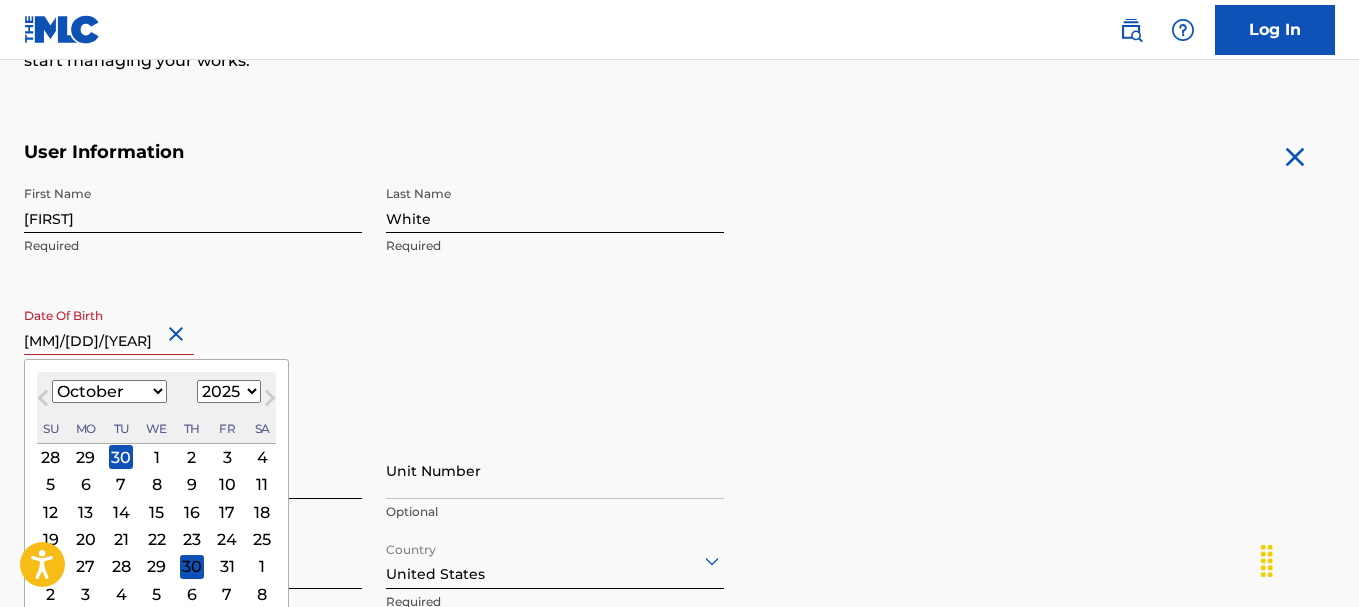 click on "1899 1900 1901 1902 1903 1904 1905 1906 1907 1908 1909 1910 1911 1912 1913 1914 1915 1916 1917 1918 1919 1920 1921 1922 1923 1924 1925 1926 1927 1928 1929 1930 1931 1932 1933 1934 1935 1936 1937 1938 1939 1940 1941 1942 1943 1944 1945 1946 1947 1948 1949 1950 1951 1952 1953 1954 1955 1956 1957 1958 1959 1960 1961 1962 1963 1964 1965 1966 1967 1968 1969 1970 1971 1972 1973 1974 1975 1976 1977 1978 1979 1980 1981 1982 1983 1984 1985 1986 1987 1988 1989 1990 1991 1992 1993 1994 1995 1996 1997 1998 1999 2000 2001 2002 2003 2004 2005 2006 2007 2008 2009 2010 2011 2012 2013 2014 2015 2016 2017 2018 2019 2020 2021 2022 2023 2024 2025 2026 2027 2028 2029 2030 2031 2032 2033 2034 2035 2036 2037 2038 2039 2040 2041 2042 2043 2044 2045 2046 2047 2048 2049 2050 2051 2052 2053 2054 2055 2056 2057 2058 2059 2060 2061 2062 2063 2064 2065 2066 2067 2068 2069 2070 2071 2072 2073 2074 2075 2076 2077 2078 2079 2080 2081 2082 2083 2084 2085 2086 2087 2088 2089 2090 2091 2092 2093 2094 2095 2096 2097 2098 2099 2100" at bounding box center (229, 391) 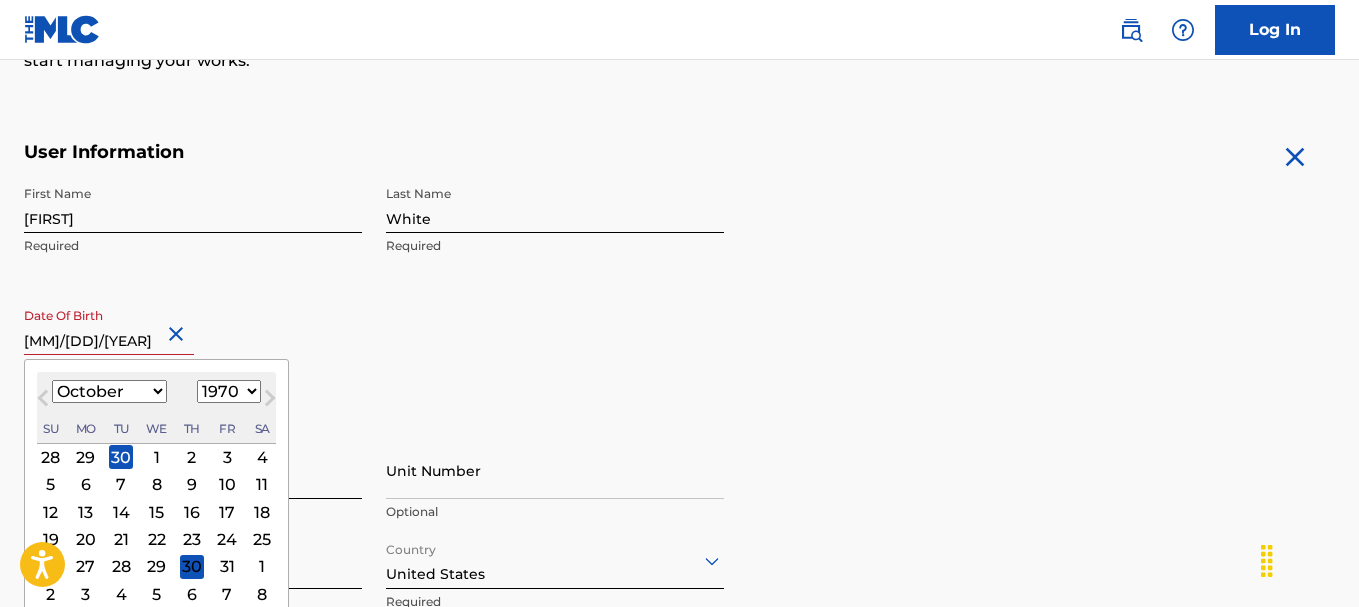 click on "1899 1900 1901 1902 1903 1904 1905 1906 1907 1908 1909 1910 1911 1912 1913 1914 1915 1916 1917 1918 1919 1920 1921 1922 1923 1924 1925 1926 1927 1928 1929 1930 1931 1932 1933 1934 1935 1936 1937 1938 1939 1940 1941 1942 1943 1944 1945 1946 1947 1948 1949 1950 1951 1952 1953 1954 1955 1956 1957 1958 1959 1960 1961 1962 1963 1964 1965 1966 1967 1968 1969 1970 1971 1972 1973 1974 1975 1976 1977 1978 1979 1980 1981 1982 1983 1984 1985 1986 1987 1988 1989 1990 1991 1992 1993 1994 1995 1996 1997 1998 1999 2000 2001 2002 2003 2004 2005 2006 2007 2008 2009 2010 2011 2012 2013 2014 2015 2016 2017 2018 2019 2020 2021 2022 2023 2024 2025 2026 2027 2028 2029 2030 2031 2032 2033 2034 2035 2036 2037 2038 2039 2040 2041 2042 2043 2044 2045 2046 2047 2048 2049 2050 2051 2052 2053 2054 2055 2056 2057 2058 2059 2060 2061 2062 2063 2064 2065 2066 2067 2068 2069 2070 2071 2072 2073 2074 2075 2076 2077 2078 2079 2080 2081 2082 2083 2084 2085 2086 2087 2088 2089 2090 2091 2092 2093 2094 2095 2096 2097 2098 2099 2100" at bounding box center [229, 391] 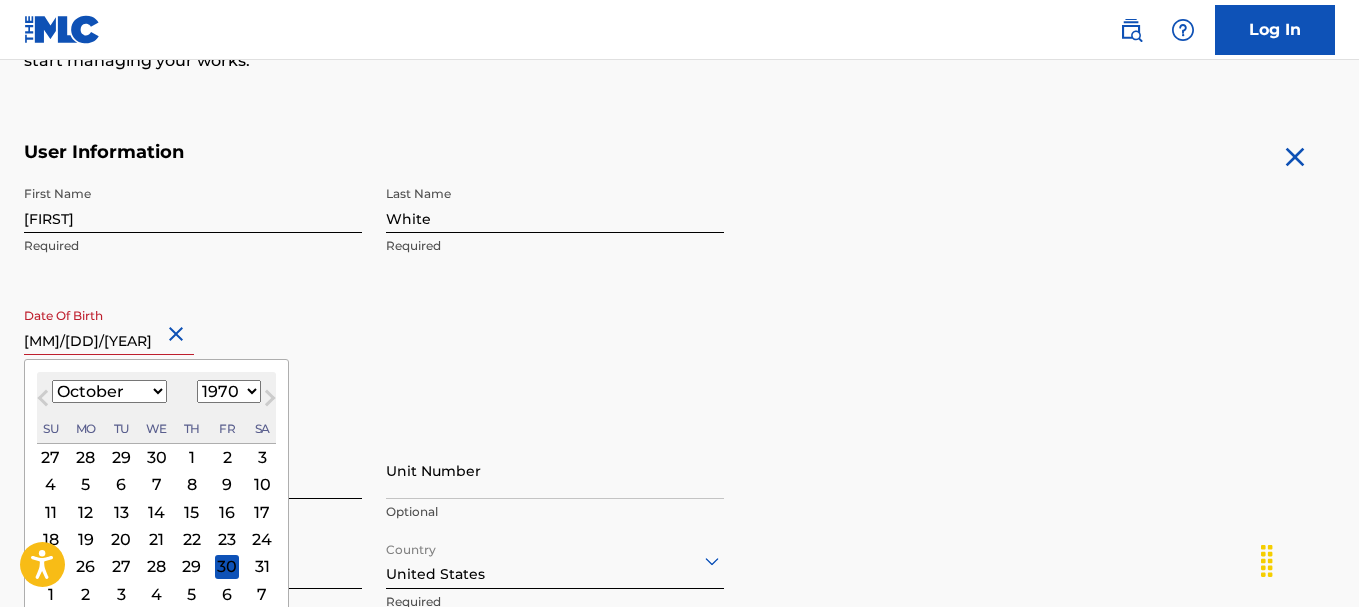 click on "The MLC uses identity verification before a user is registered to comply with Know Your Customer (KYC) regulations. KYC is required to establish the legitimacy of a user's identity and helps to prevent the creation and use of fraudulent accounts. Sign up for The MLC Portal Please complete the following form with your personal information to sign up as a user for The MLC Portal. After you're registered, you'll be able to create a Member and start managing your works. User Information First Name [FIRST] Required Last Name [LAST] Required Date Of Birth [MM]/[DD]/[YEAR] [MONTH] [YEAR] Previous Month Next Month [MONTH] [YEAR] January February March April May June July August September October November December 1899 1900 1901 1902 1903 1904 1905 1906 1907 1908 1909 1910 1911 1912 1913 1914 1915 1916 1917 1918 1919 1920 1921 1922 1923 1924 1925 1926 1927 1928 1929 1930 1931 1932 1933 1934 1935 1936 1937 1938 1939 1940 1941 1942 1943 1944 1945 1946 1947 1948 1949 1950 1951 1952 1953 1954 1955 1956 1957 1958 1959 1960 1961 1962 Su" at bounding box center (679, 448) 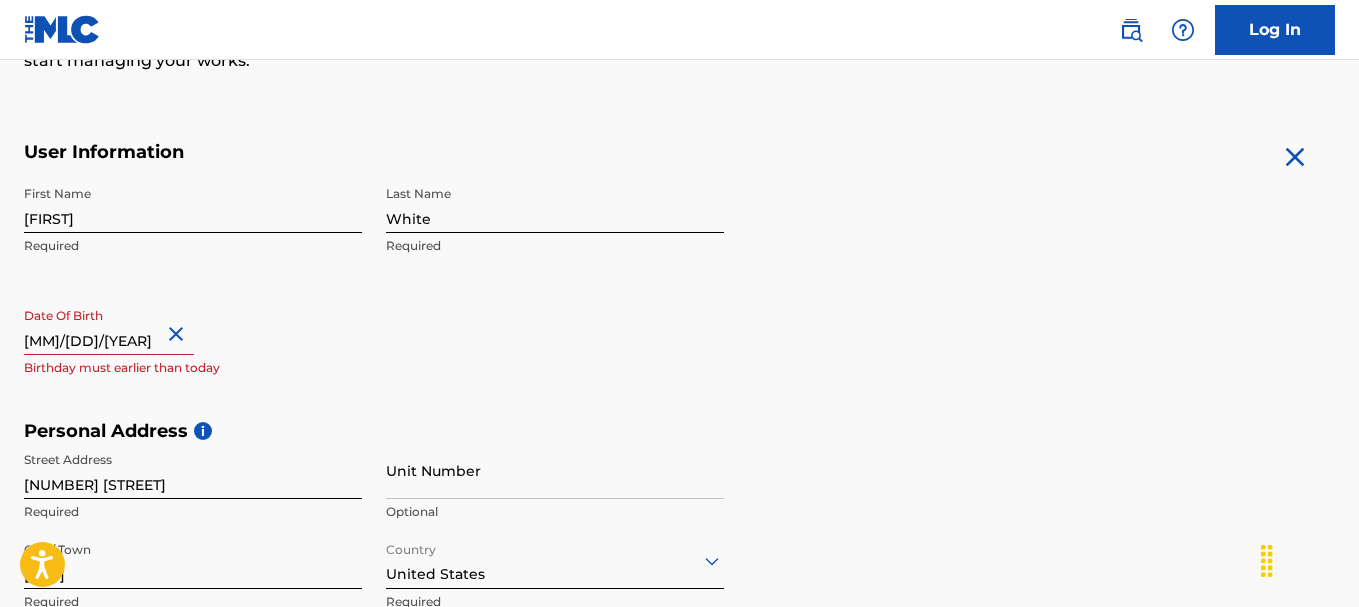 drag, startPoint x: 1355, startPoint y: 289, endPoint x: 1365, endPoint y: 354, distance: 65.76473 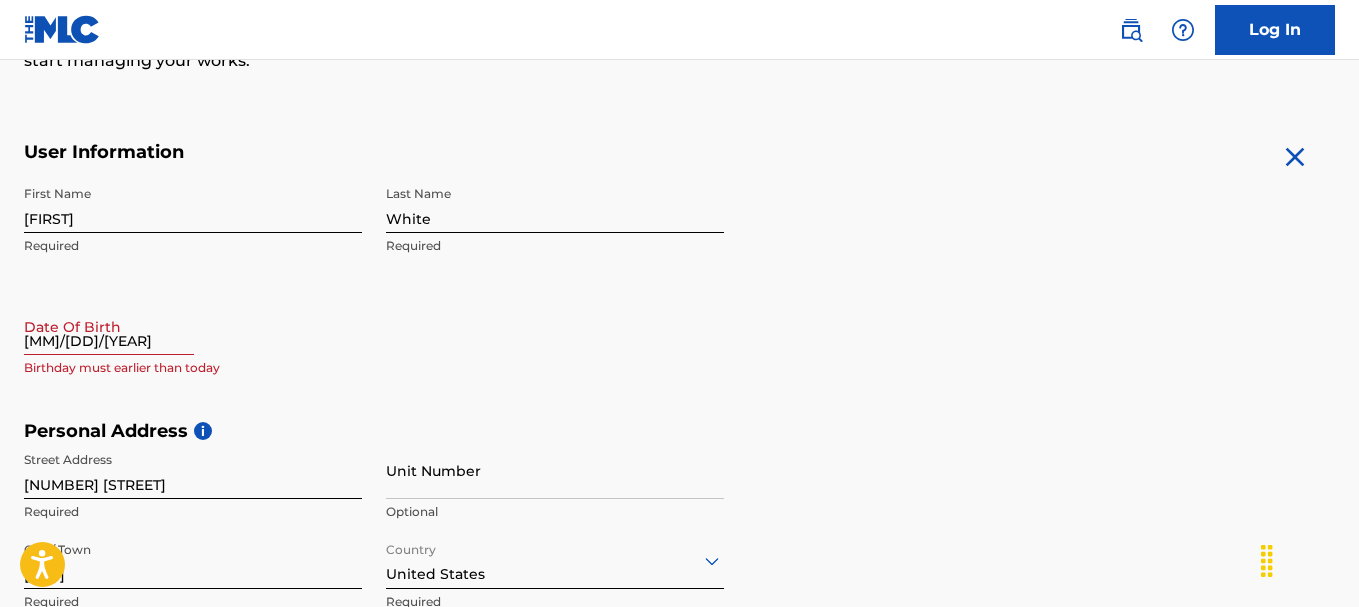 drag, startPoint x: 189, startPoint y: 333, endPoint x: 119, endPoint y: 344, distance: 70.85902 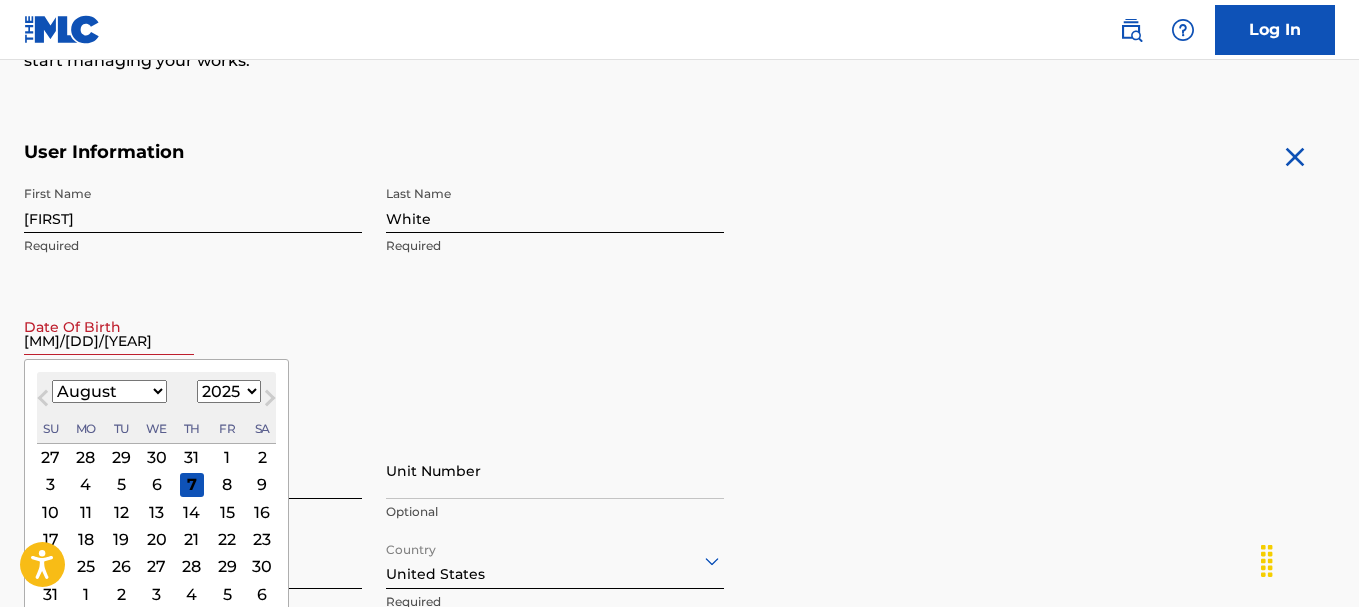 click on "January February March April May June July August September October November December" at bounding box center [109, 391] 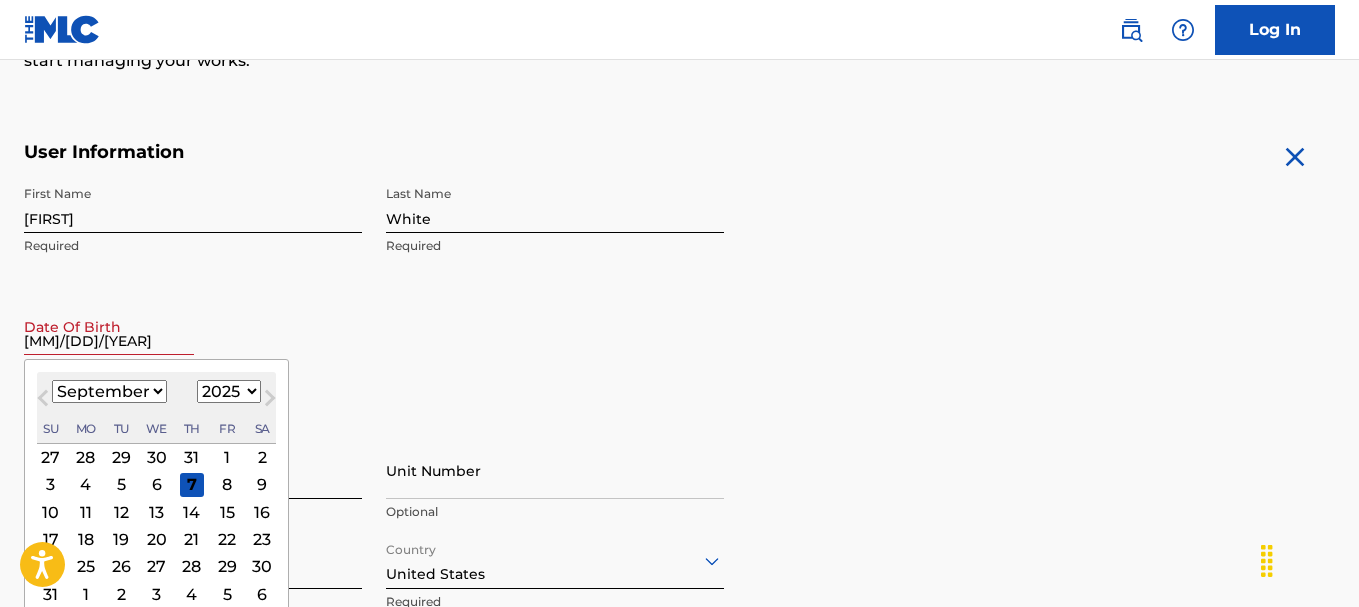 click on "January February March April May June July August September October November December" at bounding box center [109, 391] 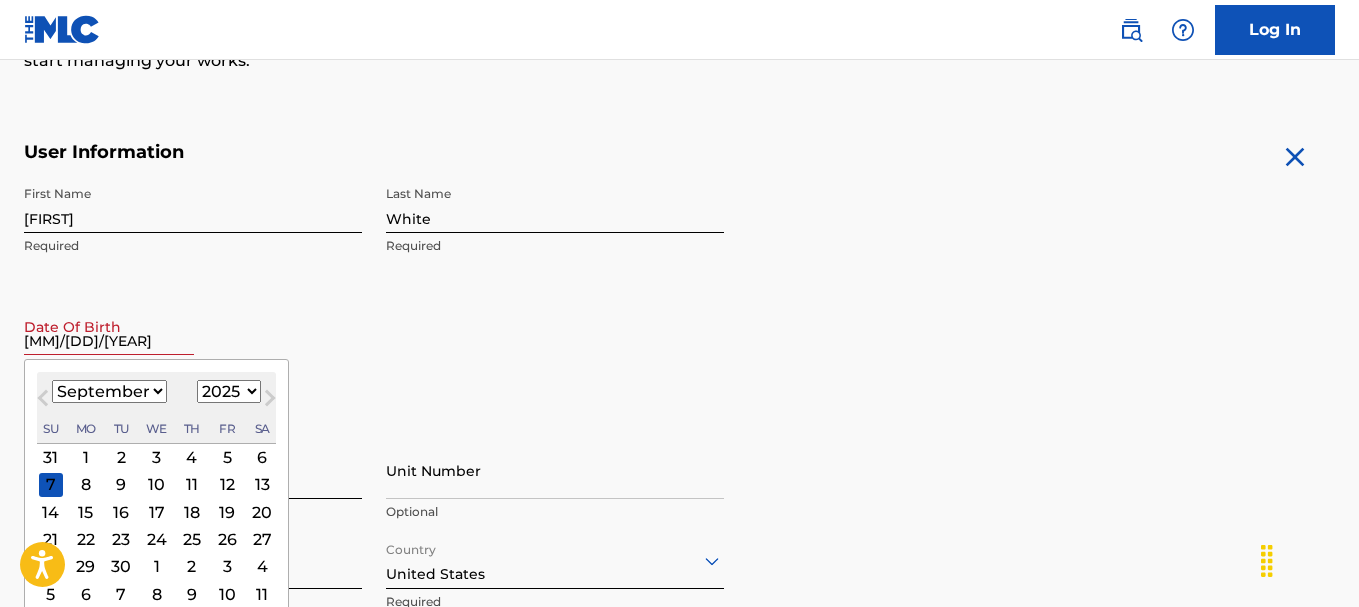 click on "30" at bounding box center [121, 567] 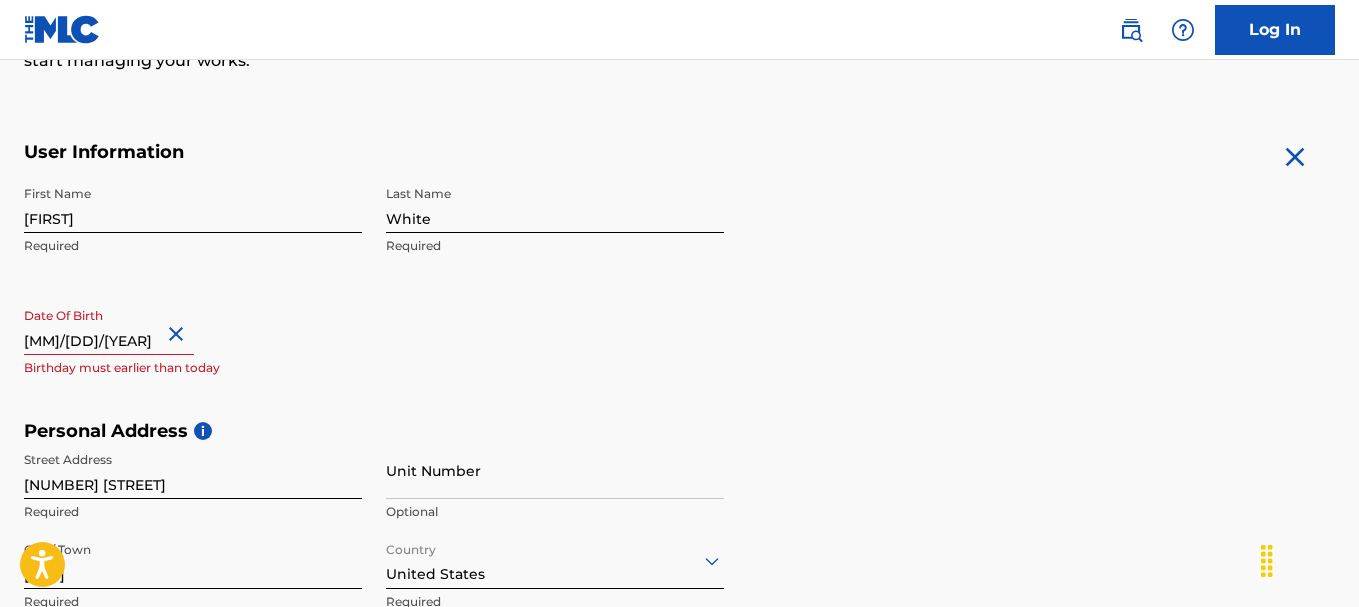 click on "[MM]/[DD]/[YEAR]" at bounding box center (109, 326) 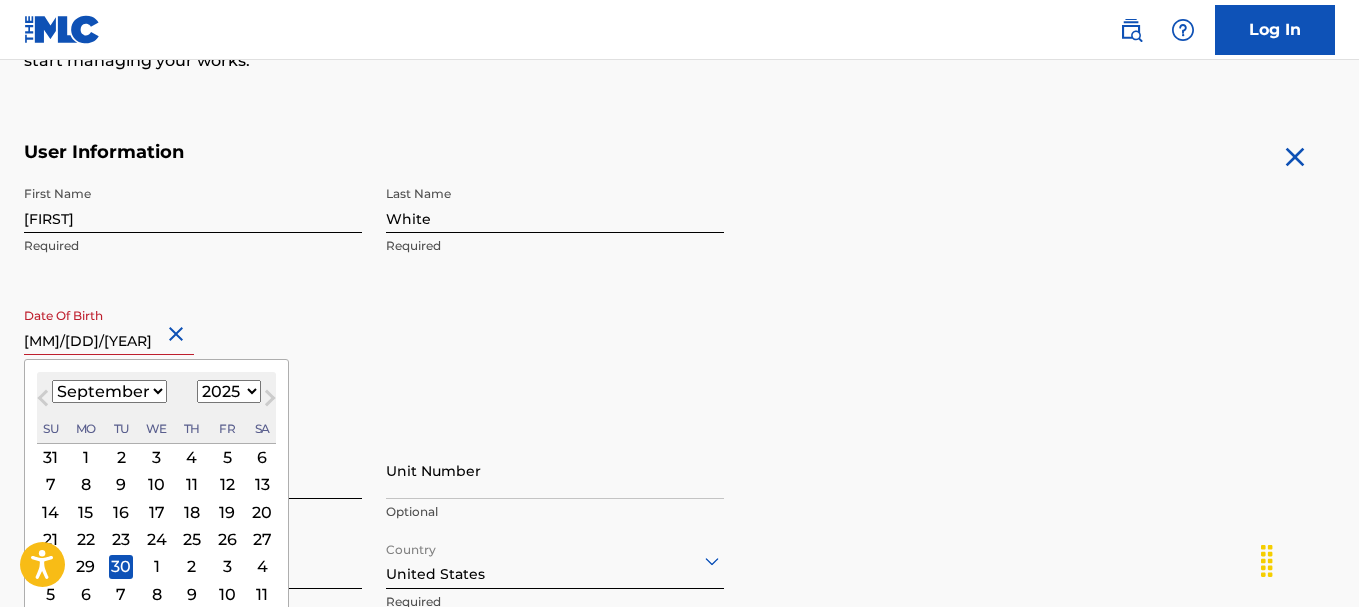 click on "1899 1900 1901 1902 1903 1904 1905 1906 1907 1908 1909 1910 1911 1912 1913 1914 1915 1916 1917 1918 1919 1920 1921 1922 1923 1924 1925 1926 1927 1928 1929 1930 1931 1932 1933 1934 1935 1936 1937 1938 1939 1940 1941 1942 1943 1944 1945 1946 1947 1948 1949 1950 1951 1952 1953 1954 1955 1956 1957 1958 1959 1960 1961 1962 1963 1964 1965 1966 1967 1968 1969 1970 1971 1972 1973 1974 1975 1976 1977 1978 1979 1980 1981 1982 1983 1984 1985 1986 1987 1988 1989 1990 1991 1992 1993 1994 1995 1996 1997 1998 1999 2000 2001 2002 2003 2004 2005 2006 2007 2008 2009 2010 2011 2012 2013 2014 2015 2016 2017 2018 2019 2020 2021 2022 2023 2024 2025 2026 2027 2028 2029 2030 2031 2032 2033 2034 2035 2036 2037 2038 2039 2040 2041 2042 2043 2044 2045 2046 2047 2048 2049 2050 2051 2052 2053 2054 2055 2056 2057 2058 2059 2060 2061 2062 2063 2064 2065 2066 2067 2068 2069 2070 2071 2072 2073 2074 2075 2076 2077 2078 2079 2080 2081 2082 2083 2084 2085 2086 2087 2088 2089 2090 2091 2092 2093 2094 2095 2096 2097 2098 2099 2100" at bounding box center (229, 391) 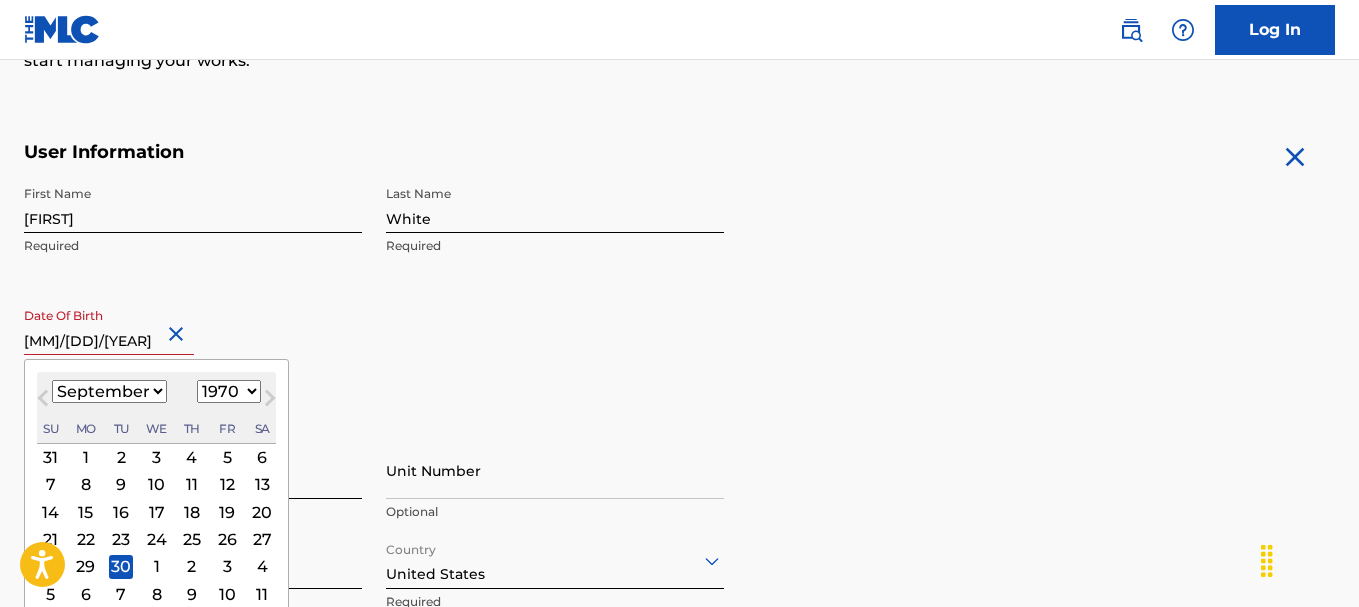 click on "1899 1900 1901 1902 1903 1904 1905 1906 1907 1908 1909 1910 1911 1912 1913 1914 1915 1916 1917 1918 1919 1920 1921 1922 1923 1924 1925 1926 1927 1928 1929 1930 1931 1932 1933 1934 1935 1936 1937 1938 1939 1940 1941 1942 1943 1944 1945 1946 1947 1948 1949 1950 1951 1952 1953 1954 1955 1956 1957 1958 1959 1960 1961 1962 1963 1964 1965 1966 1967 1968 1969 1970 1971 1972 1973 1974 1975 1976 1977 1978 1979 1980 1981 1982 1983 1984 1985 1986 1987 1988 1989 1990 1991 1992 1993 1994 1995 1996 1997 1998 1999 2000 2001 2002 2003 2004 2005 2006 2007 2008 2009 2010 2011 2012 2013 2014 2015 2016 2017 2018 2019 2020 2021 2022 2023 2024 2025 2026 2027 2028 2029 2030 2031 2032 2033 2034 2035 2036 2037 2038 2039 2040 2041 2042 2043 2044 2045 2046 2047 2048 2049 2050 2051 2052 2053 2054 2055 2056 2057 2058 2059 2060 2061 2062 2063 2064 2065 2066 2067 2068 2069 2070 2071 2072 2073 2074 2075 2076 2077 2078 2079 2080 2081 2082 2083 2084 2085 2086 2087 2088 2089 2090 2091 2092 2093 2094 2095 2096 2097 2098 2099 2100" at bounding box center [229, 391] 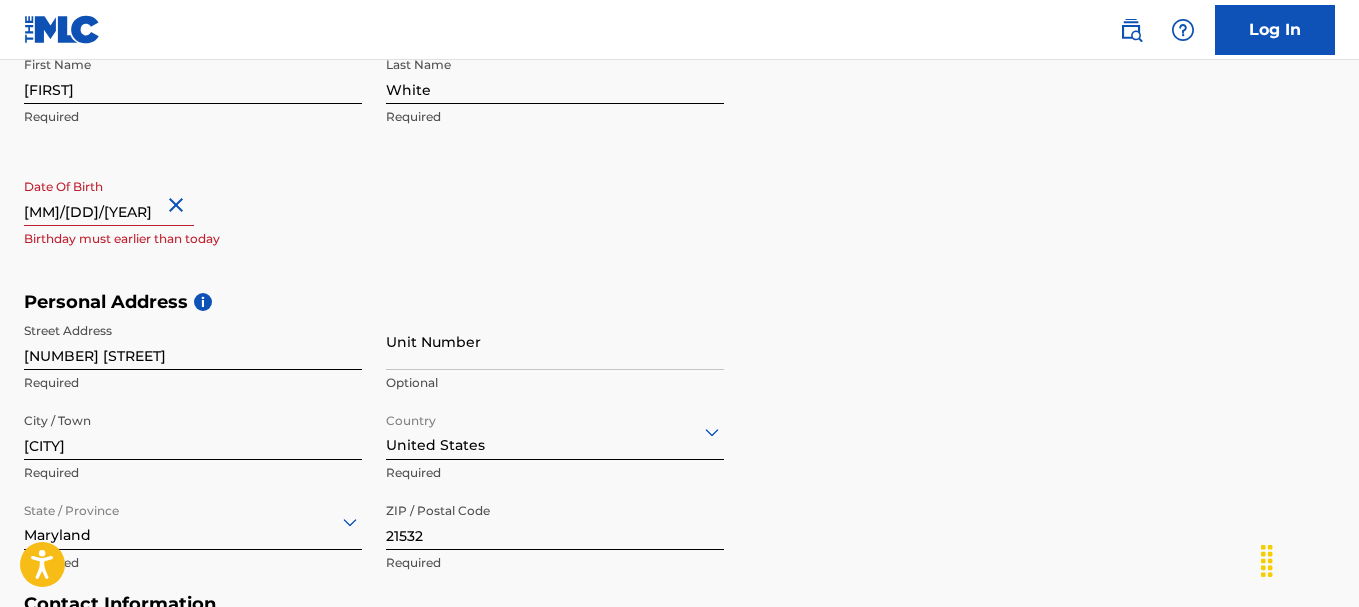 scroll, scrollTop: 498, scrollLeft: 0, axis: vertical 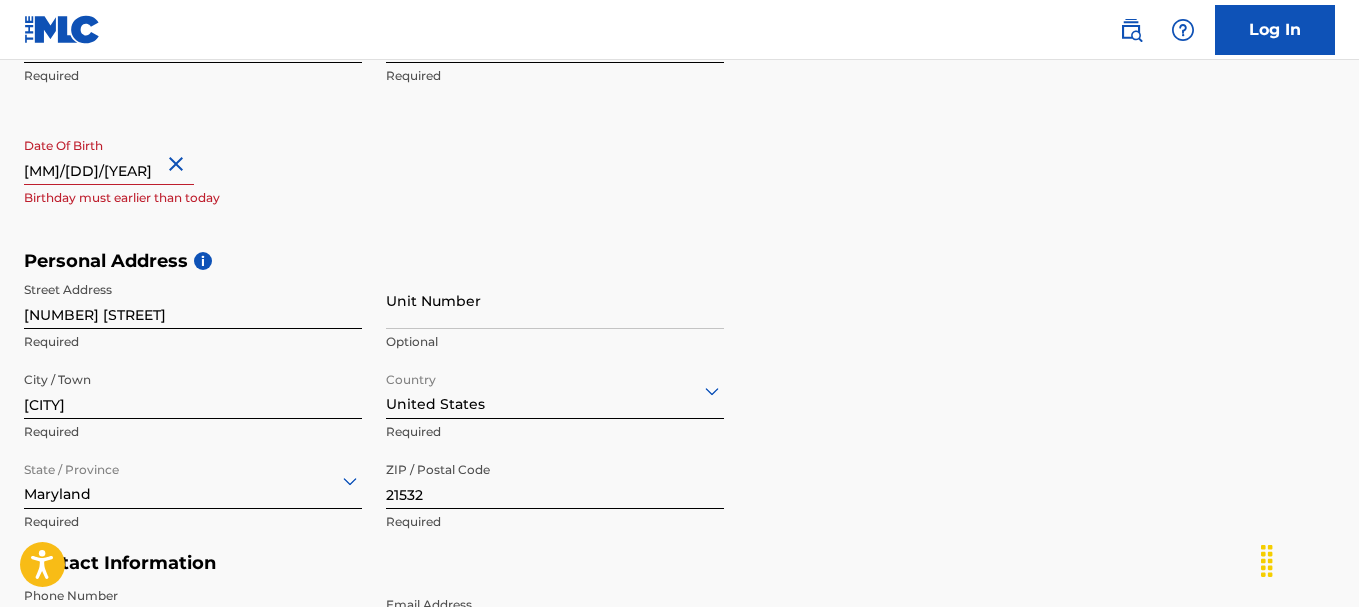 select on "8" 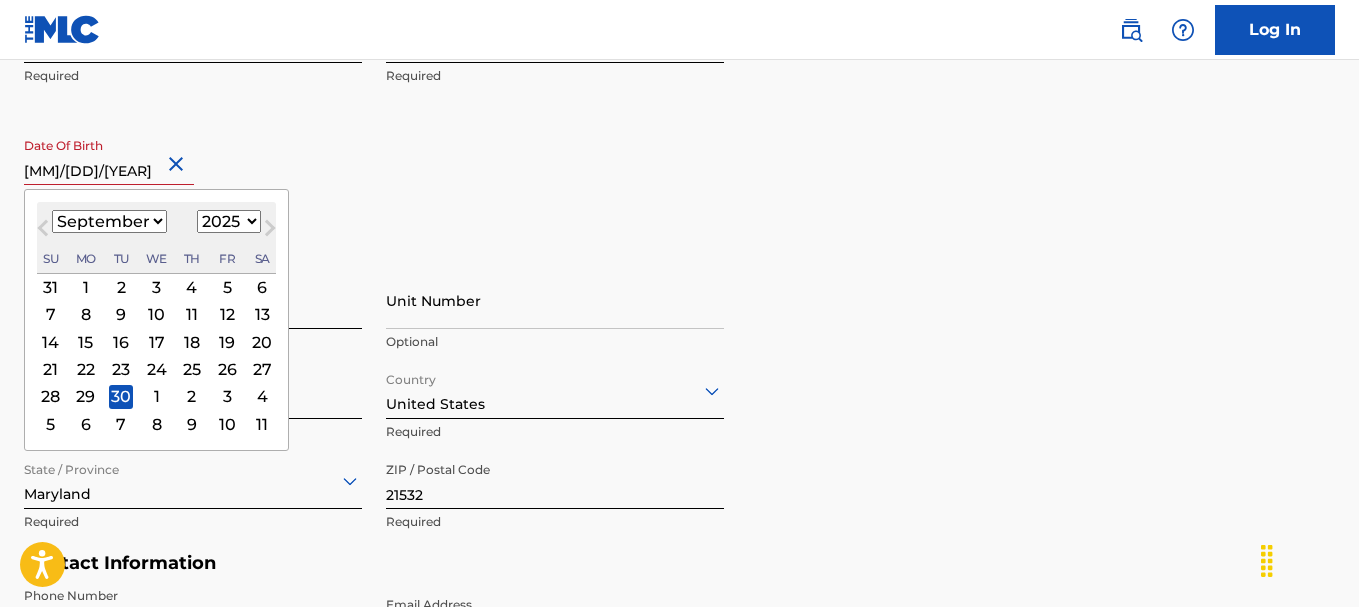 click on "[MM]/[DD]/[YEAR]" at bounding box center [109, 156] 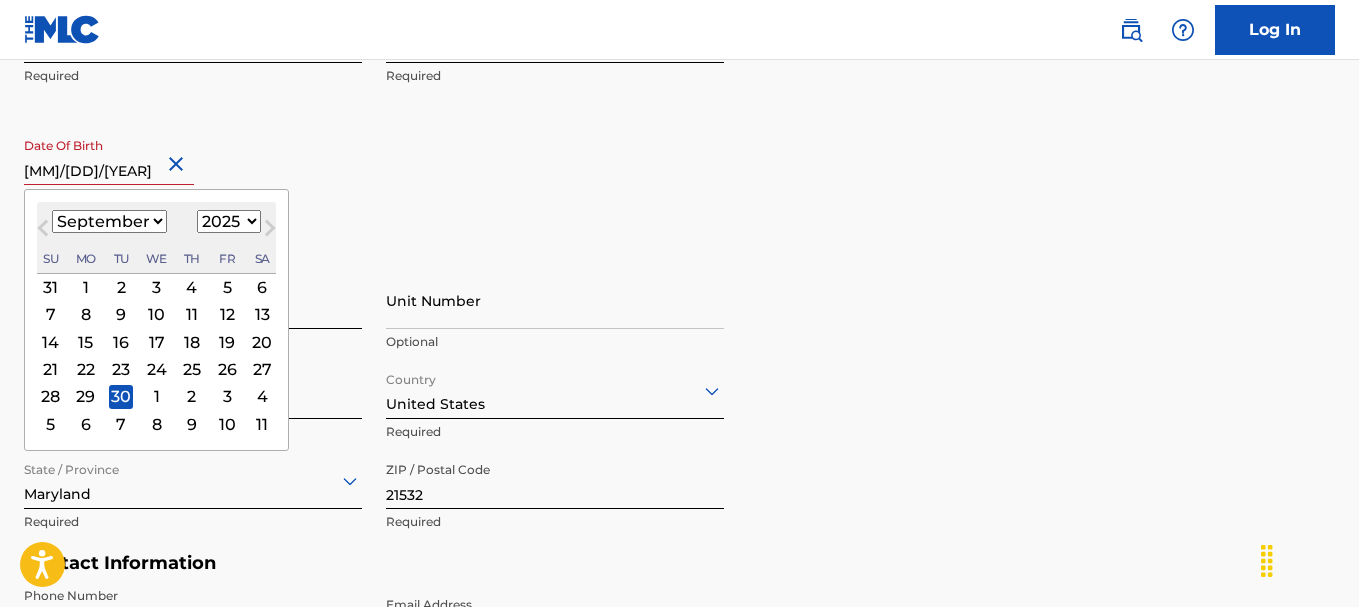 click on "1899 1900 1901 1902 1903 1904 1905 1906 1907 1908 1909 1910 1911 1912 1913 1914 1915 1916 1917 1918 1919 1920 1921 1922 1923 1924 1925 1926 1927 1928 1929 1930 1931 1932 1933 1934 1935 1936 1937 1938 1939 1940 1941 1942 1943 1944 1945 1946 1947 1948 1949 1950 1951 1952 1953 1954 1955 1956 1957 1958 1959 1960 1961 1962 1963 1964 1965 1966 1967 1968 1969 1970 1971 1972 1973 1974 1975 1976 1977 1978 1979 1980 1981 1982 1983 1984 1985 1986 1987 1988 1989 1990 1991 1992 1993 1994 1995 1996 1997 1998 1999 2000 2001 2002 2003 2004 2005 2006 2007 2008 2009 2010 2011 2012 2013 2014 2015 2016 2017 2018 2019 2020 2021 2022 2023 2024 2025 2026 2027 2028 2029 2030 2031 2032 2033 2034 2035 2036 2037 2038 2039 2040 2041 2042 2043 2044 2045 2046 2047 2048 2049 2050 2051 2052 2053 2054 2055 2056 2057 2058 2059 2060 2061 2062 2063 2064 2065 2066 2067 2068 2069 2070 2071 2072 2073 2074 2075 2076 2077 2078 2079 2080 2081 2082 2083 2084 2085 2086 2087 2088 2089 2090 2091 2092 2093 2094 2095 2096 2097 2098 2099 2100" at bounding box center (229, 221) 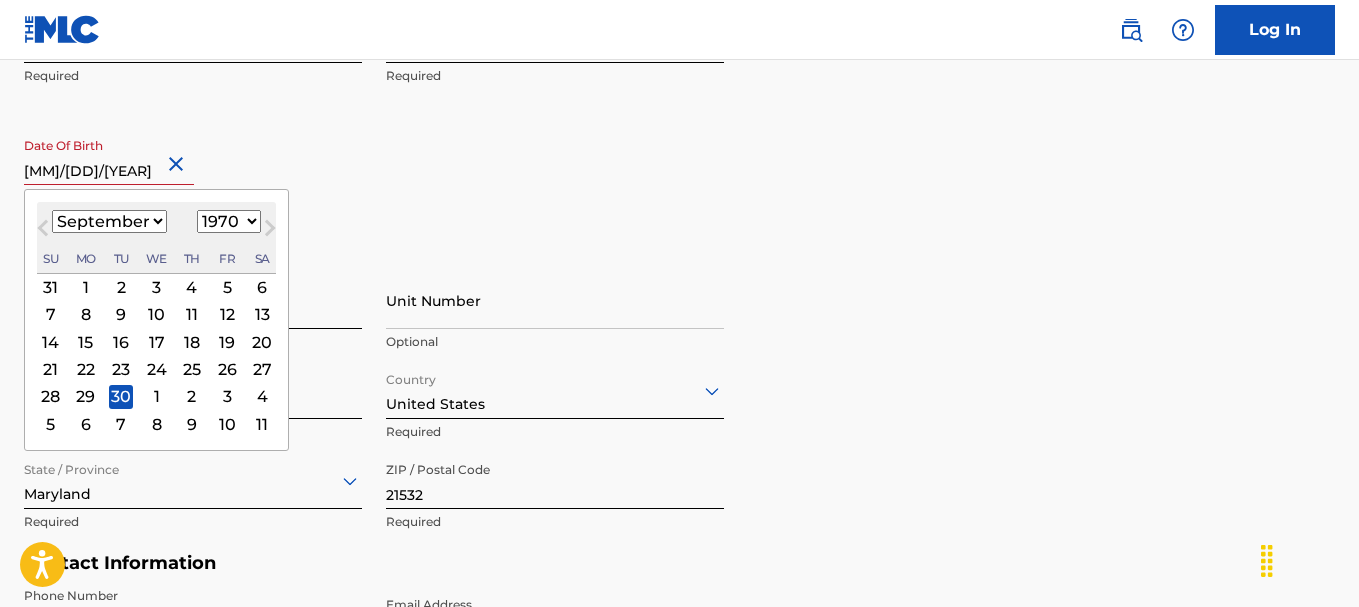 click on "1899 1900 1901 1902 1903 1904 1905 1906 1907 1908 1909 1910 1911 1912 1913 1914 1915 1916 1917 1918 1919 1920 1921 1922 1923 1924 1925 1926 1927 1928 1929 1930 1931 1932 1933 1934 1935 1936 1937 1938 1939 1940 1941 1942 1943 1944 1945 1946 1947 1948 1949 1950 1951 1952 1953 1954 1955 1956 1957 1958 1959 1960 1961 1962 1963 1964 1965 1966 1967 1968 1969 1970 1971 1972 1973 1974 1975 1976 1977 1978 1979 1980 1981 1982 1983 1984 1985 1986 1987 1988 1989 1990 1991 1992 1993 1994 1995 1996 1997 1998 1999 2000 2001 2002 2003 2004 2005 2006 2007 2008 2009 2010 2011 2012 2013 2014 2015 2016 2017 2018 2019 2020 2021 2022 2023 2024 2025 2026 2027 2028 2029 2030 2031 2032 2033 2034 2035 2036 2037 2038 2039 2040 2041 2042 2043 2044 2045 2046 2047 2048 2049 2050 2051 2052 2053 2054 2055 2056 2057 2058 2059 2060 2061 2062 2063 2064 2065 2066 2067 2068 2069 2070 2071 2072 2073 2074 2075 2076 2077 2078 2079 2080 2081 2082 2083 2084 2085 2086 2087 2088 2089 2090 2091 2092 2093 2094 2095 2096 2097 2098 2099 2100" at bounding box center (229, 221) 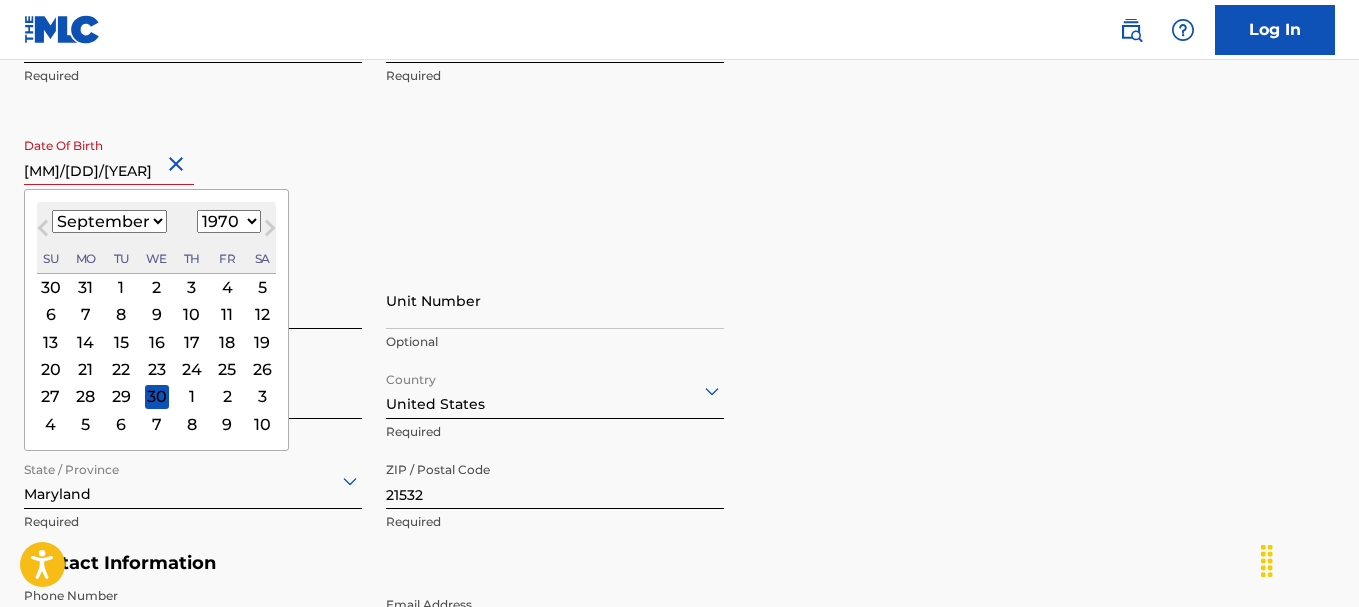 click on "Unit Number" at bounding box center (555, 300) 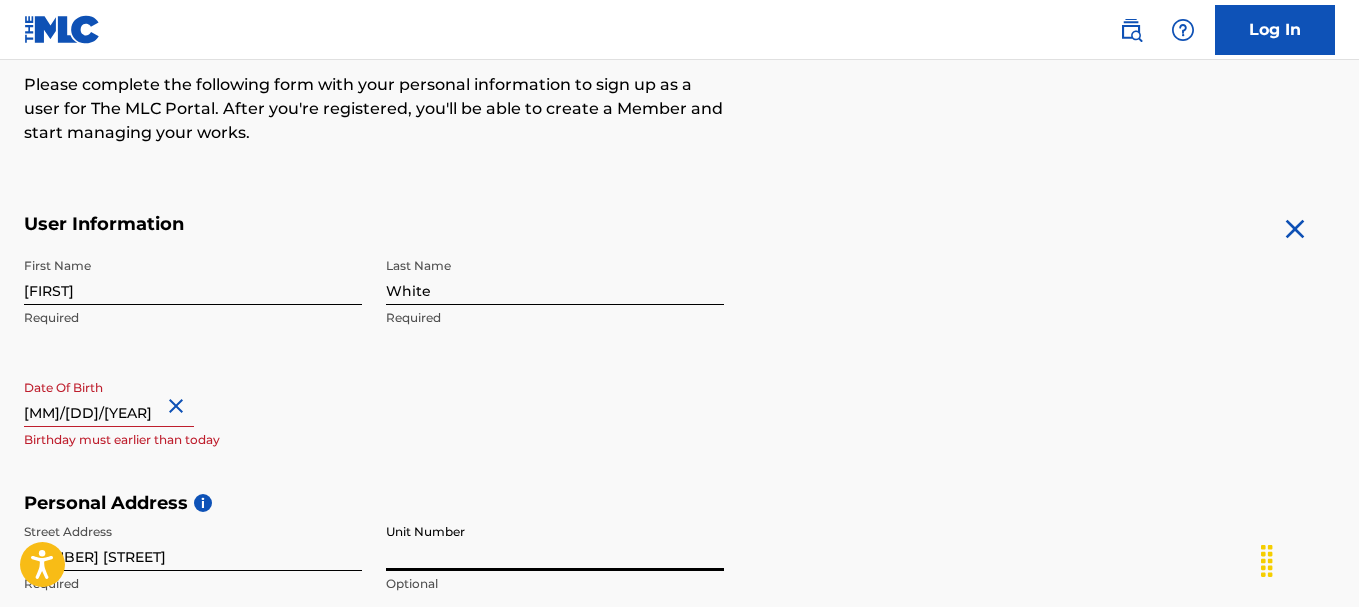 scroll, scrollTop: 263, scrollLeft: 0, axis: vertical 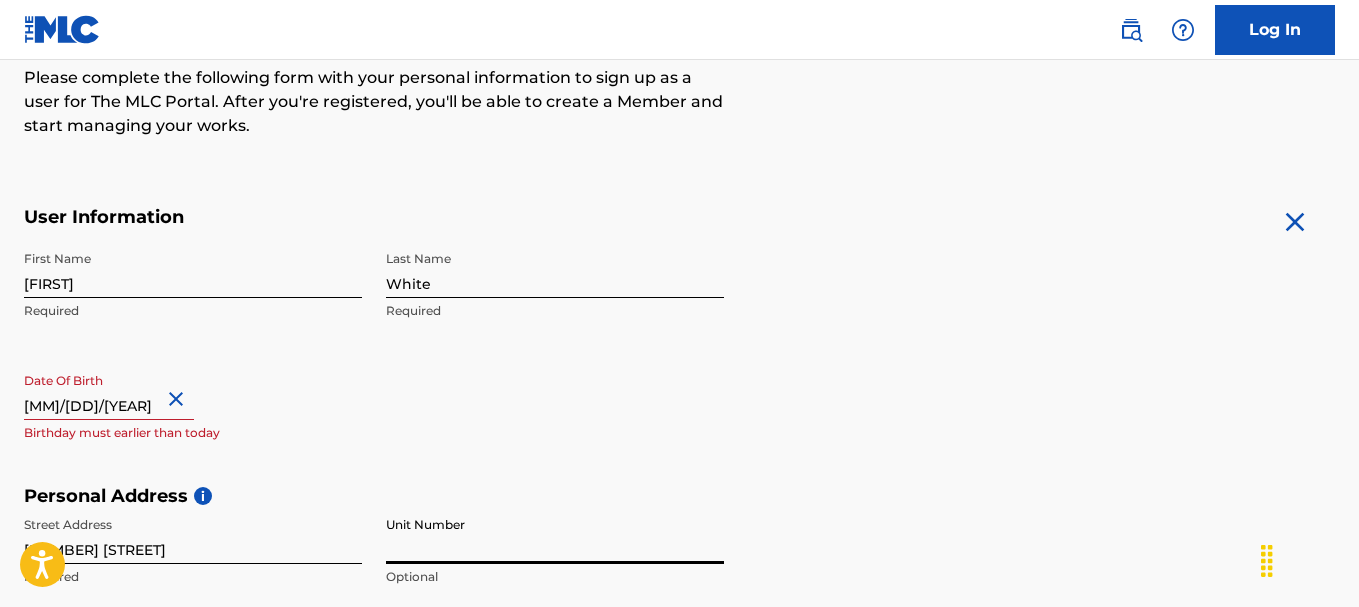 click on "[MM]/[DD]/[YEAR]" at bounding box center (109, 391) 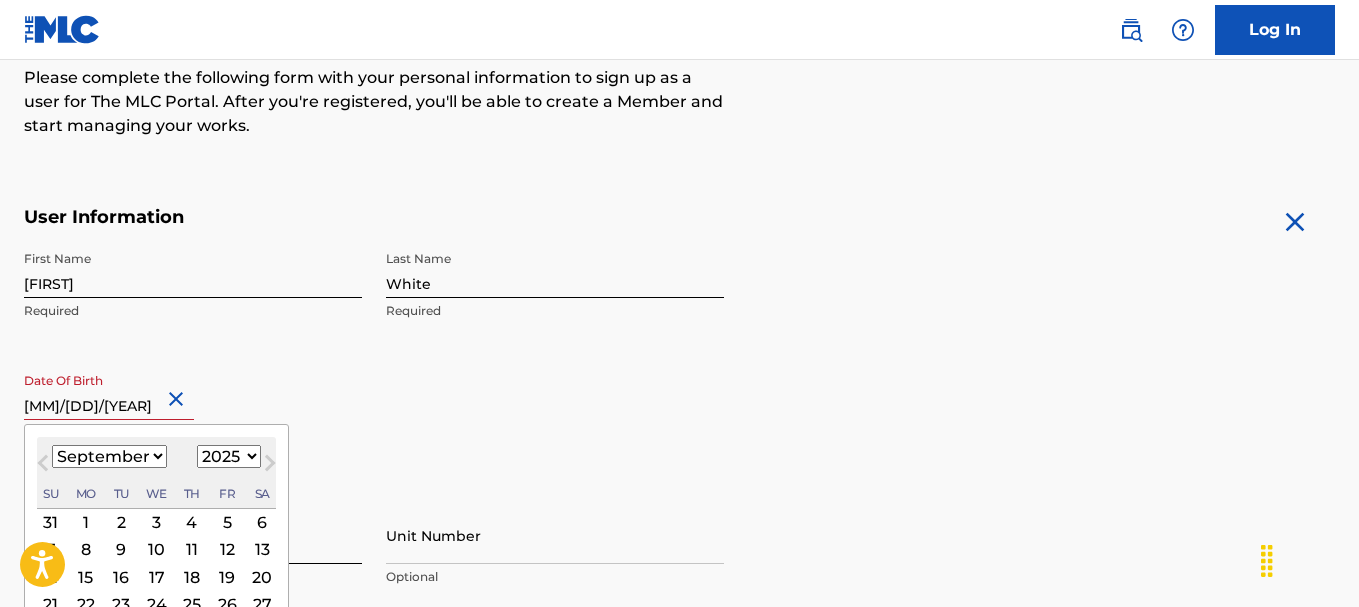 click on "Next Month" at bounding box center (270, 467) 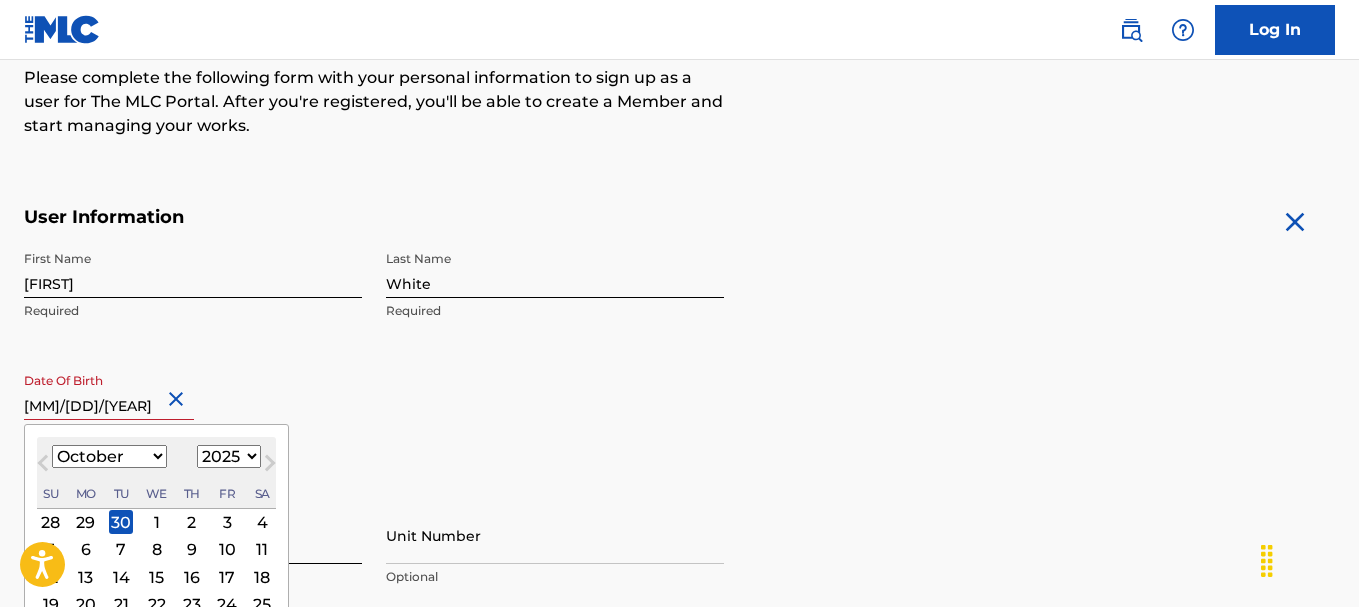 click on "1899 1900 1901 1902 1903 1904 1905 1906 1907 1908 1909 1910 1911 1912 1913 1914 1915 1916 1917 1918 1919 1920 1921 1922 1923 1924 1925 1926 1927 1928 1929 1930 1931 1932 1933 1934 1935 1936 1937 1938 1939 1940 1941 1942 1943 1944 1945 1946 1947 1948 1949 1950 1951 1952 1953 1954 1955 1956 1957 1958 1959 1960 1961 1962 1963 1964 1965 1966 1967 1968 1969 1970 1971 1972 1973 1974 1975 1976 1977 1978 1979 1980 1981 1982 1983 1984 1985 1986 1987 1988 1989 1990 1991 1992 1993 1994 1995 1996 1997 1998 1999 2000 2001 2002 2003 2004 2005 2006 2007 2008 2009 2010 2011 2012 2013 2014 2015 2016 2017 2018 2019 2020 2021 2022 2023 2024 2025 2026 2027 2028 2029 2030 2031 2032 2033 2034 2035 2036 2037 2038 2039 2040 2041 2042 2043 2044 2045 2046 2047 2048 2049 2050 2051 2052 2053 2054 2055 2056 2057 2058 2059 2060 2061 2062 2063 2064 2065 2066 2067 2068 2069 2070 2071 2072 2073 2074 2075 2076 2077 2078 2079 2080 2081 2082 2083 2084 2085 2086 2087 2088 2089 2090 2091 2092 2093 2094 2095 2096 2097 2098 2099 2100" at bounding box center [229, 456] 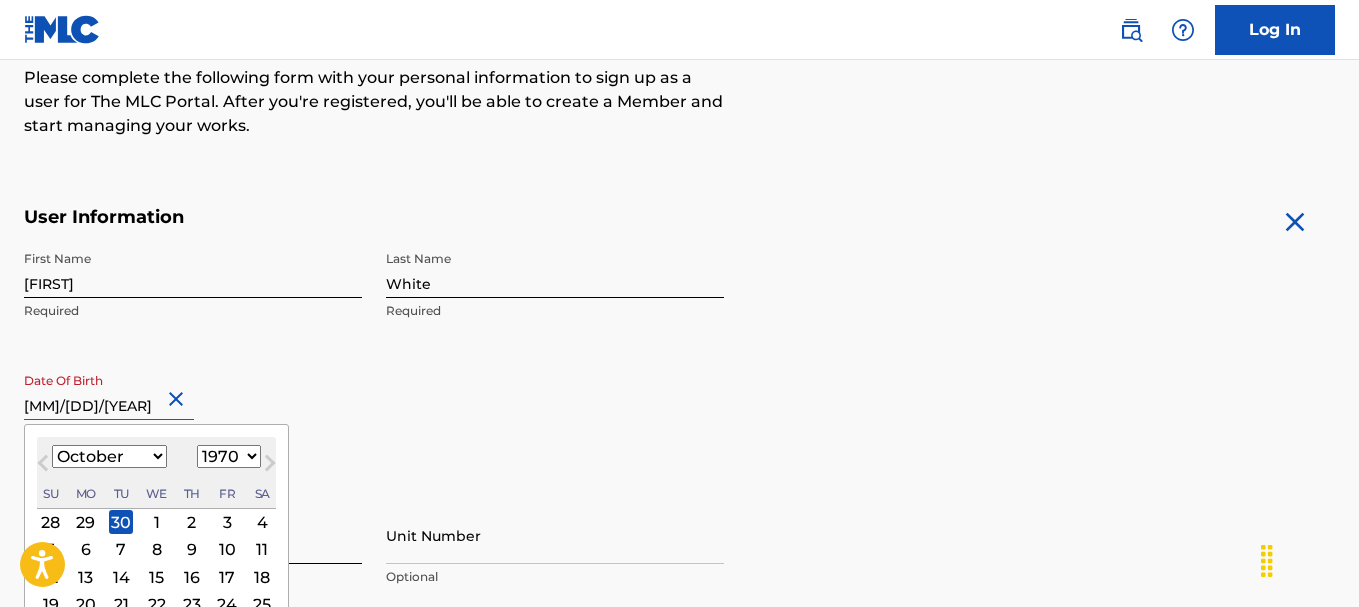click on "1899 1900 1901 1902 1903 1904 1905 1906 1907 1908 1909 1910 1911 1912 1913 1914 1915 1916 1917 1918 1919 1920 1921 1922 1923 1924 1925 1926 1927 1928 1929 1930 1931 1932 1933 1934 1935 1936 1937 1938 1939 1940 1941 1942 1943 1944 1945 1946 1947 1948 1949 1950 1951 1952 1953 1954 1955 1956 1957 1958 1959 1960 1961 1962 1963 1964 1965 1966 1967 1968 1969 1970 1971 1972 1973 1974 1975 1976 1977 1978 1979 1980 1981 1982 1983 1984 1985 1986 1987 1988 1989 1990 1991 1992 1993 1994 1995 1996 1997 1998 1999 2000 2001 2002 2003 2004 2005 2006 2007 2008 2009 2010 2011 2012 2013 2014 2015 2016 2017 2018 2019 2020 2021 2022 2023 2024 2025 2026 2027 2028 2029 2030 2031 2032 2033 2034 2035 2036 2037 2038 2039 2040 2041 2042 2043 2044 2045 2046 2047 2048 2049 2050 2051 2052 2053 2054 2055 2056 2057 2058 2059 2060 2061 2062 2063 2064 2065 2066 2067 2068 2069 2070 2071 2072 2073 2074 2075 2076 2077 2078 2079 2080 2081 2082 2083 2084 2085 2086 2087 2088 2089 2090 2091 2092 2093 2094 2095 2096 2097 2098 2099 2100" at bounding box center (229, 456) 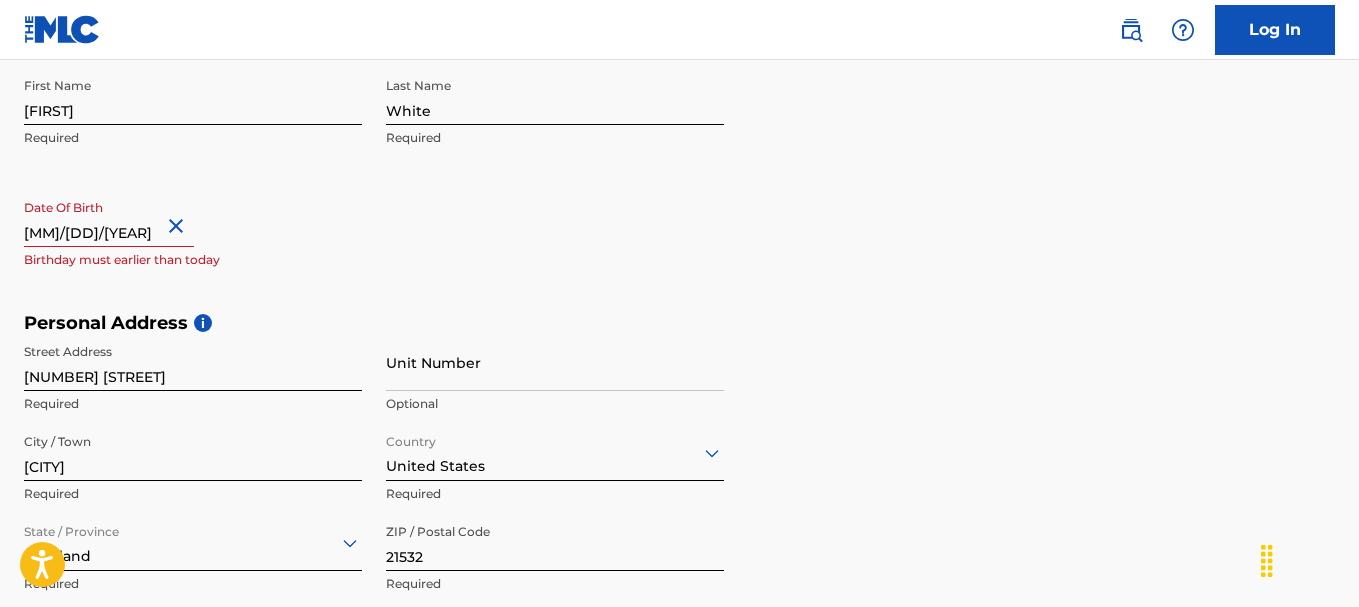 scroll, scrollTop: 451, scrollLeft: 0, axis: vertical 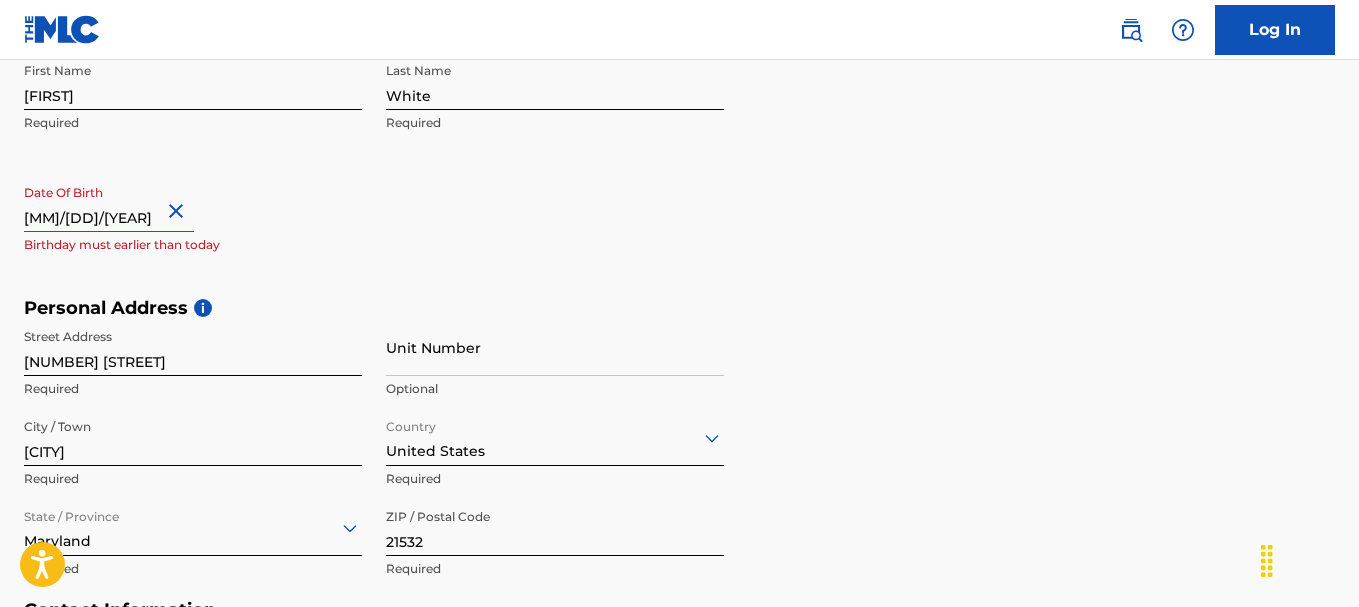 click on "Birthday must earlier than today" at bounding box center [193, 245] 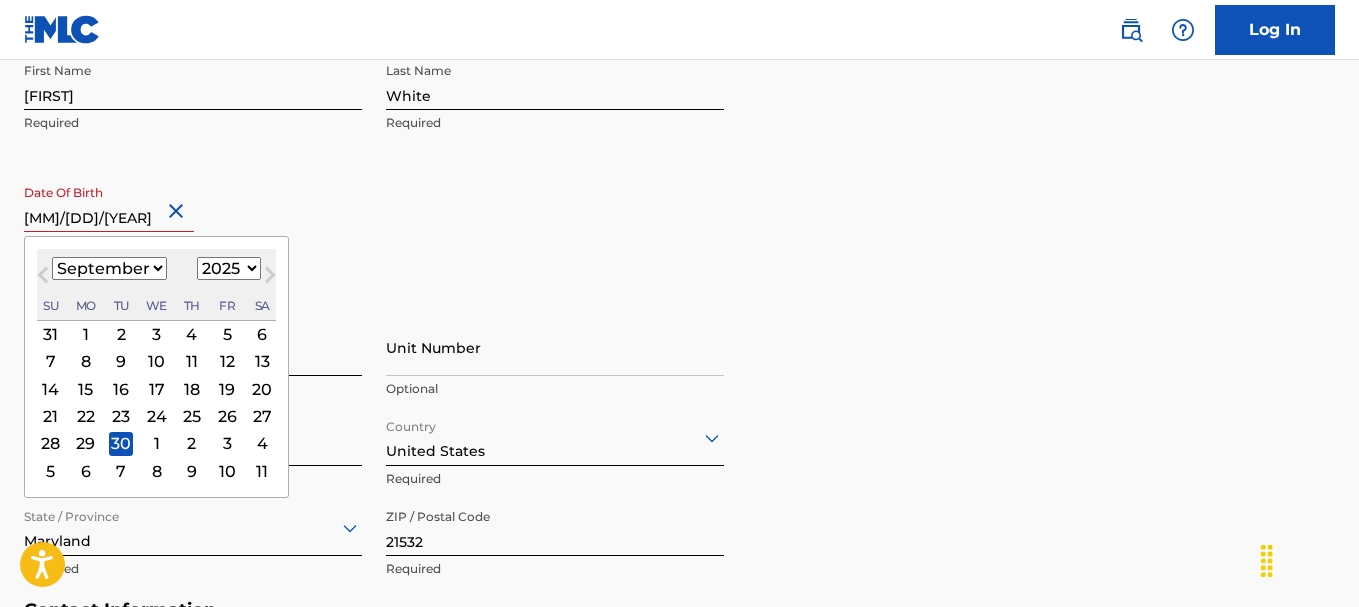 click on "1899 1900 1901 1902 1903 1904 1905 1906 1907 1908 1909 1910 1911 1912 1913 1914 1915 1916 1917 1918 1919 1920 1921 1922 1923 1924 1925 1926 1927 1928 1929 1930 1931 1932 1933 1934 1935 1936 1937 1938 1939 1940 1941 1942 1943 1944 1945 1946 1947 1948 1949 1950 1951 1952 1953 1954 1955 1956 1957 1958 1959 1960 1961 1962 1963 1964 1965 1966 1967 1968 1969 1970 1971 1972 1973 1974 1975 1976 1977 1978 1979 1980 1981 1982 1983 1984 1985 1986 1987 1988 1989 1990 1991 1992 1993 1994 1995 1996 1997 1998 1999 2000 2001 2002 2003 2004 2005 2006 2007 2008 2009 2010 2011 2012 2013 2014 2015 2016 2017 2018 2019 2020 2021 2022 2023 2024 2025 2026 2027 2028 2029 2030 2031 2032 2033 2034 2035 2036 2037 2038 2039 2040 2041 2042 2043 2044 2045 2046 2047 2048 2049 2050 2051 2052 2053 2054 2055 2056 2057 2058 2059 2060 2061 2062 2063 2064 2065 2066 2067 2068 2069 2070 2071 2072 2073 2074 2075 2076 2077 2078 2079 2080 2081 2082 2083 2084 2085 2086 2087 2088 2089 2090 2091 2092 2093 2094 2095 2096 2097 2098 2099 2100" at bounding box center (229, 268) 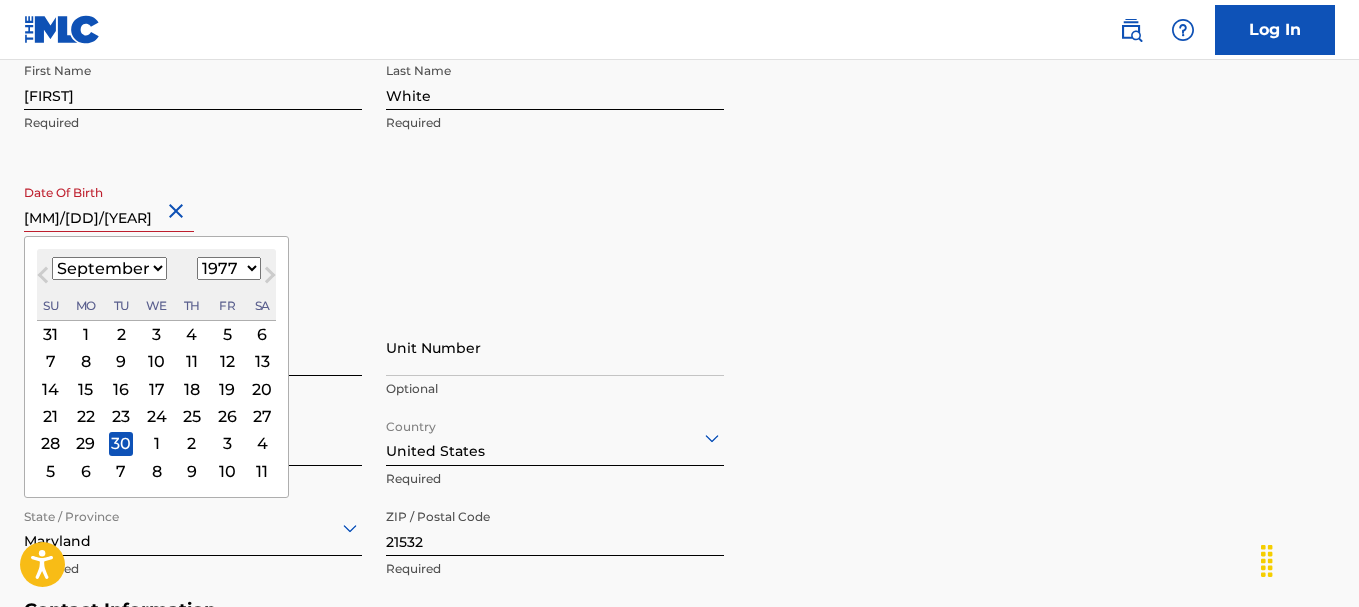 click on "1899 1900 1901 1902 1903 1904 1905 1906 1907 1908 1909 1910 1911 1912 1913 1914 1915 1916 1917 1918 1919 1920 1921 1922 1923 1924 1925 1926 1927 1928 1929 1930 1931 1932 1933 1934 1935 1936 1937 1938 1939 1940 1941 1942 1943 1944 1945 1946 1947 1948 1949 1950 1951 1952 1953 1954 1955 1956 1957 1958 1959 1960 1961 1962 1963 1964 1965 1966 1967 1968 1969 1970 1971 1972 1973 1974 1975 1976 1977 1978 1979 1980 1981 1982 1983 1984 1985 1986 1987 1988 1989 1990 1991 1992 1993 1994 1995 1996 1997 1998 1999 2000 2001 2002 2003 2004 2005 2006 2007 2008 2009 2010 2011 2012 2013 2014 2015 2016 2017 2018 2019 2020 2021 2022 2023 2024 2025 2026 2027 2028 2029 2030 2031 2032 2033 2034 2035 2036 2037 2038 2039 2040 2041 2042 2043 2044 2045 2046 2047 2048 2049 2050 2051 2052 2053 2054 2055 2056 2057 2058 2059 2060 2061 2062 2063 2064 2065 2066 2067 2068 2069 2070 2071 2072 2073 2074 2075 2076 2077 2078 2079 2080 2081 2082 2083 2084 2085 2086 2087 2088 2089 2090 2091 2092 2093 2094 2095 2096 2097 2098 2099 2100" at bounding box center [229, 268] 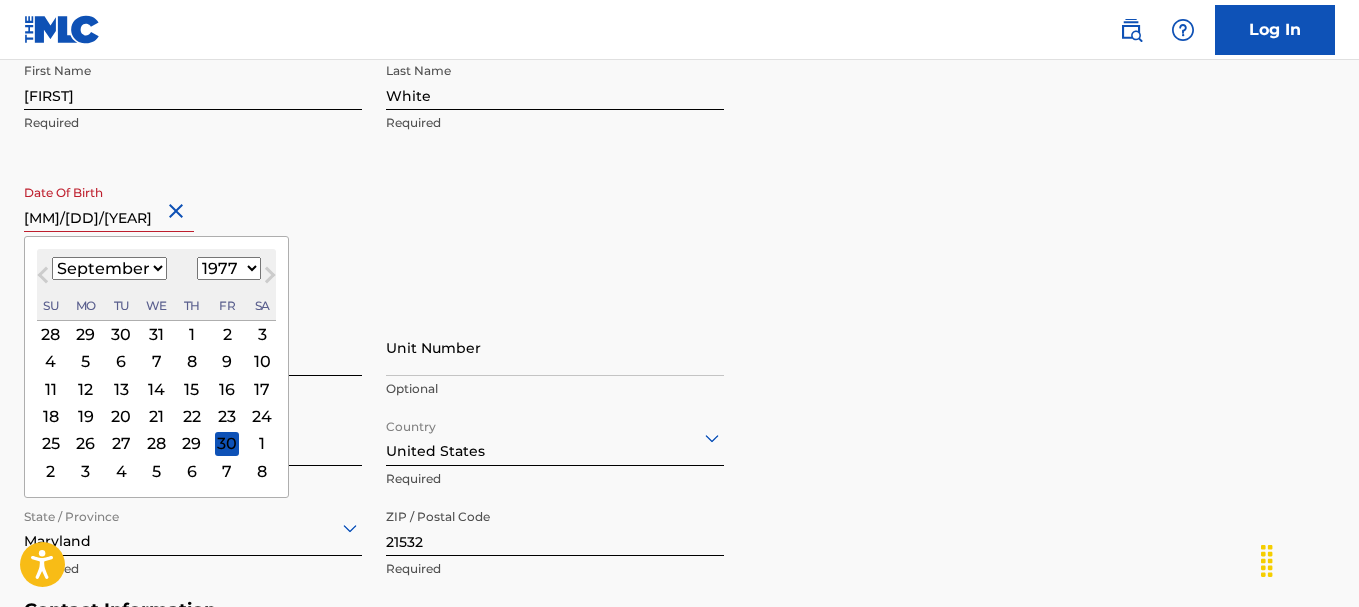 click on "1899 1900 1901 1902 1903 1904 1905 1906 1907 1908 1909 1910 1911 1912 1913 1914 1915 1916 1917 1918 1919 1920 1921 1922 1923 1924 1925 1926 1927 1928 1929 1930 1931 1932 1933 1934 1935 1936 1937 1938 1939 1940 1941 1942 1943 1944 1945 1946 1947 1948 1949 1950 1951 1952 1953 1954 1955 1956 1957 1958 1959 1960 1961 1962 1963 1964 1965 1966 1967 1968 1969 1970 1971 1972 1973 1974 1975 1976 1977 1978 1979 1980 1981 1982 1983 1984 1985 1986 1987 1988 1989 1990 1991 1992 1993 1994 1995 1996 1997 1998 1999 2000 2001 2002 2003 2004 2005 2006 2007 2008 2009 2010 2011 2012 2013 2014 2015 2016 2017 2018 2019 2020 2021 2022 2023 2024 2025 2026 2027 2028 2029 2030 2031 2032 2033 2034 2035 2036 2037 2038 2039 2040 2041 2042 2043 2044 2045 2046 2047 2048 2049 2050 2051 2052 2053 2054 2055 2056 2057 2058 2059 2060 2061 2062 2063 2064 2065 2066 2067 2068 2069 2070 2071 2072 2073 2074 2075 2076 2077 2078 2079 2080 2081 2082 2083 2084 2085 2086 2087 2088 2089 2090 2091 2092 2093 2094 2095 2096 2097 2098 2099 2100" at bounding box center [229, 268] 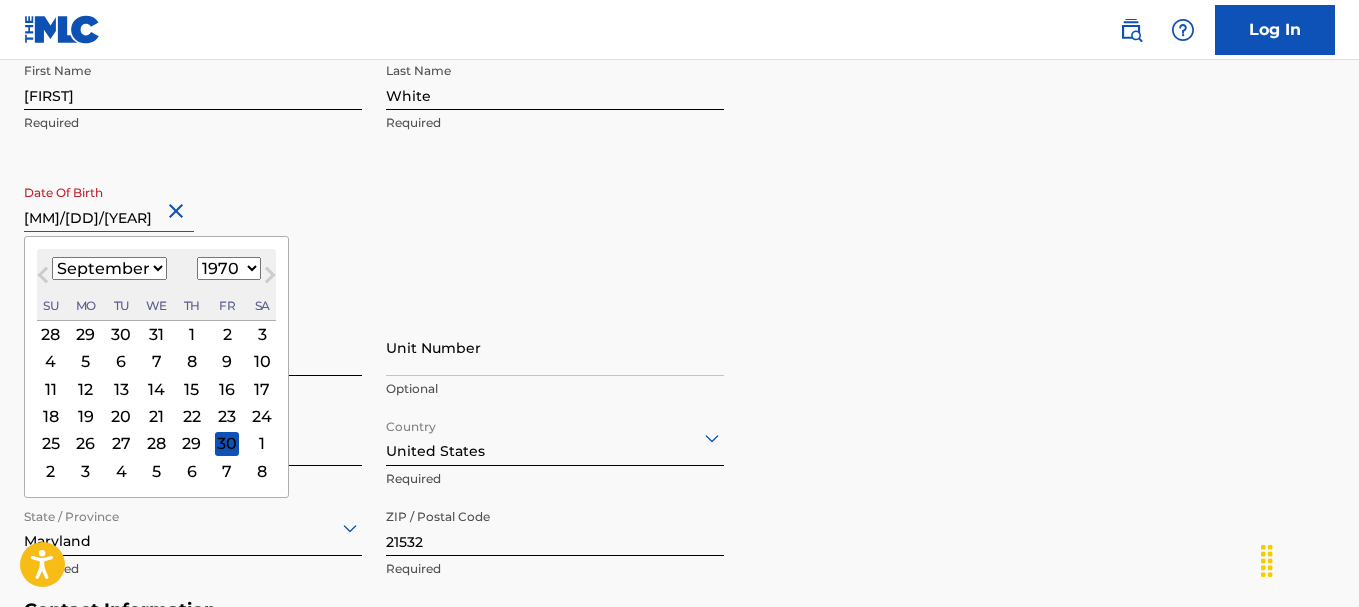 click on "1899 1900 1901 1902 1903 1904 1905 1906 1907 1908 1909 1910 1911 1912 1913 1914 1915 1916 1917 1918 1919 1920 1921 1922 1923 1924 1925 1926 1927 1928 1929 1930 1931 1932 1933 1934 1935 1936 1937 1938 1939 1940 1941 1942 1943 1944 1945 1946 1947 1948 1949 1950 1951 1952 1953 1954 1955 1956 1957 1958 1959 1960 1961 1962 1963 1964 1965 1966 1967 1968 1969 1970 1971 1972 1973 1974 1975 1976 1977 1978 1979 1980 1981 1982 1983 1984 1985 1986 1987 1988 1989 1990 1991 1992 1993 1994 1995 1996 1997 1998 1999 2000 2001 2002 2003 2004 2005 2006 2007 2008 2009 2010 2011 2012 2013 2014 2015 2016 2017 2018 2019 2020 2021 2022 2023 2024 2025 2026 2027 2028 2029 2030 2031 2032 2033 2034 2035 2036 2037 2038 2039 2040 2041 2042 2043 2044 2045 2046 2047 2048 2049 2050 2051 2052 2053 2054 2055 2056 2057 2058 2059 2060 2061 2062 2063 2064 2065 2066 2067 2068 2069 2070 2071 2072 2073 2074 2075 2076 2077 2078 2079 2080 2081 2082 2083 2084 2085 2086 2087 2088 2089 2090 2091 2092 2093 2094 2095 2096 2097 2098 2099 2100" at bounding box center (229, 268) 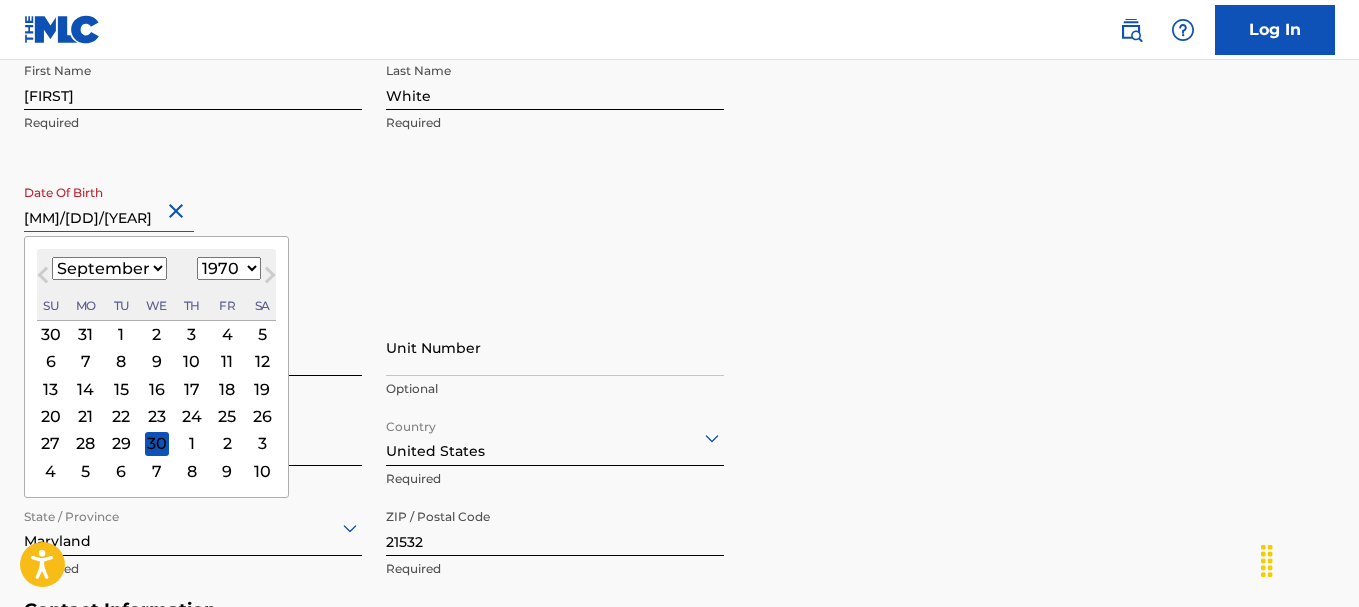 click on "[MM]/[DD]/[YEAR]" at bounding box center [109, 203] 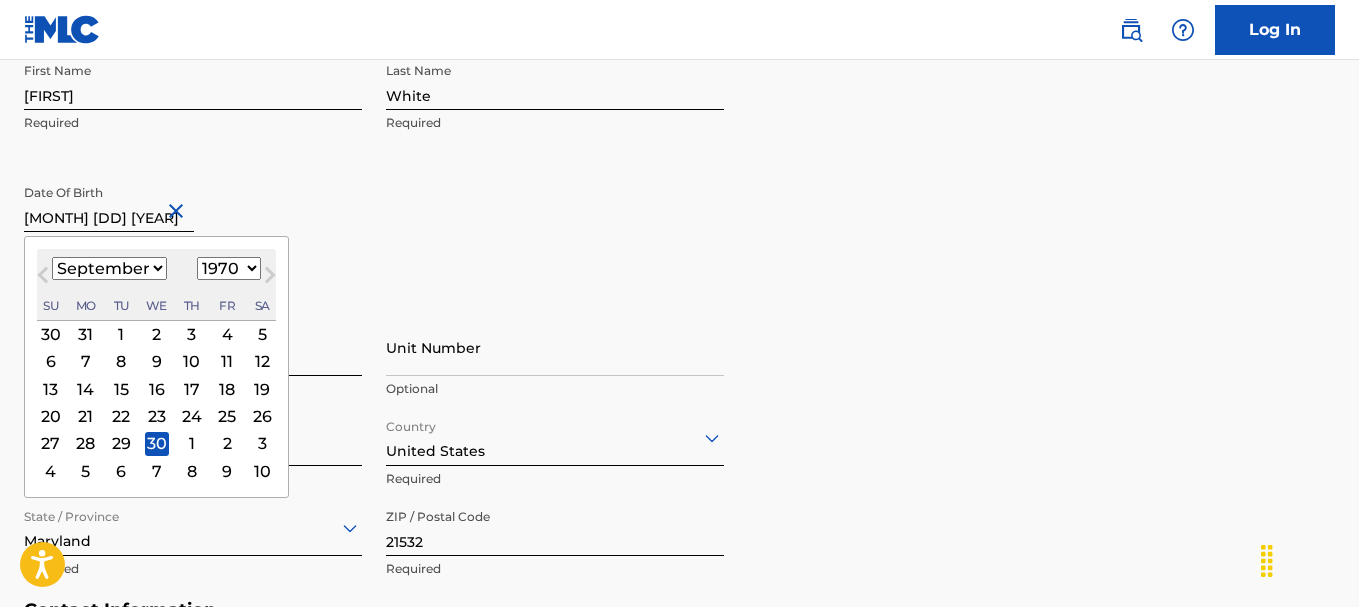 type on "[MONTH] [DD] [YEAR]" 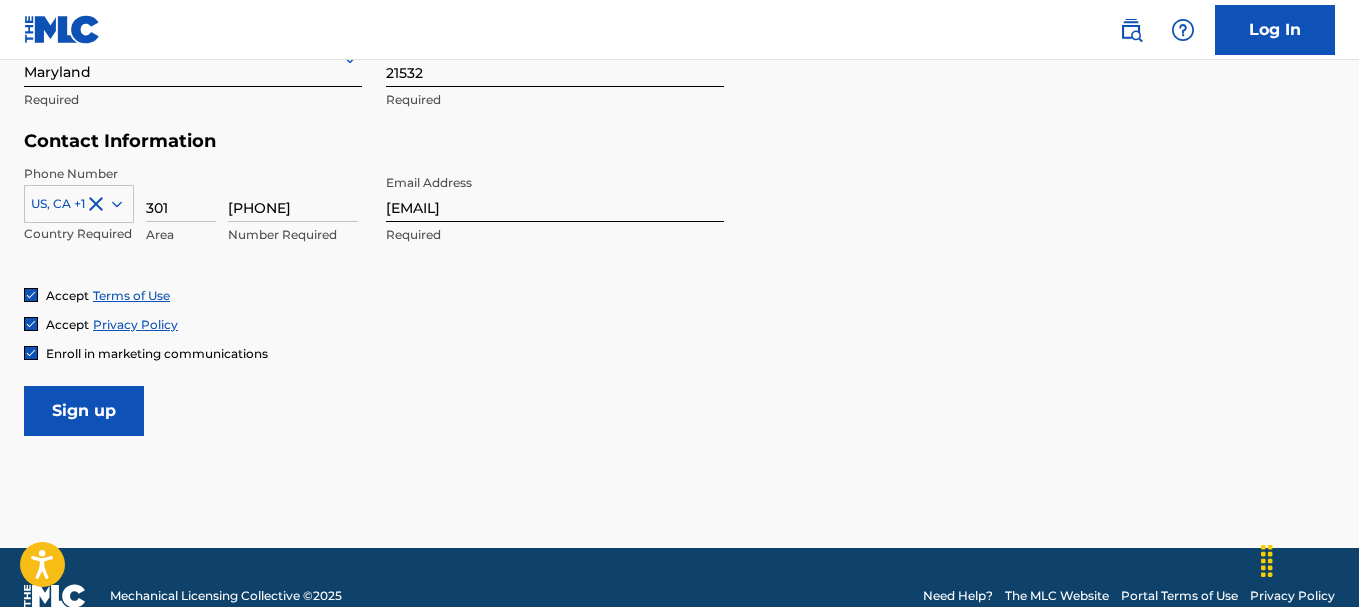 scroll, scrollTop: 957, scrollLeft: 0, axis: vertical 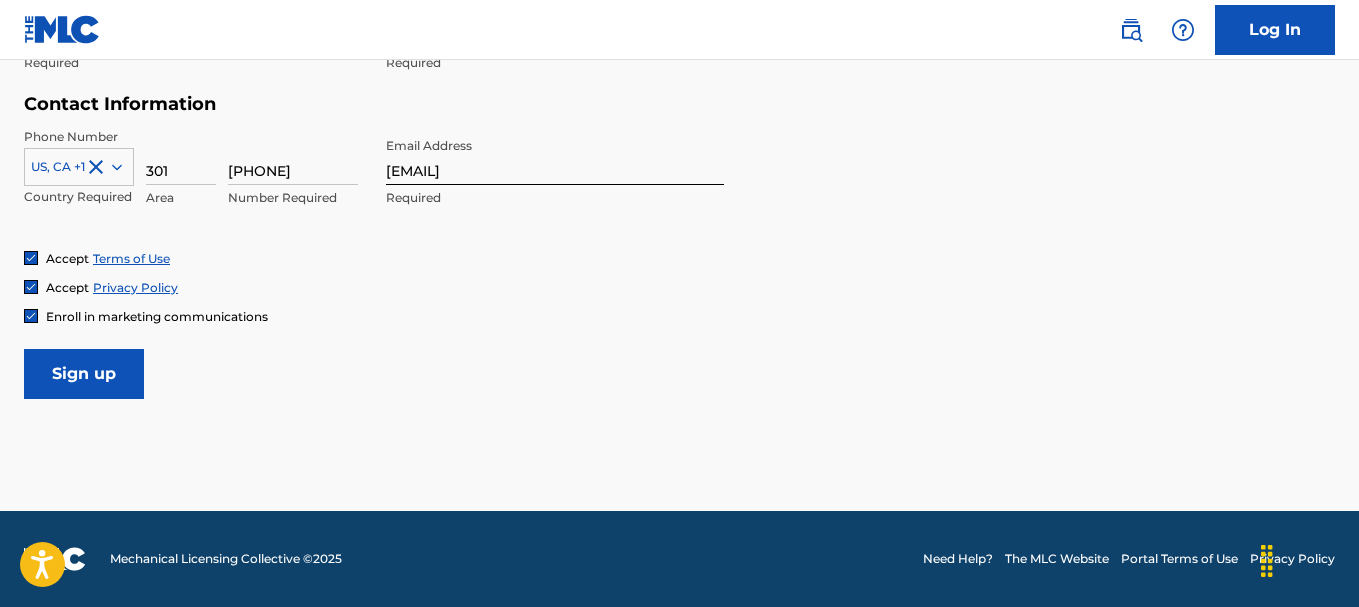 click on "Sign up" at bounding box center [84, 374] 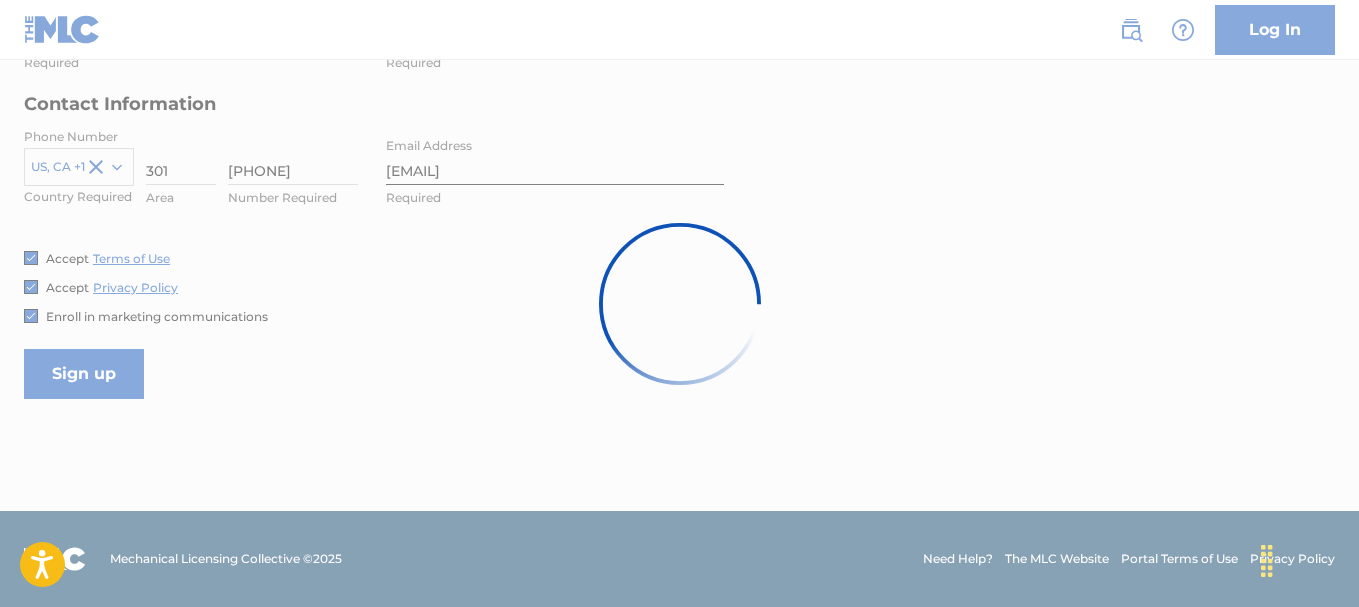 scroll, scrollTop: 0, scrollLeft: 0, axis: both 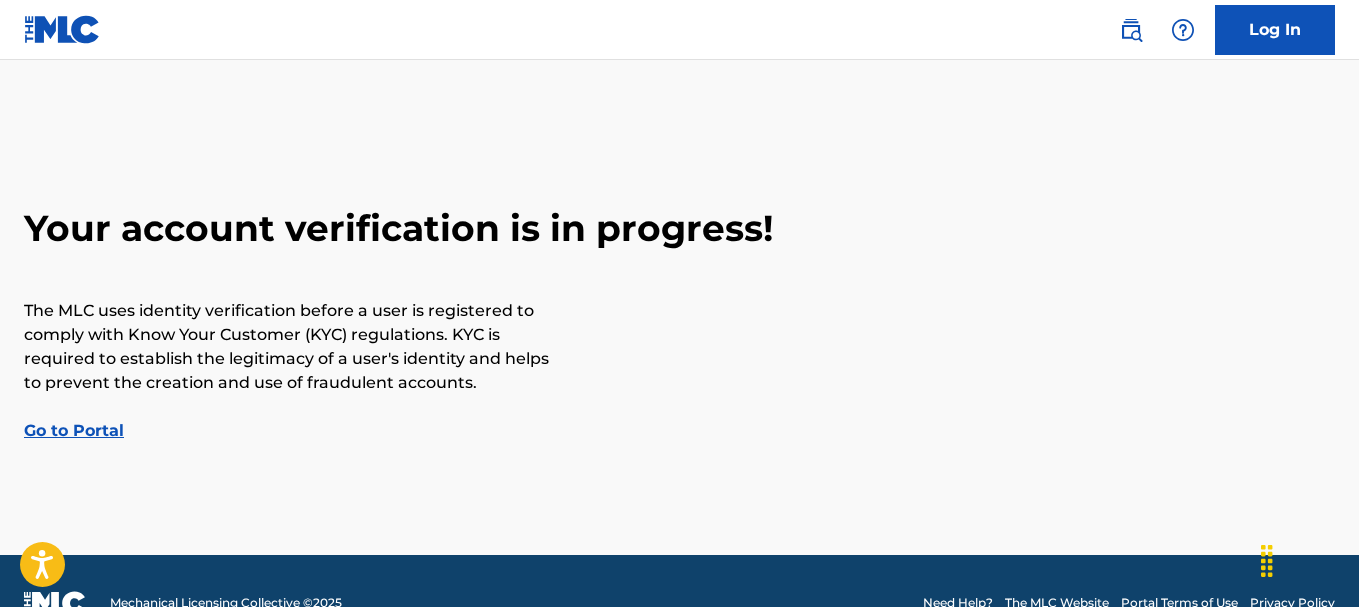 click on "Go to Portal" at bounding box center [74, 430] 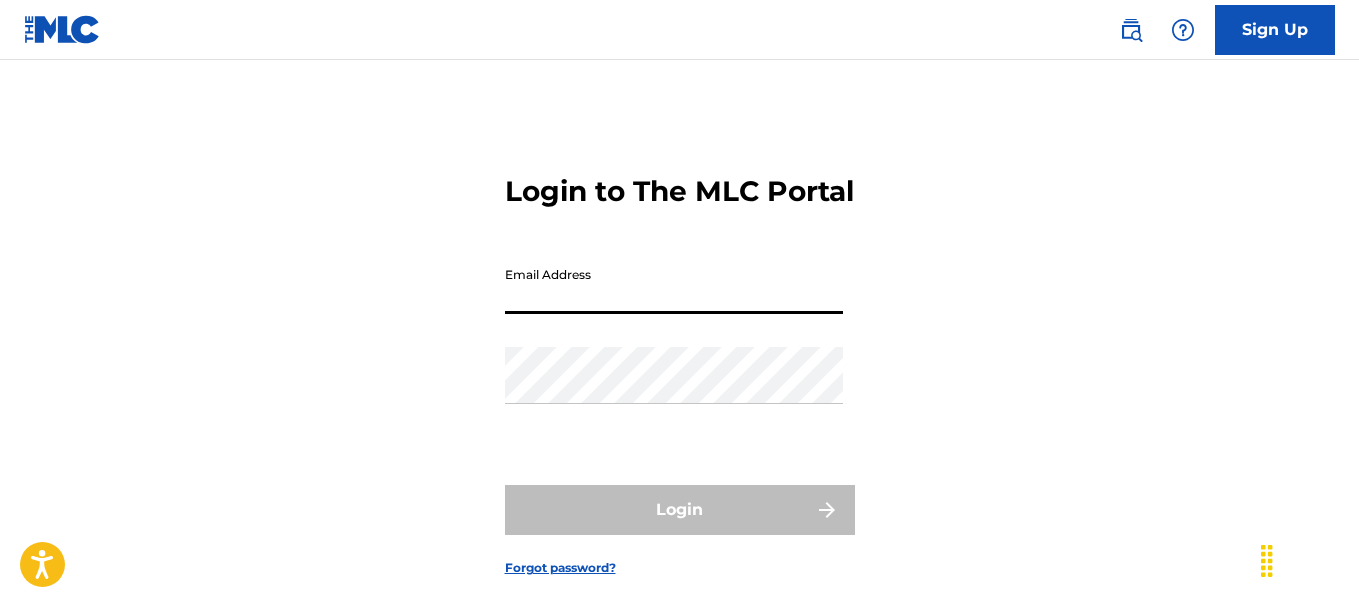click on "Email Address" at bounding box center [674, 285] 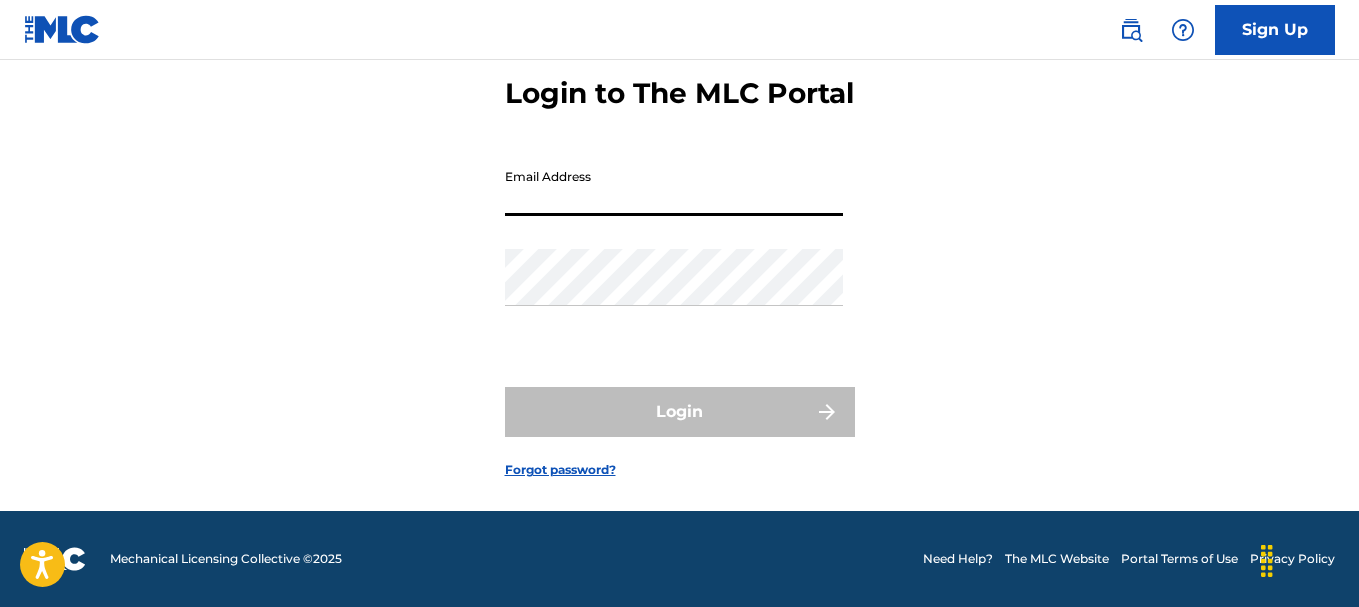 scroll, scrollTop: 126, scrollLeft: 0, axis: vertical 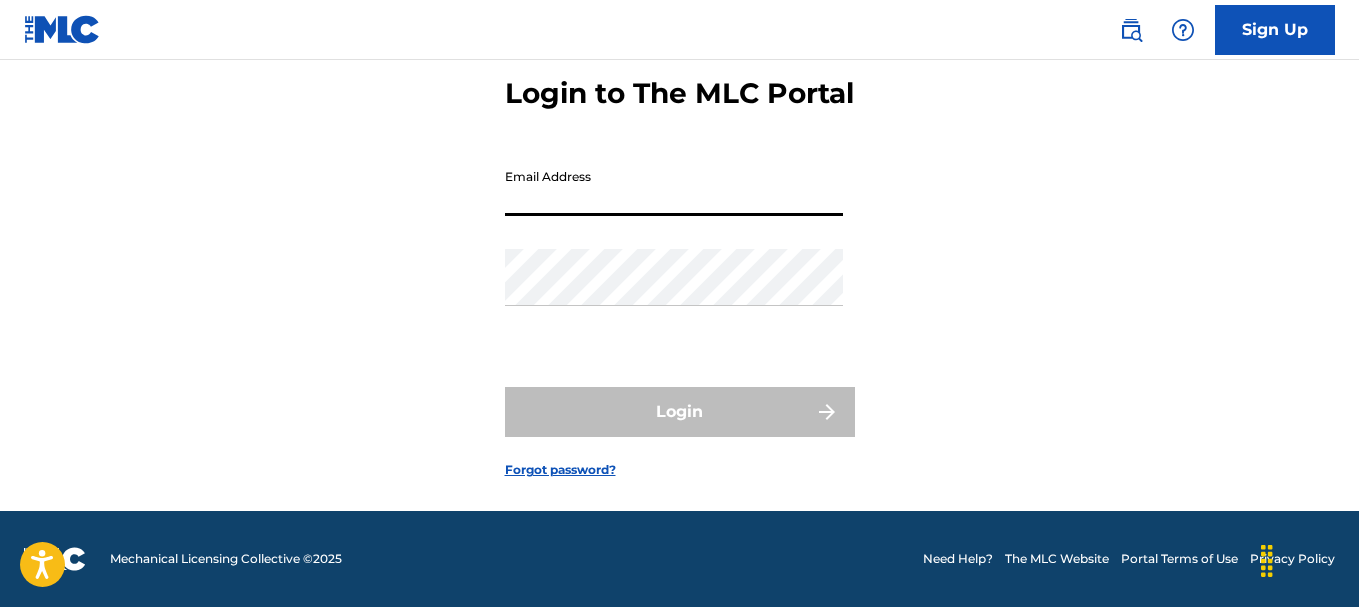 click on "Email Address" at bounding box center [674, 187] 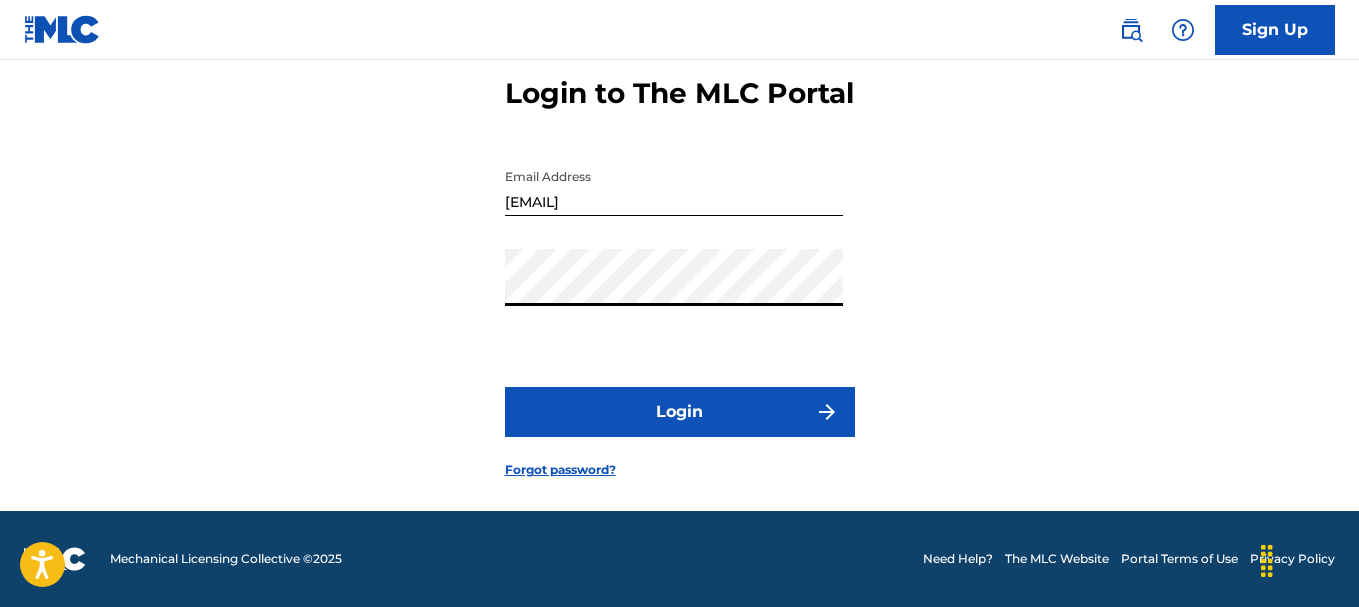 click on "Login" at bounding box center [680, 412] 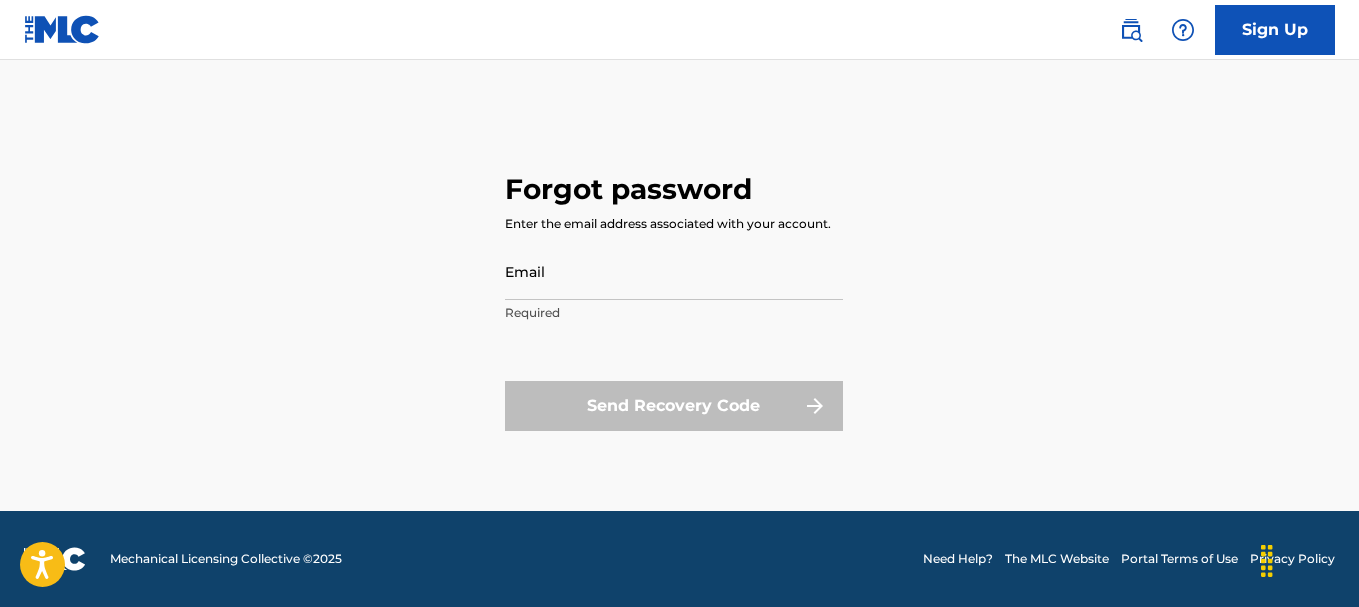 scroll, scrollTop: 0, scrollLeft: 0, axis: both 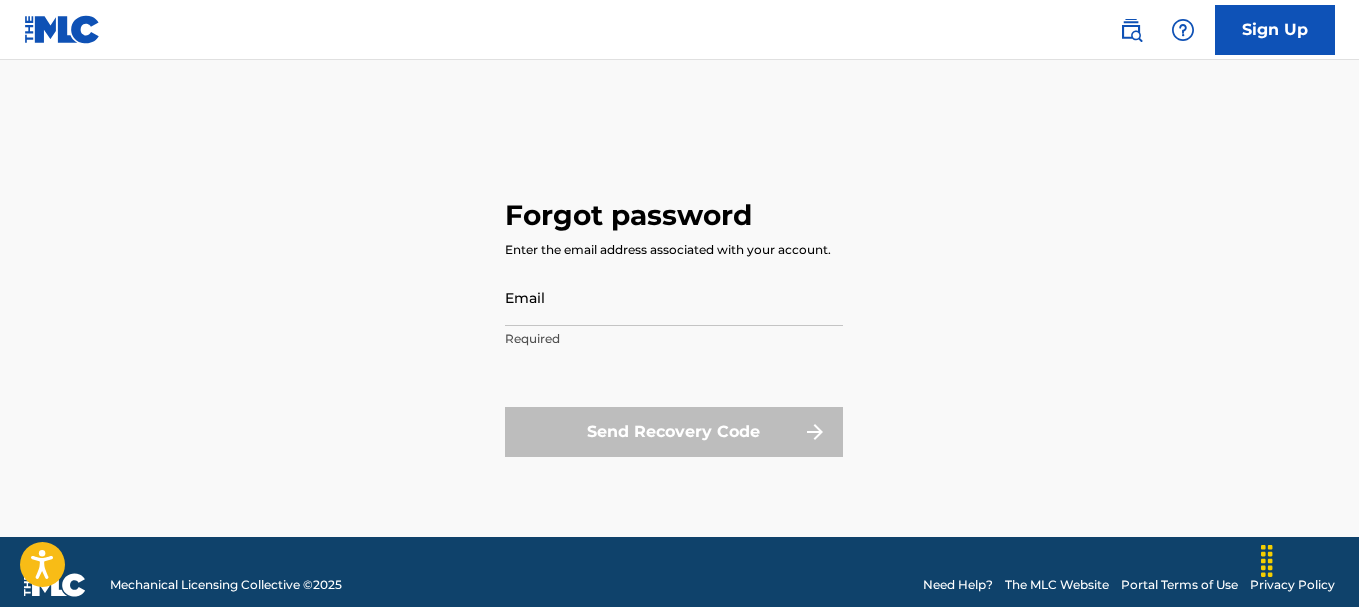 click on "Email" at bounding box center [674, 297] 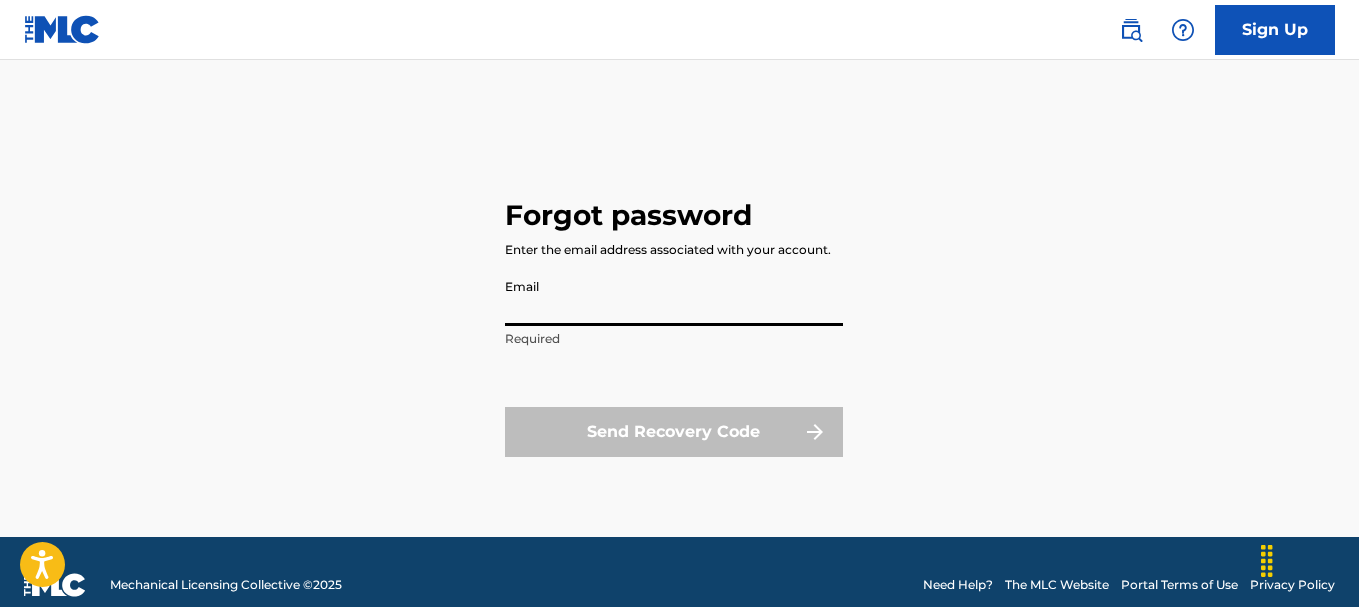 type on "[EMAIL]" 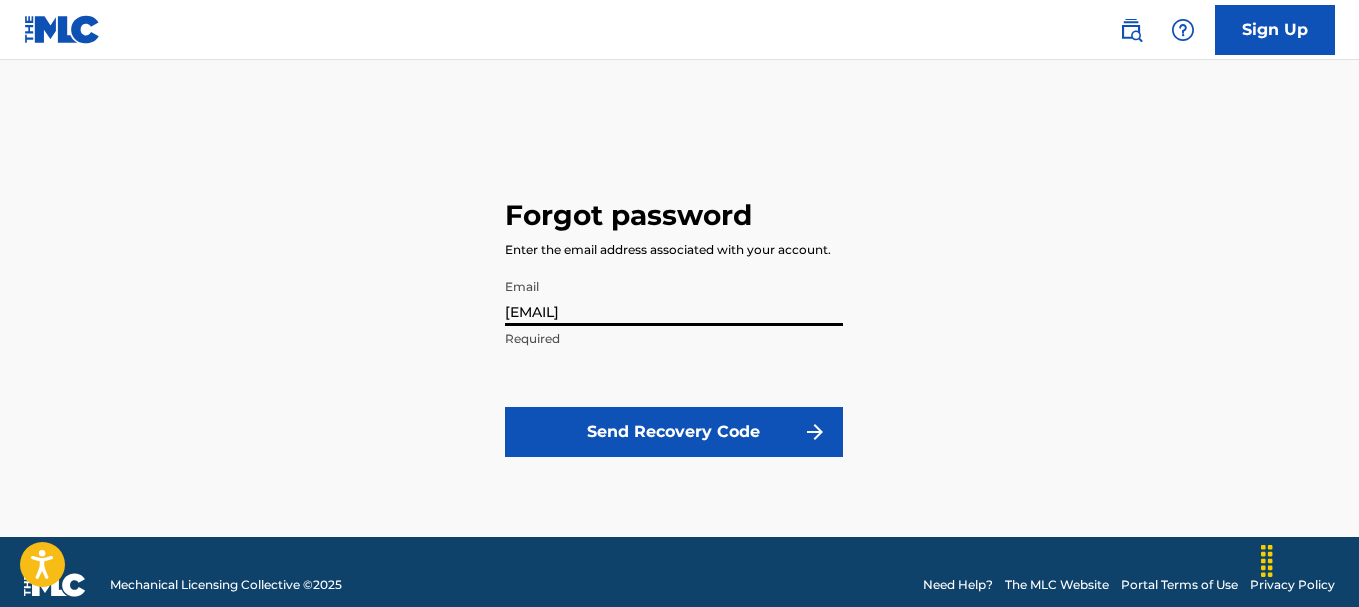 click on "Send Recovery Code" at bounding box center [674, 432] 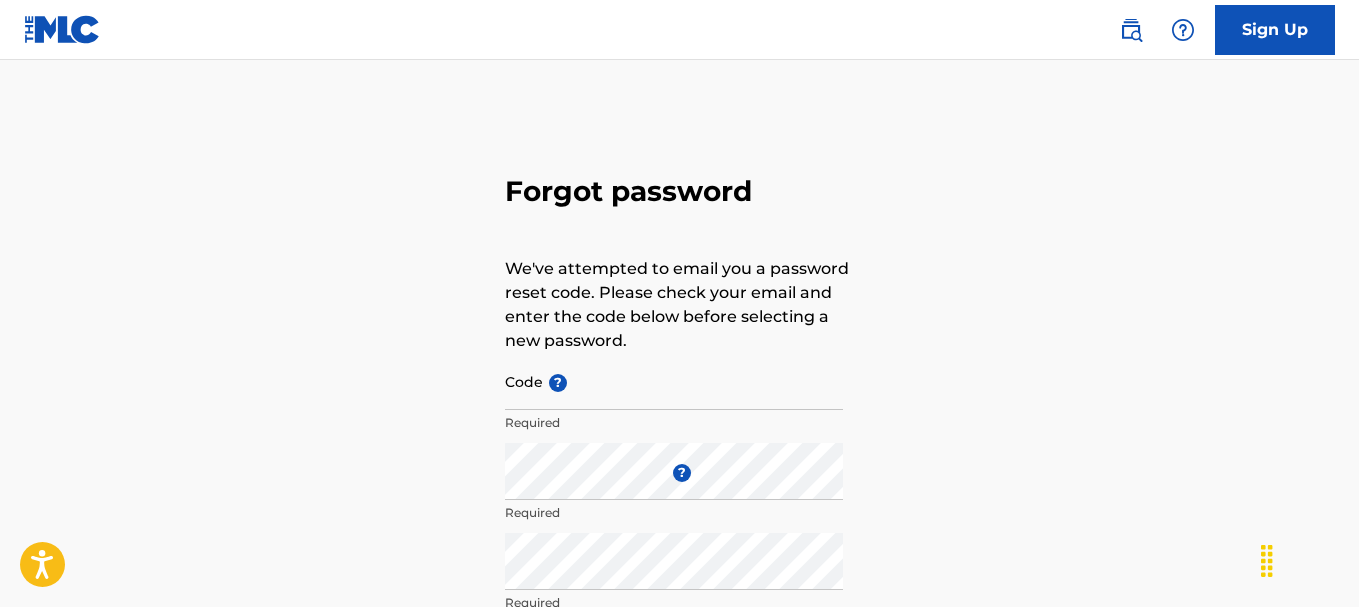 click on "Code ?" at bounding box center [674, 381] 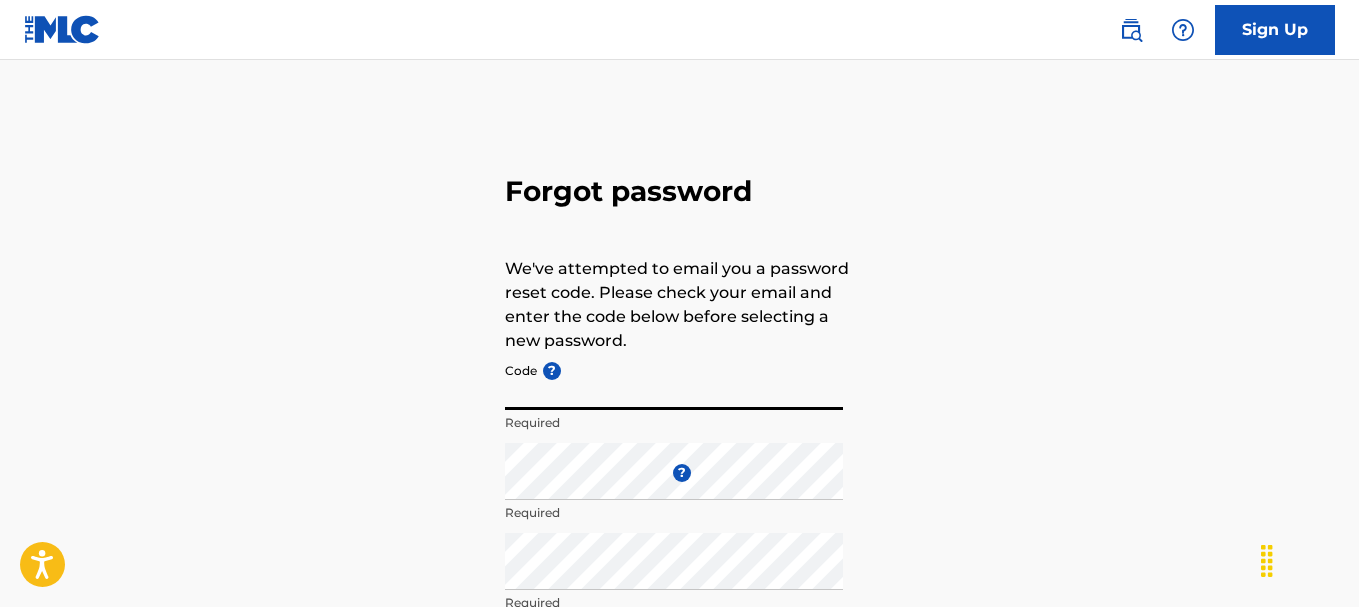 paste on "FP_05215b634fdb7617d074272f30cc" 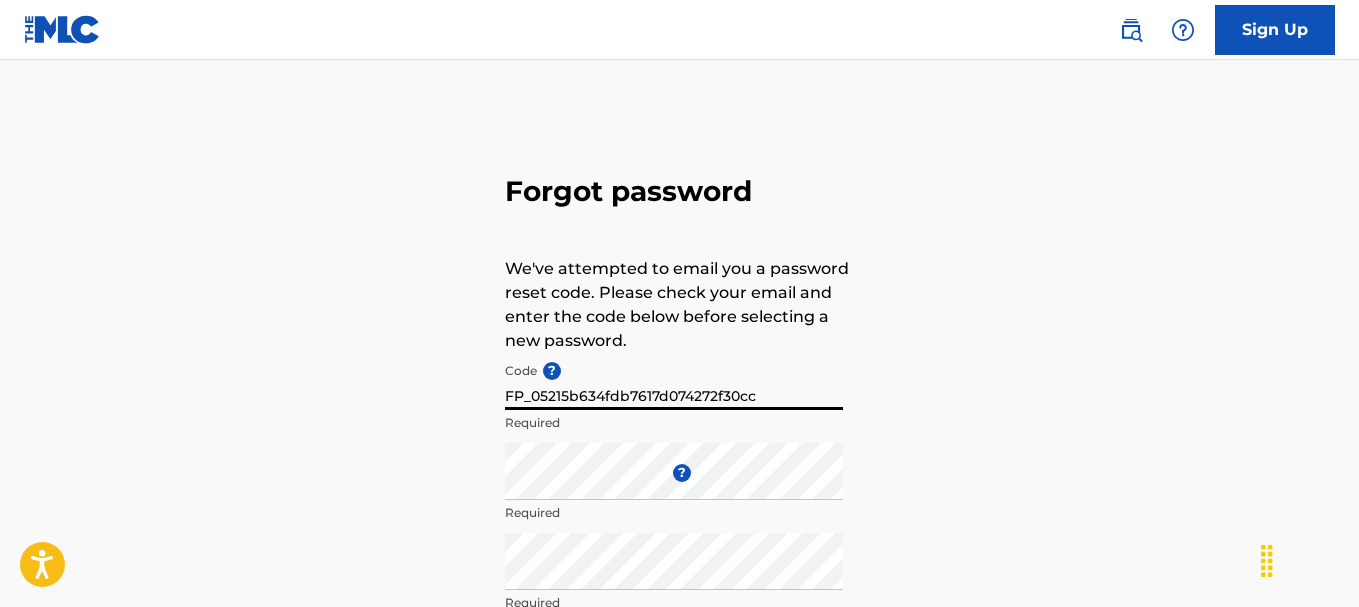 type on "FP_05215b634fdb7617d074272f30cc" 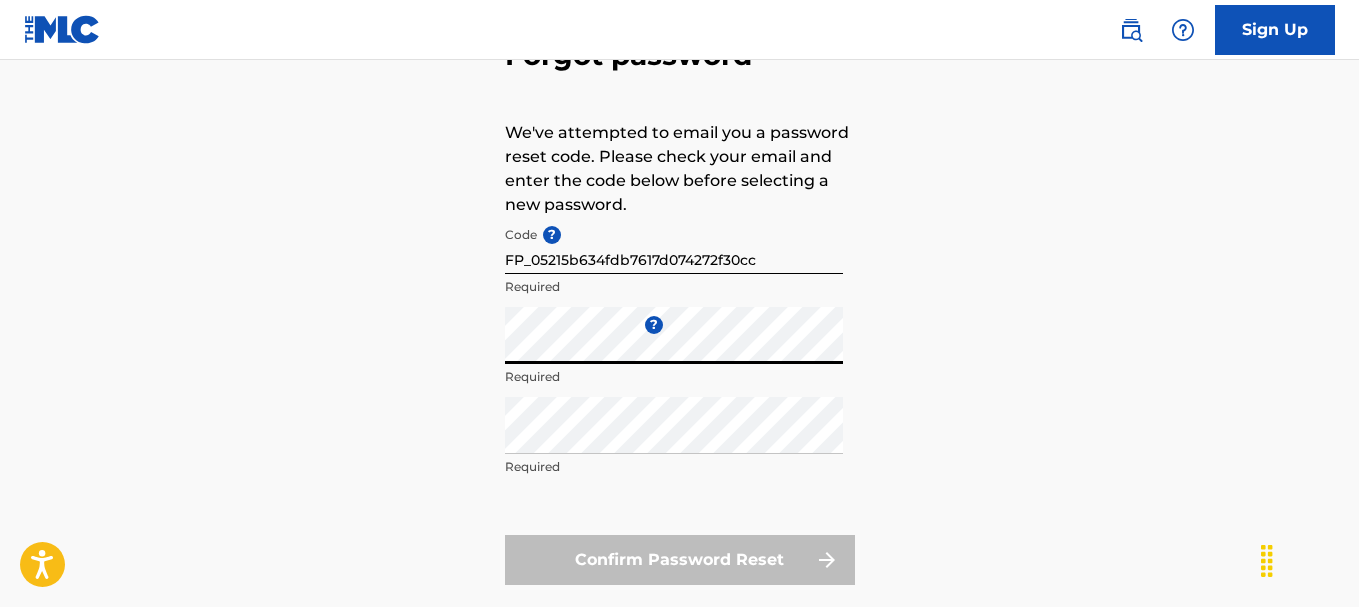 scroll, scrollTop: 152, scrollLeft: 0, axis: vertical 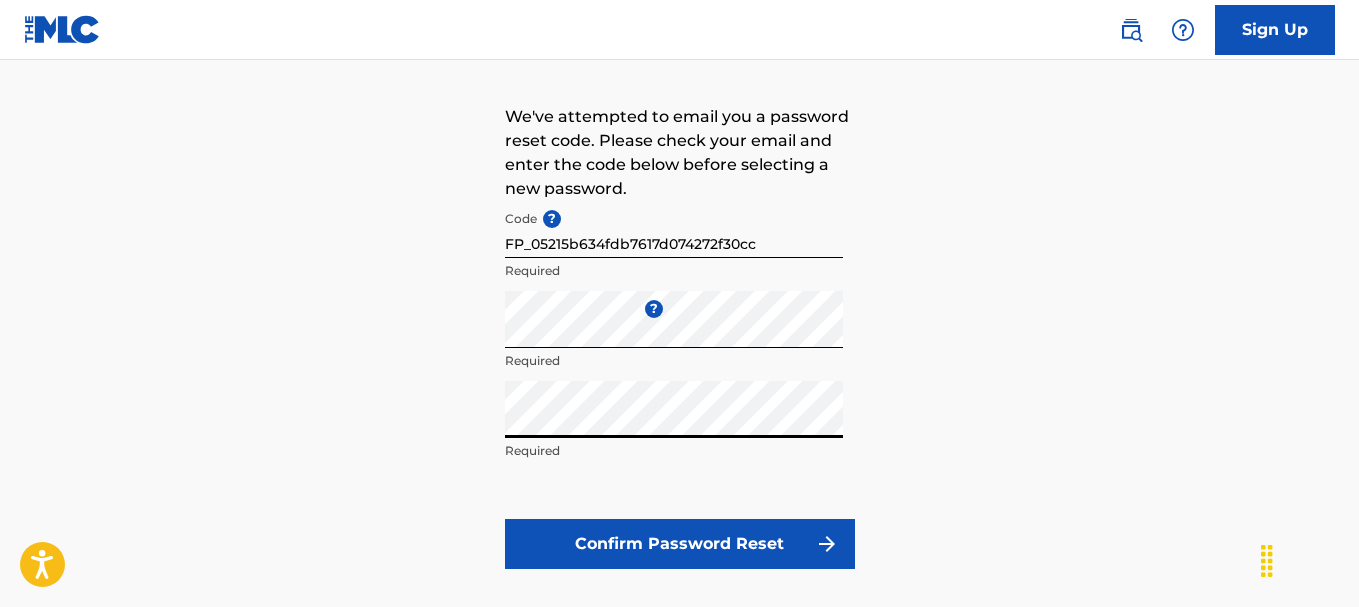 click on "Confirm Password Reset" at bounding box center (680, 544) 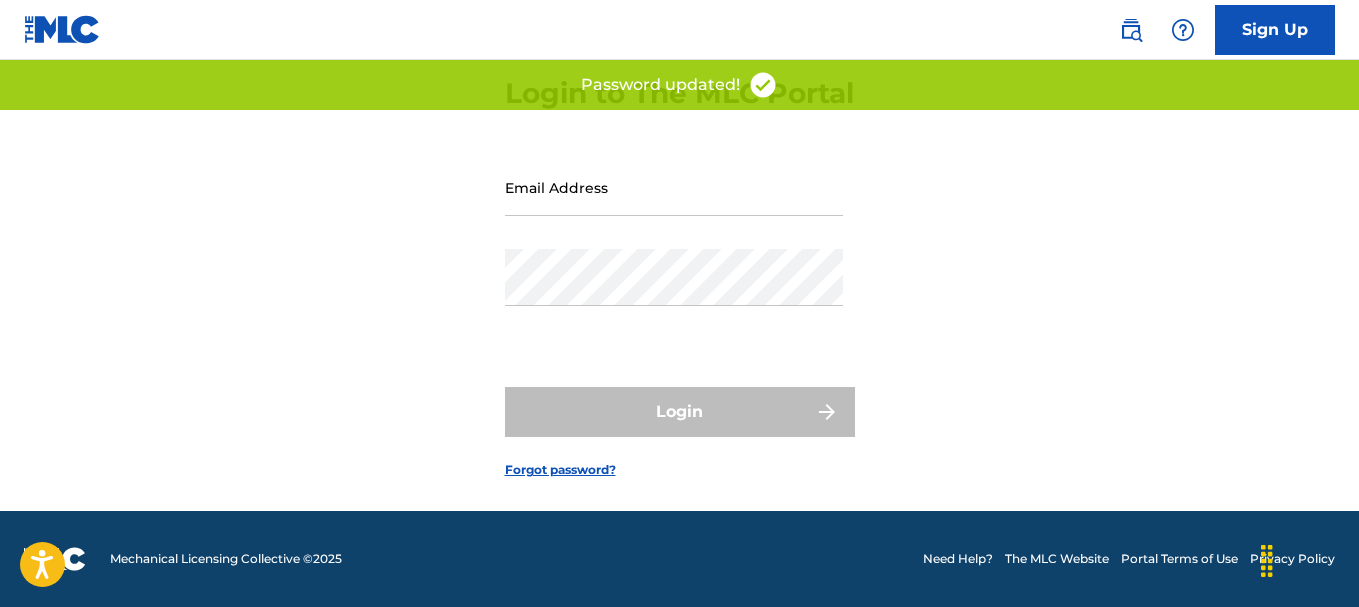 scroll, scrollTop: 0, scrollLeft: 0, axis: both 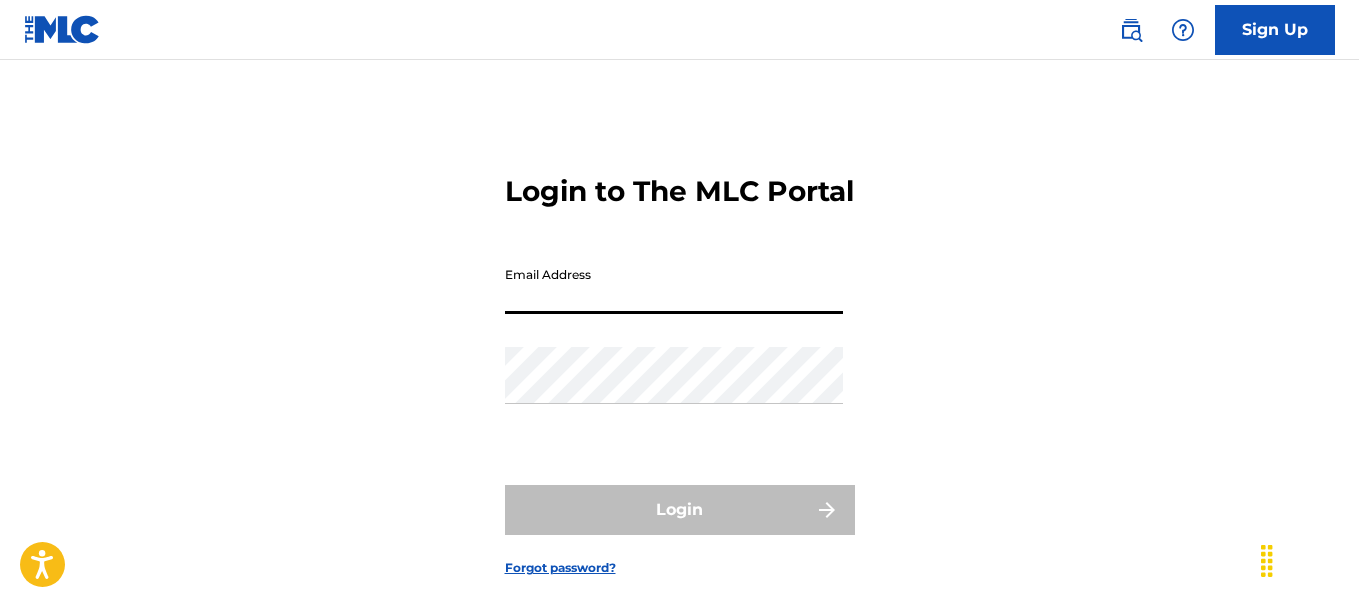 click on "Email Address" at bounding box center [674, 285] 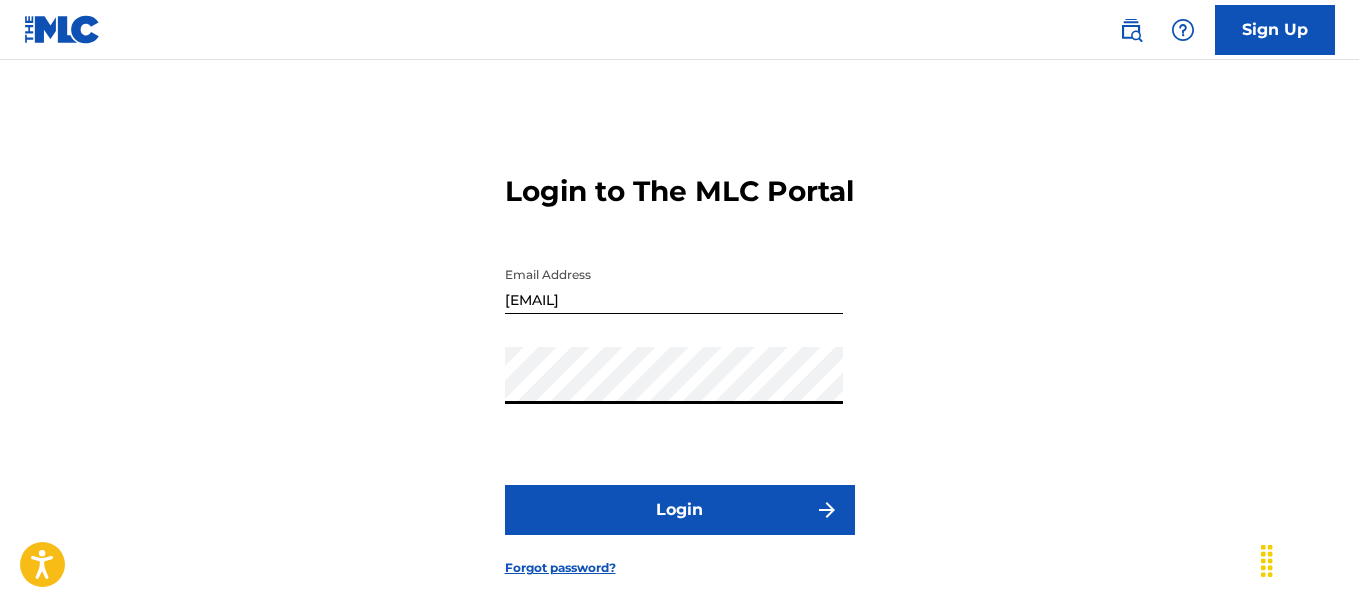 click on "Login" at bounding box center [680, 510] 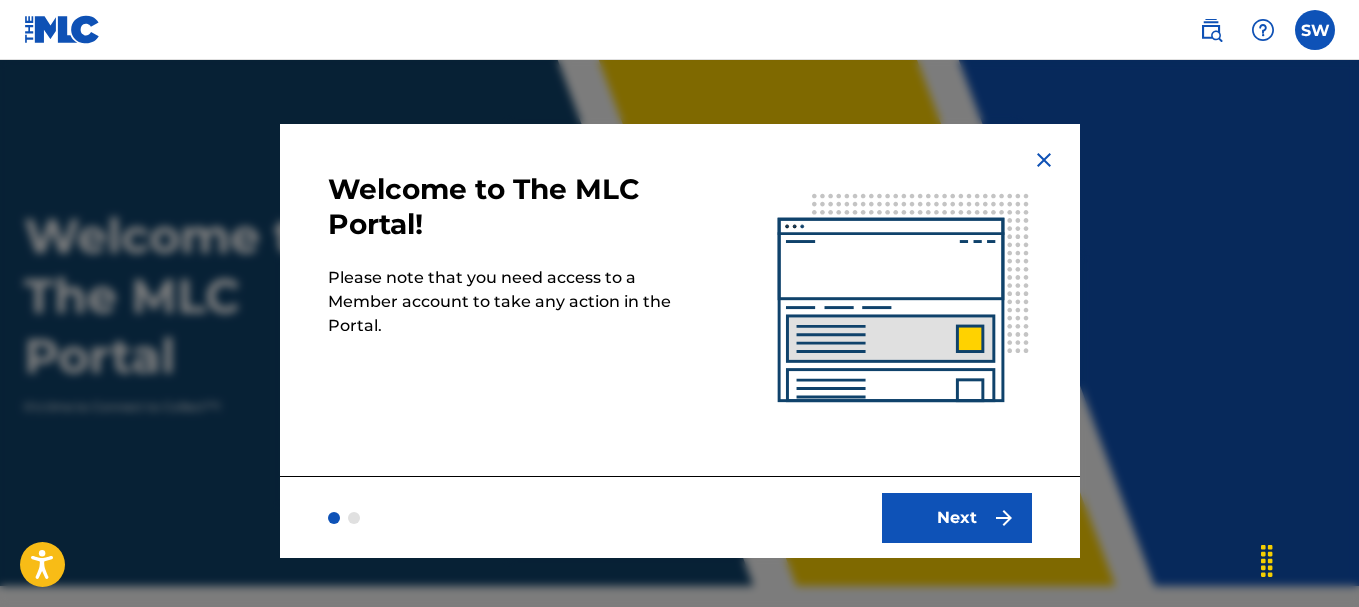 scroll, scrollTop: 0, scrollLeft: 0, axis: both 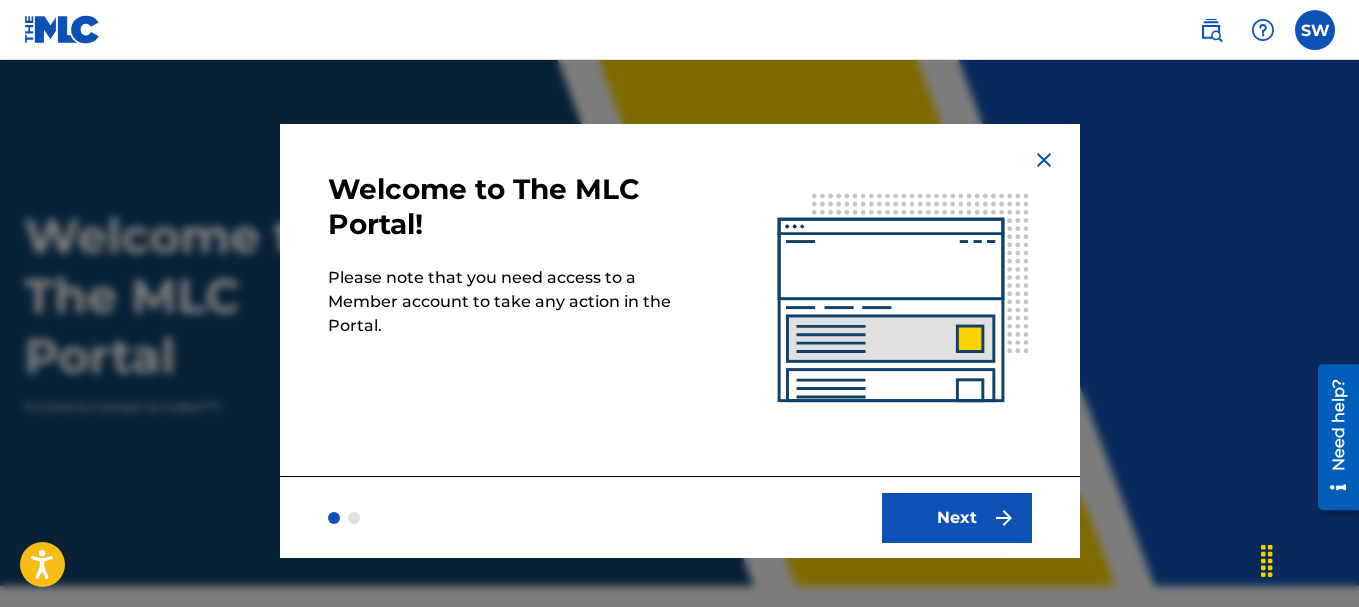 click on "Next" at bounding box center (957, 518) 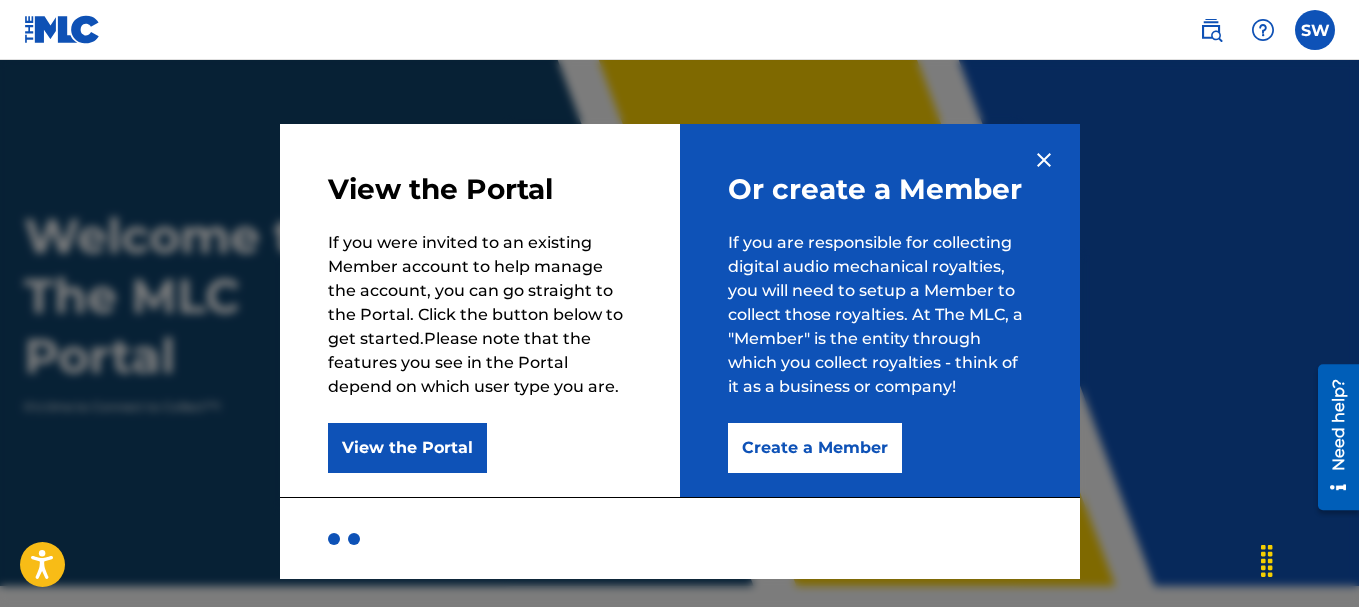 click on "Create a Member" at bounding box center (815, 448) 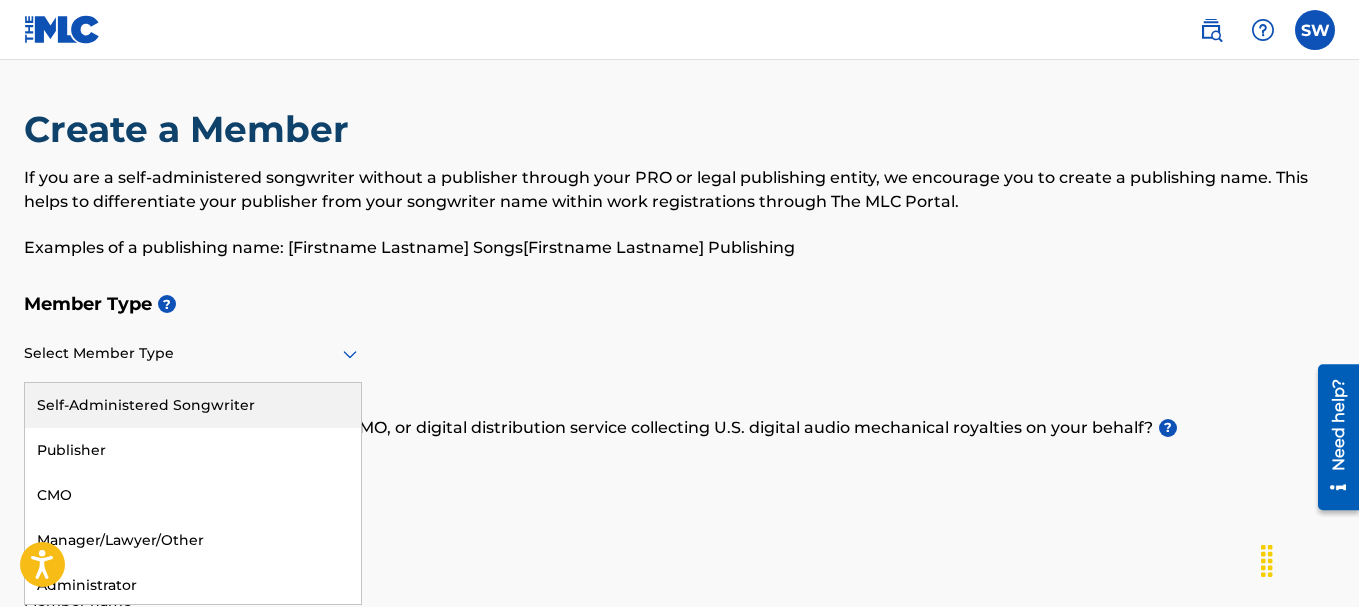 click on "Select Member Type" at bounding box center (193, 354) 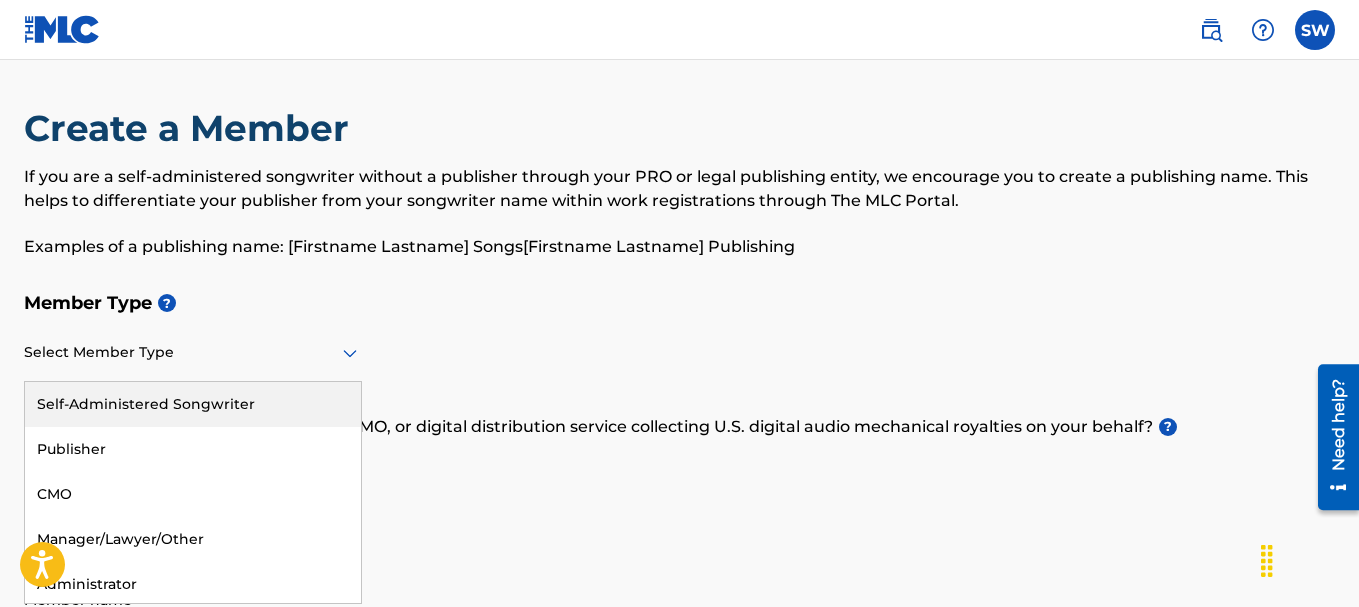 scroll, scrollTop: 5, scrollLeft: 0, axis: vertical 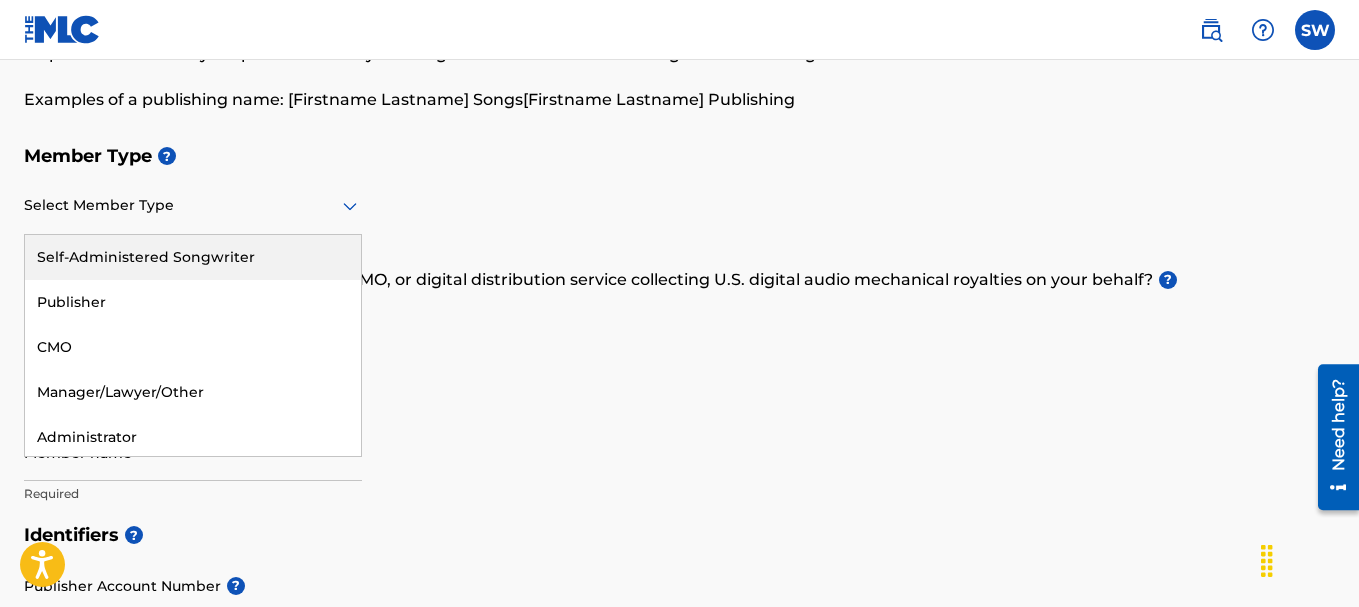 click on "Self-Administered Songwriter" at bounding box center (193, 257) 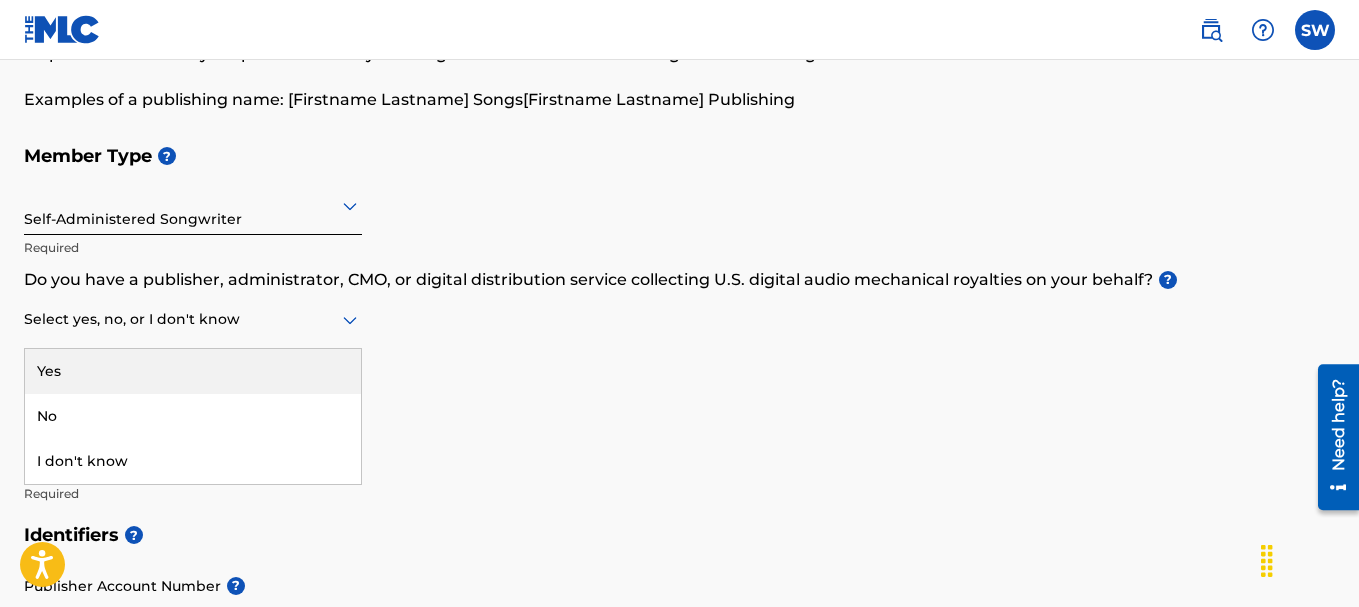 click on "Select yes, no, or I don't know" at bounding box center (193, 320) 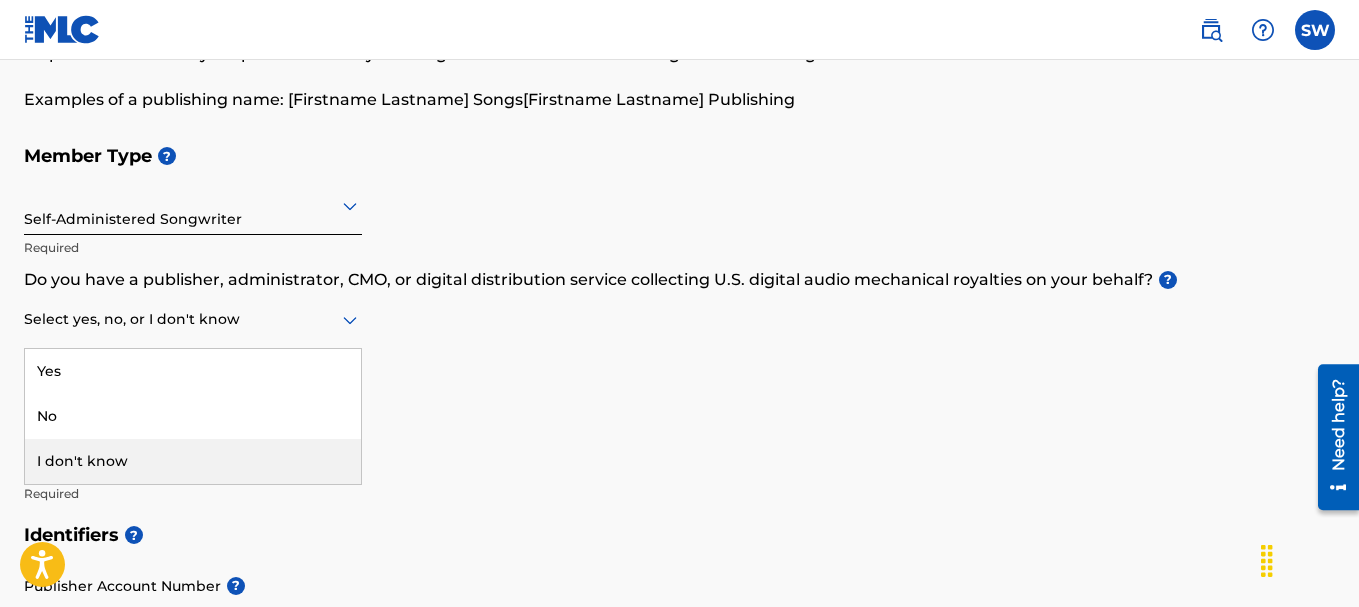 click on "I don't know" at bounding box center [193, 461] 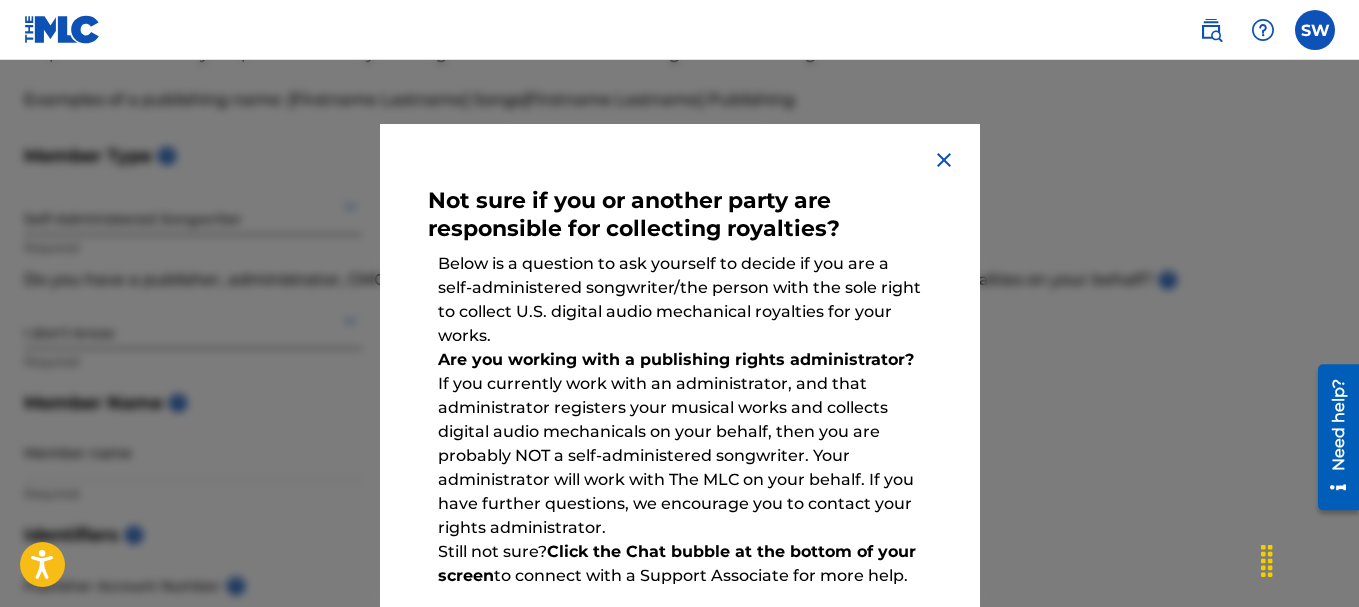 click at bounding box center [944, 160] 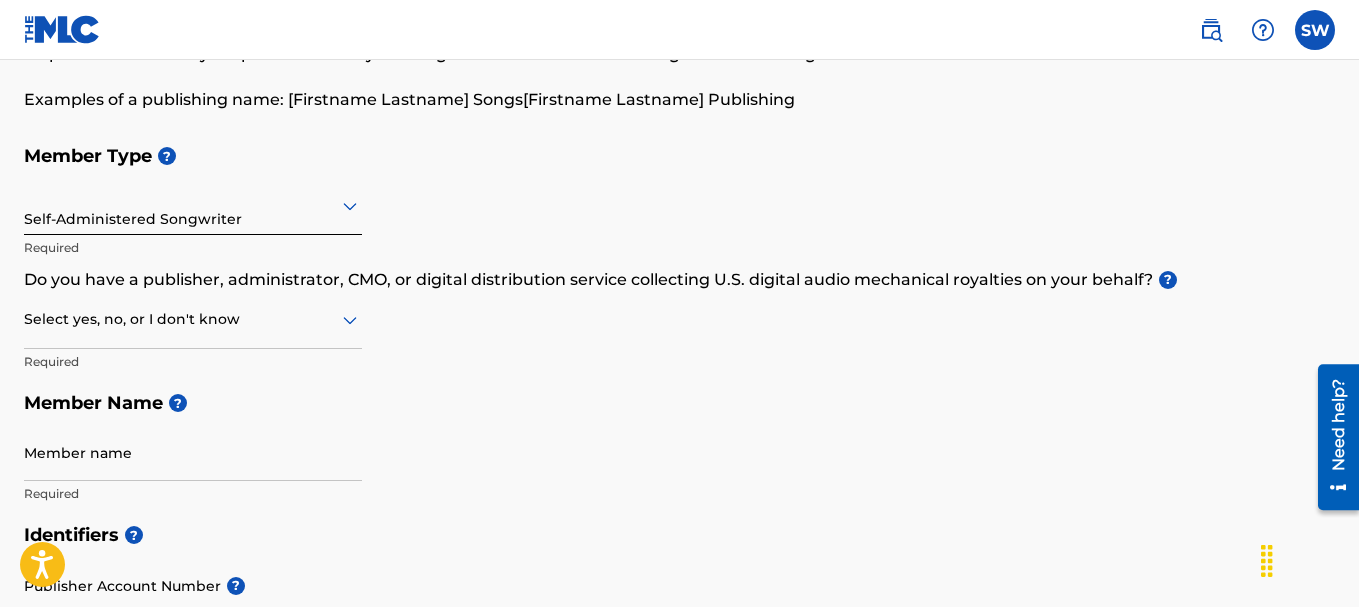 click at bounding box center (193, 319) 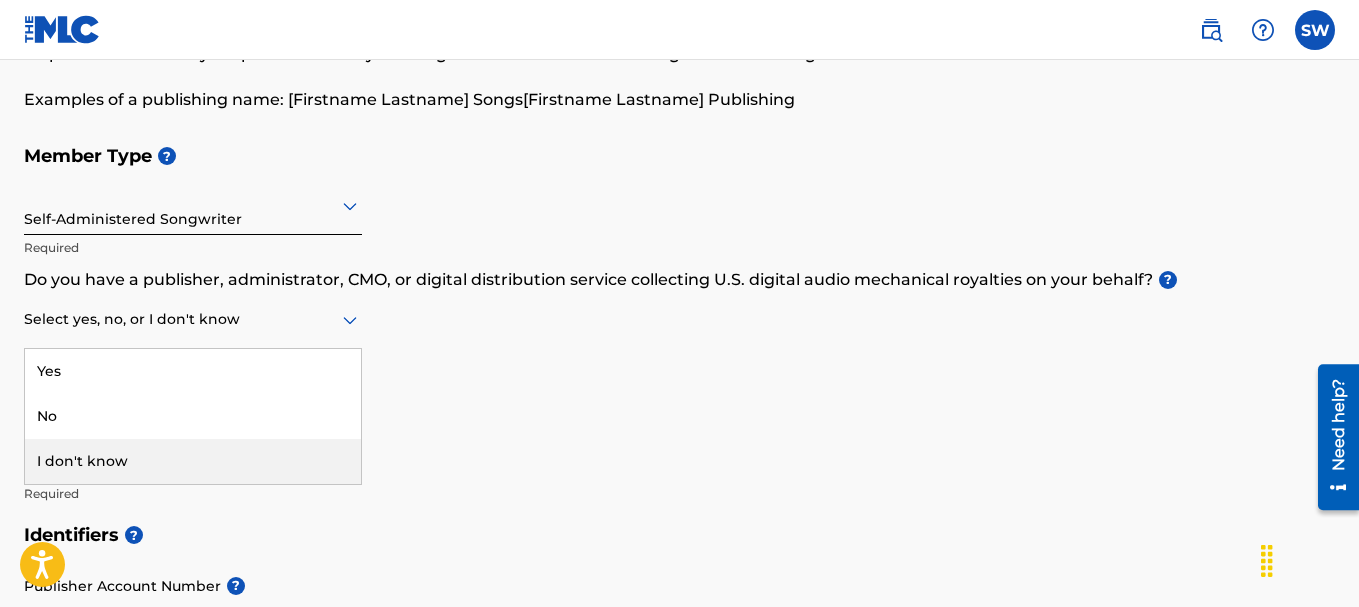 click on "I don't know" at bounding box center (193, 461) 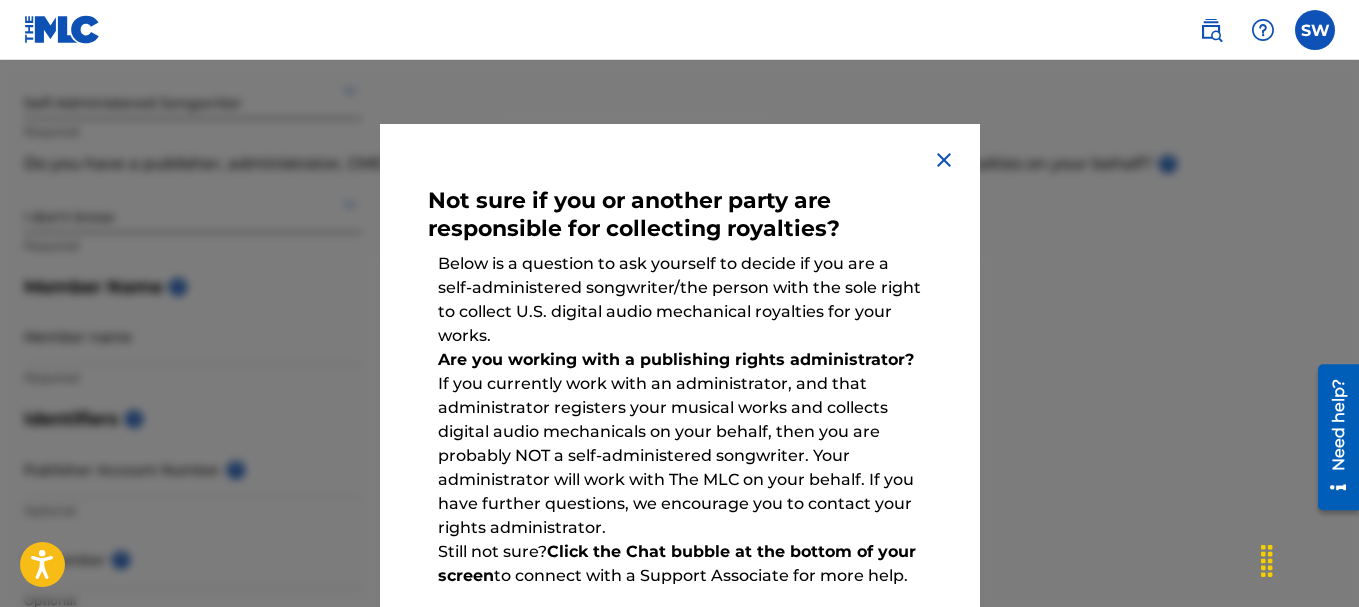 scroll, scrollTop: 316, scrollLeft: 0, axis: vertical 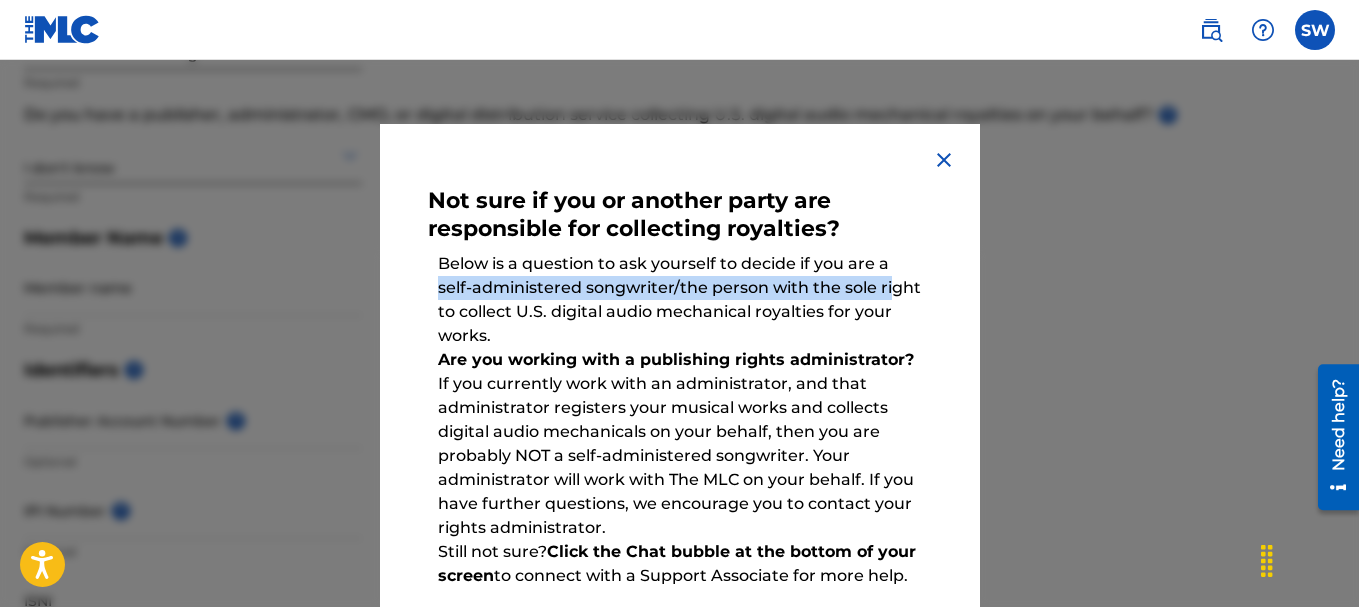 drag, startPoint x: 883, startPoint y: 297, endPoint x: 897, endPoint y: 253, distance: 46.173584 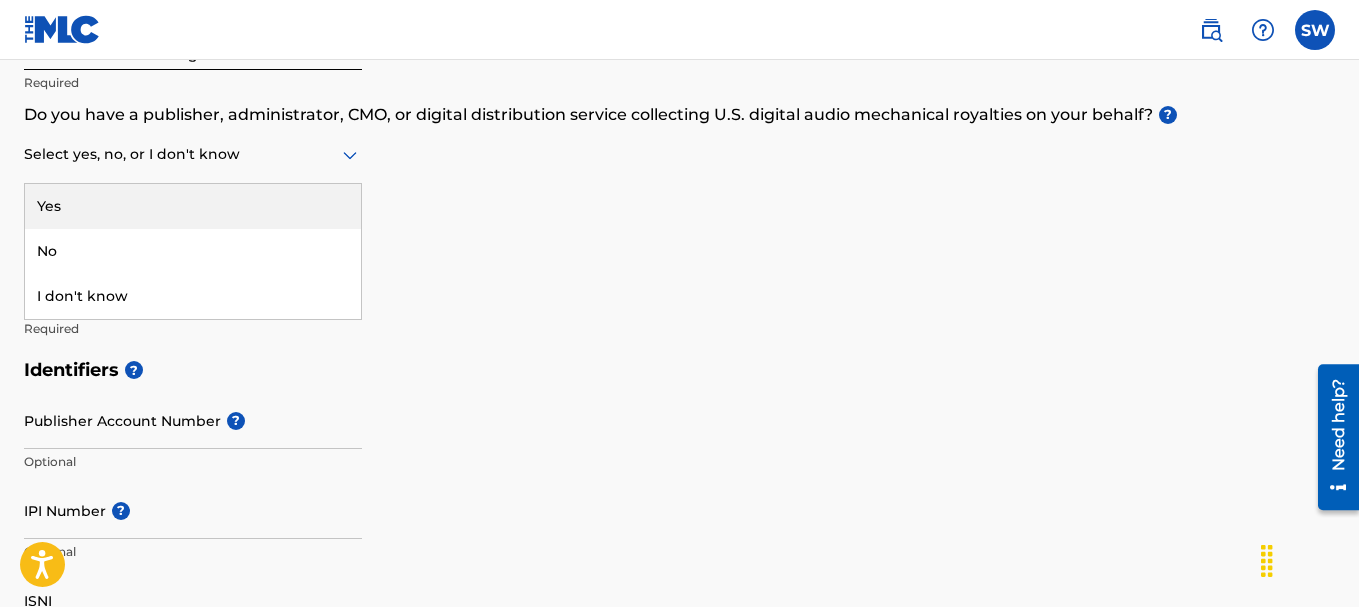 click at bounding box center (193, 154) 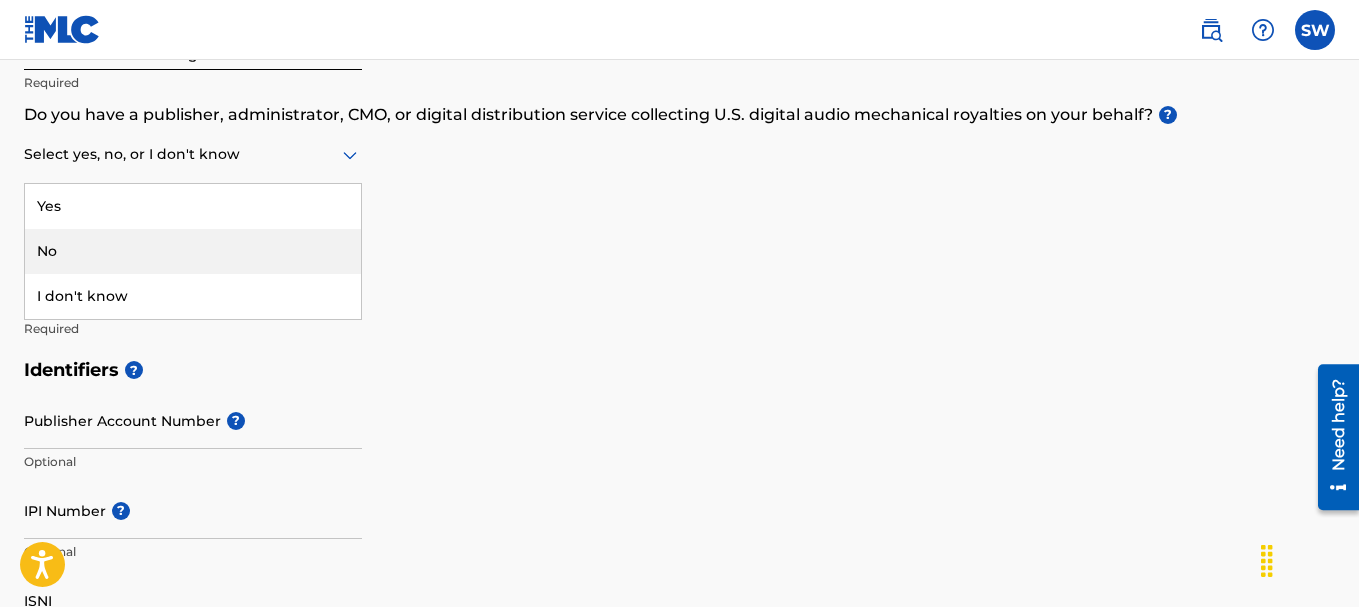 click on "No" at bounding box center (193, 251) 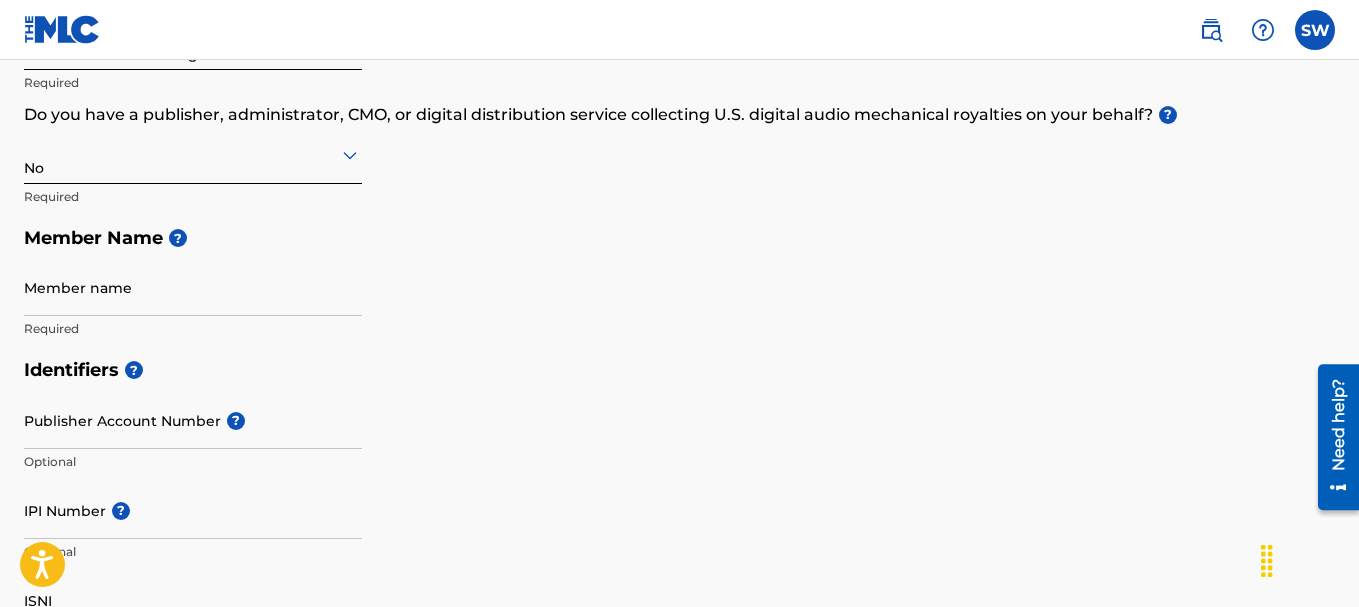 click on "Member name" at bounding box center [193, 287] 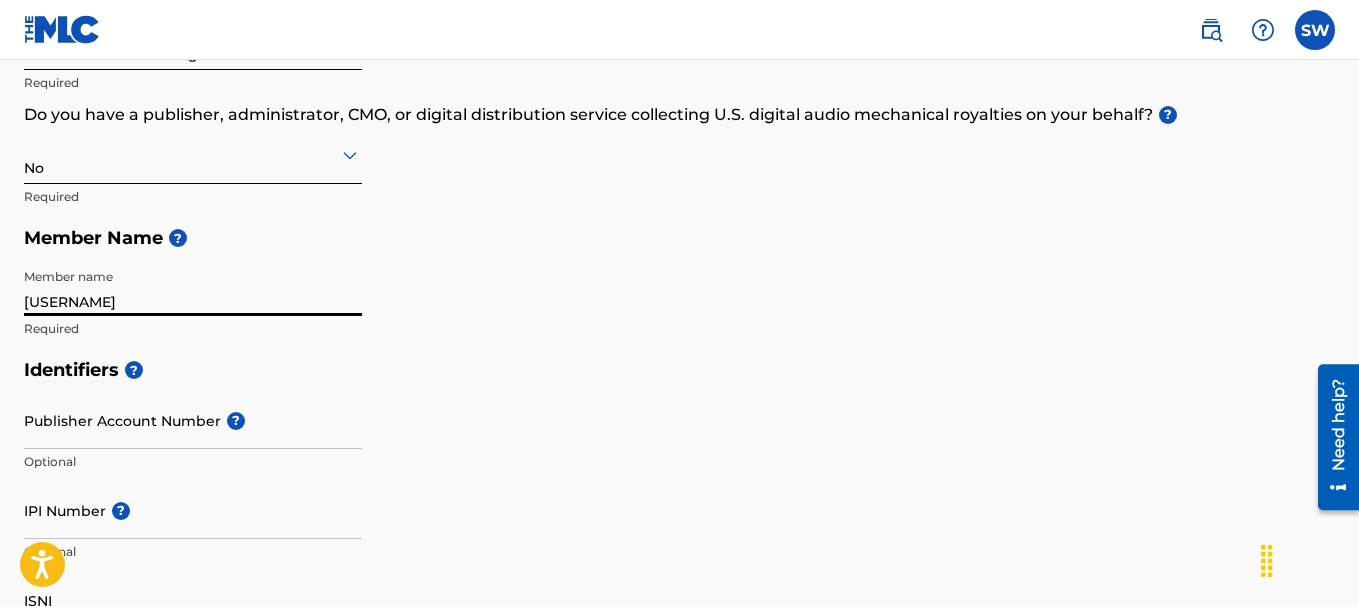 type on "[USERNAME]" 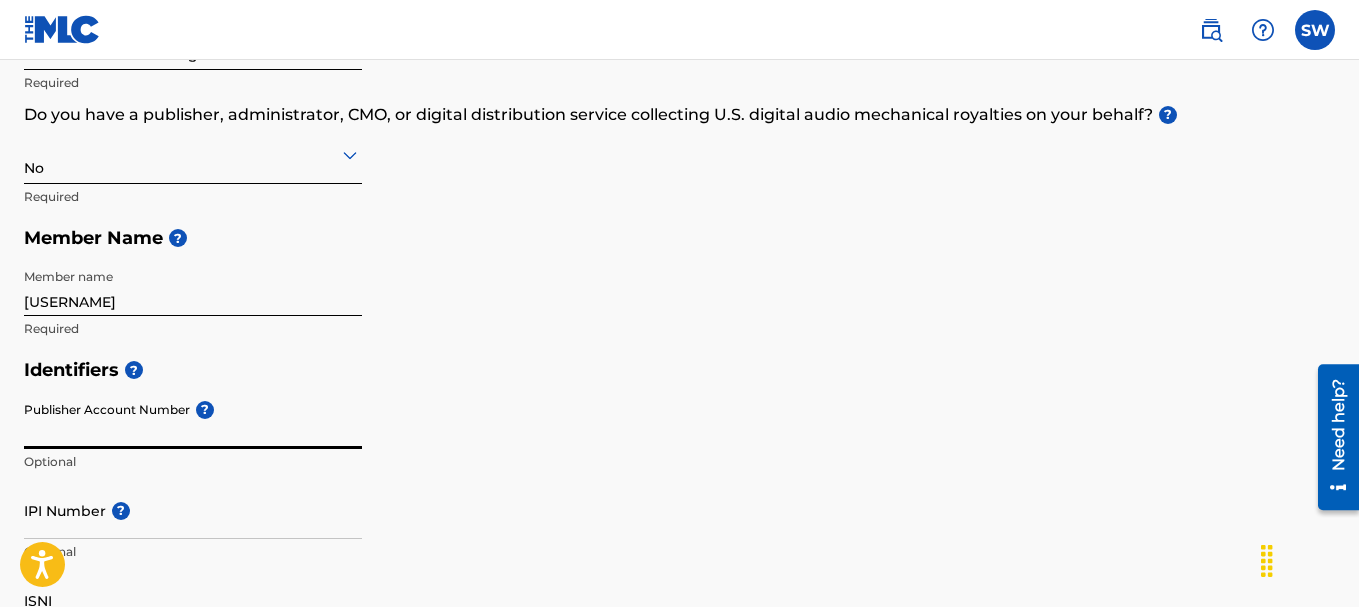 click on "Publisher Account Number ?" at bounding box center [193, 420] 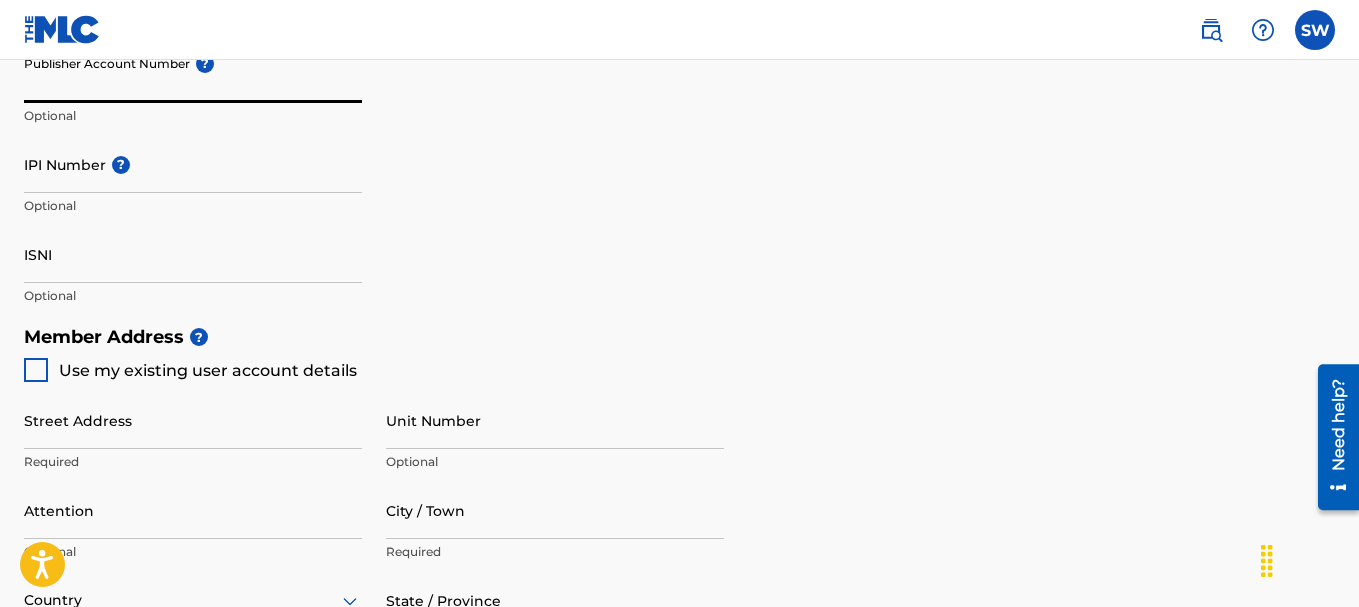 scroll, scrollTop: 672, scrollLeft: 0, axis: vertical 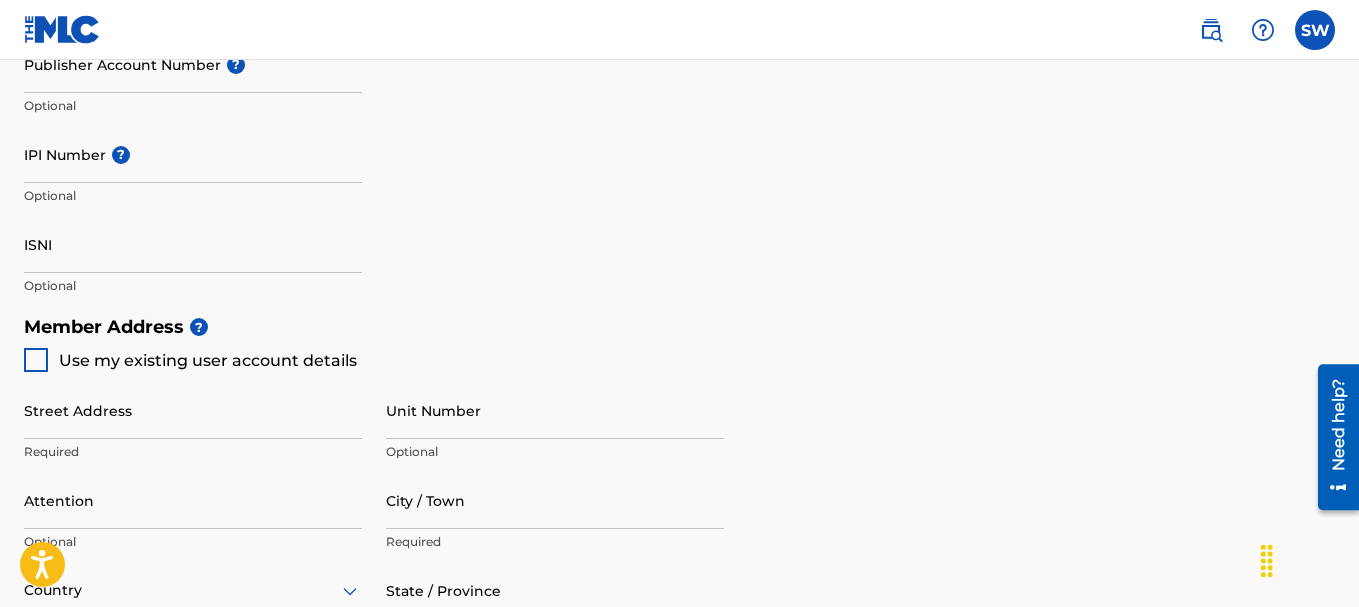 click at bounding box center (36, 360) 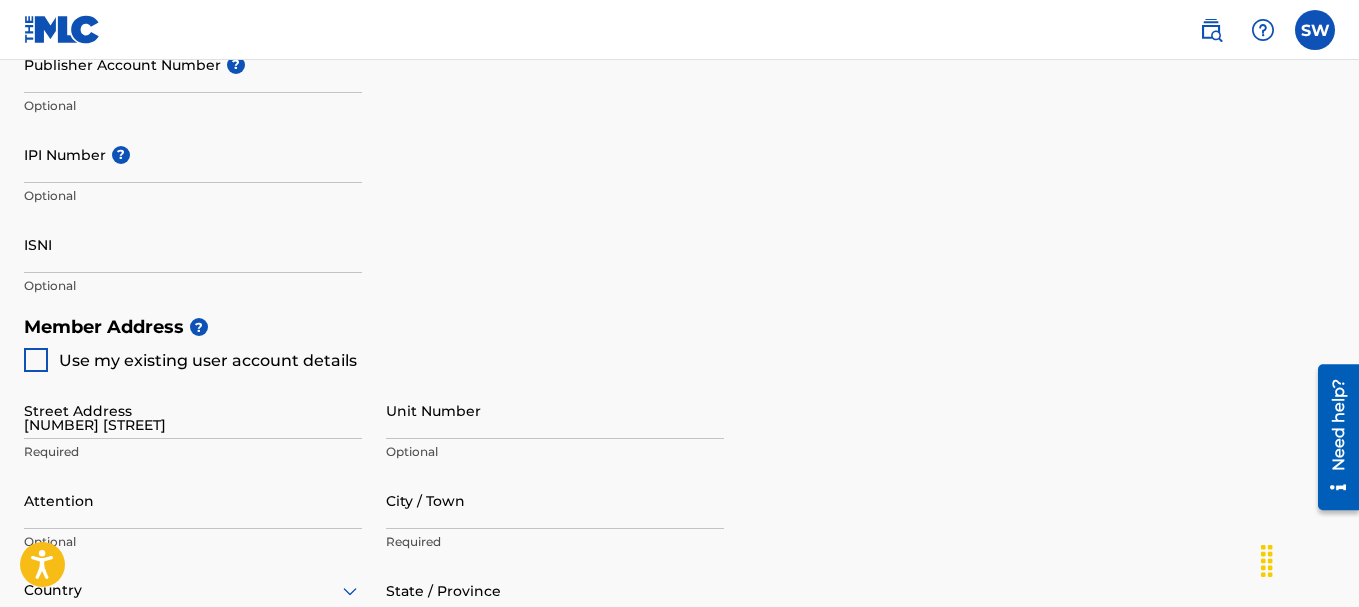 type on "[CITY]" 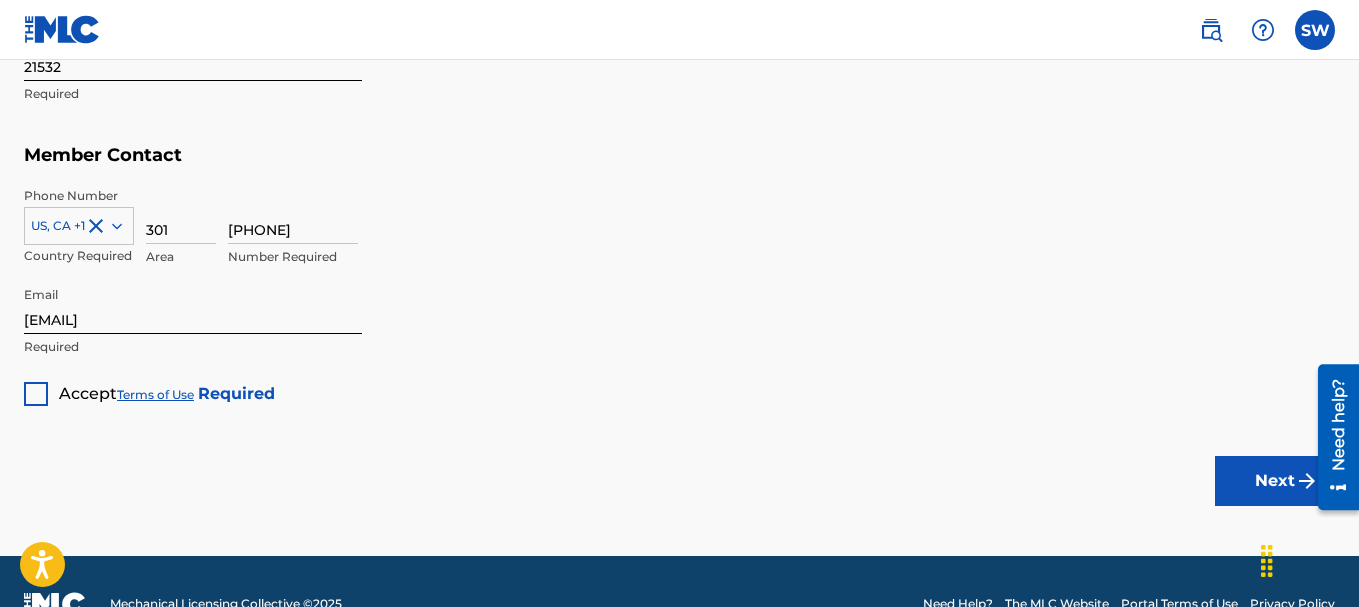 scroll, scrollTop: 1313, scrollLeft: 0, axis: vertical 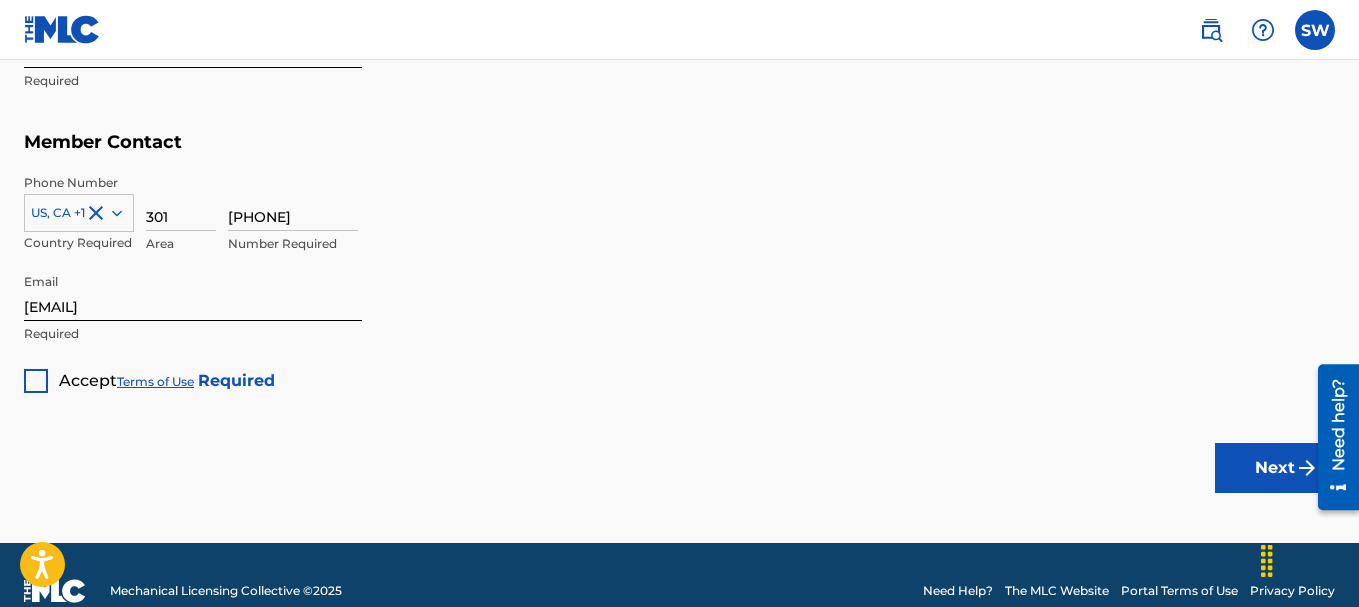 click at bounding box center (36, 381) 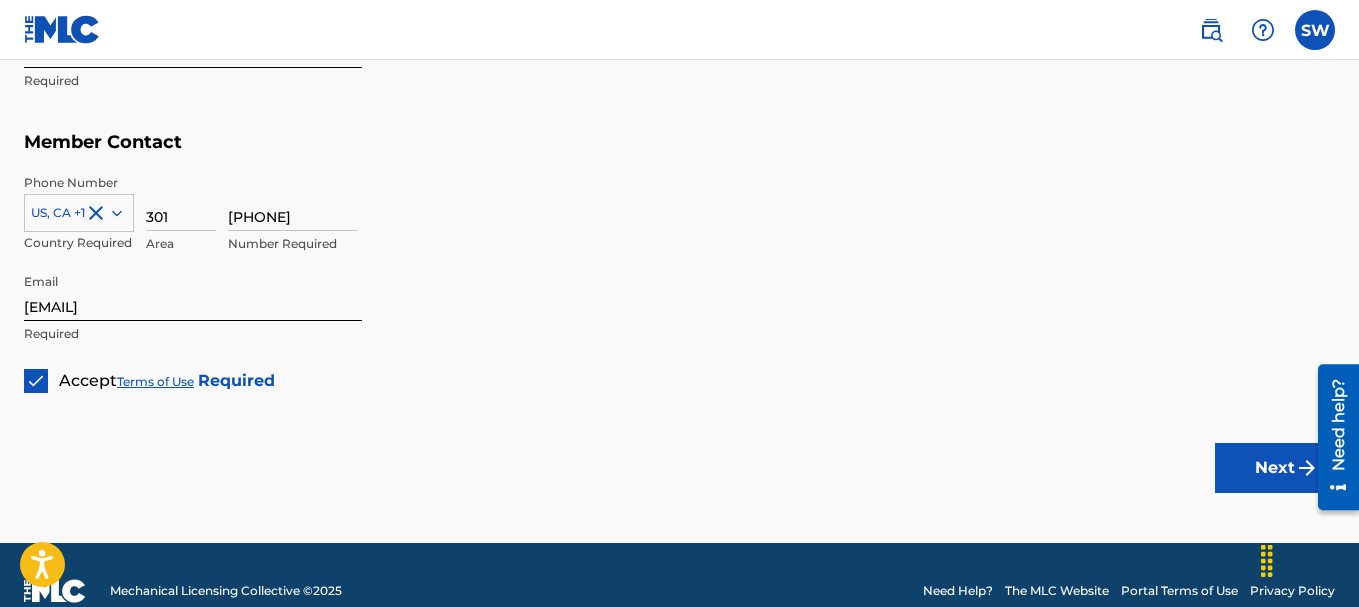 click on "Next" at bounding box center (1275, 468) 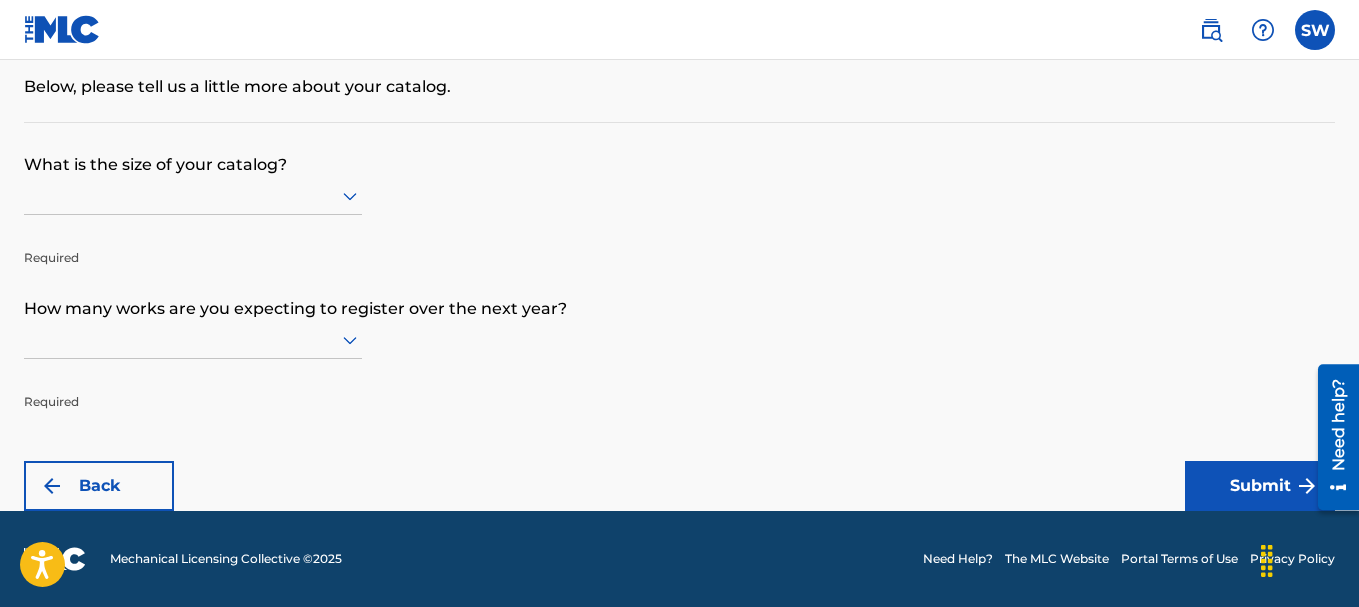 scroll, scrollTop: 0, scrollLeft: 0, axis: both 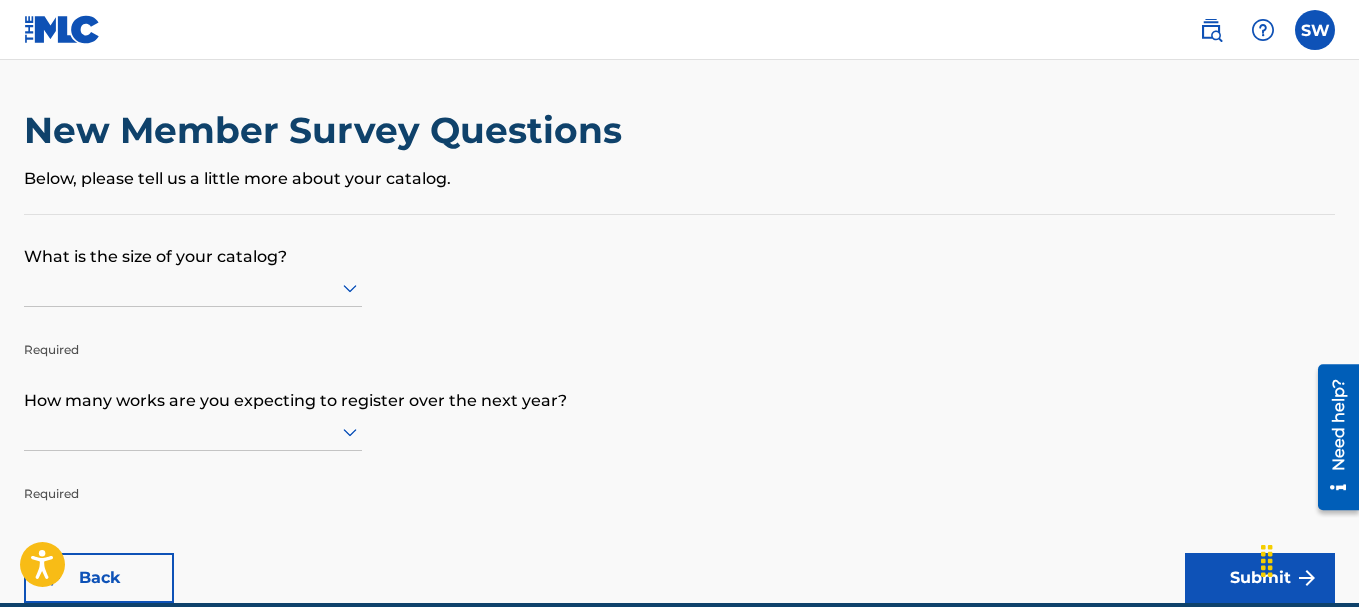 click at bounding box center (193, 287) 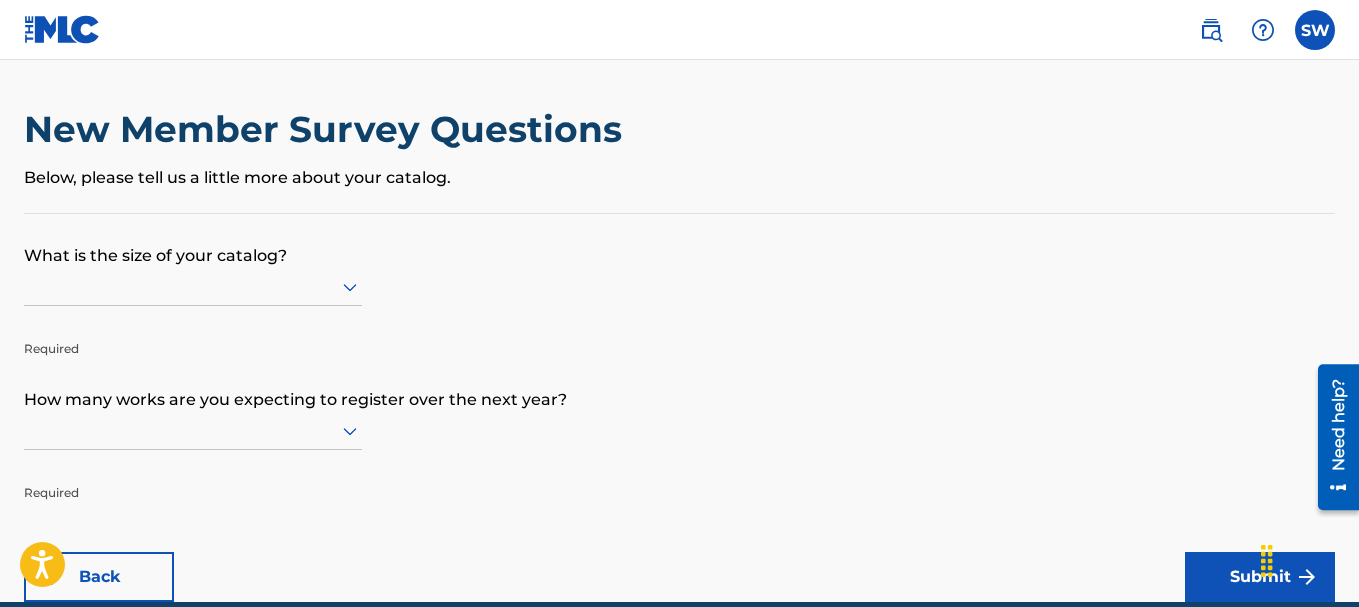 click at bounding box center (193, 286) 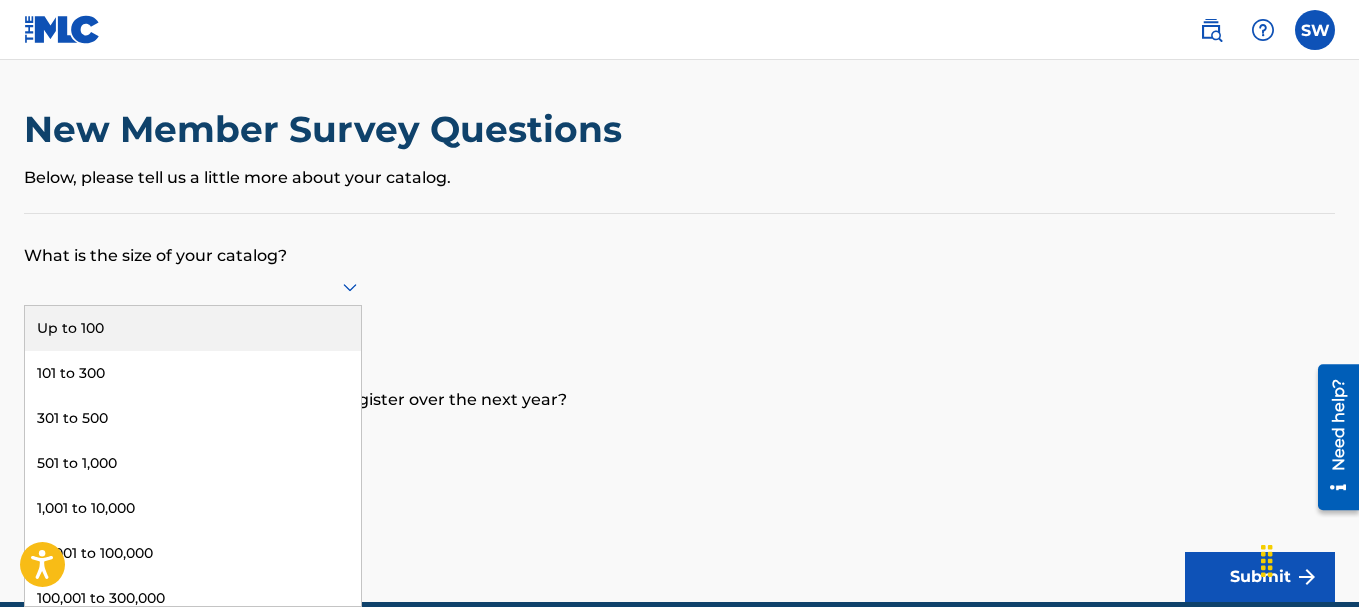 click on "Up to 100" at bounding box center (193, 328) 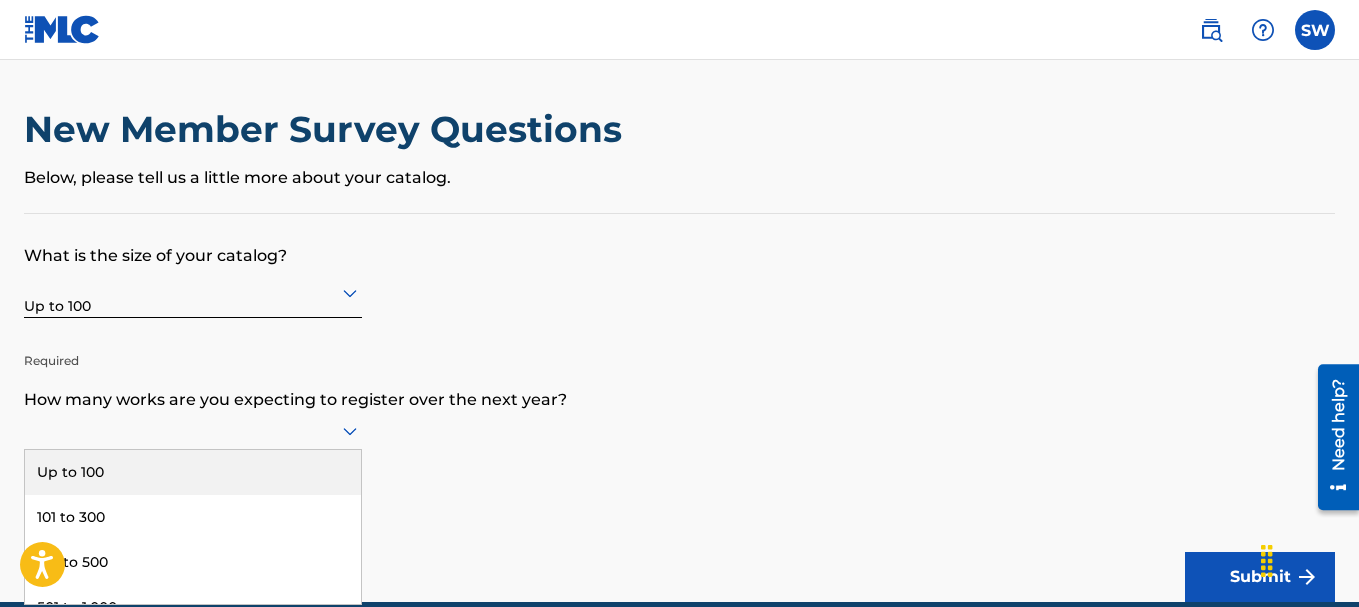 scroll, scrollTop: 94, scrollLeft: 0, axis: vertical 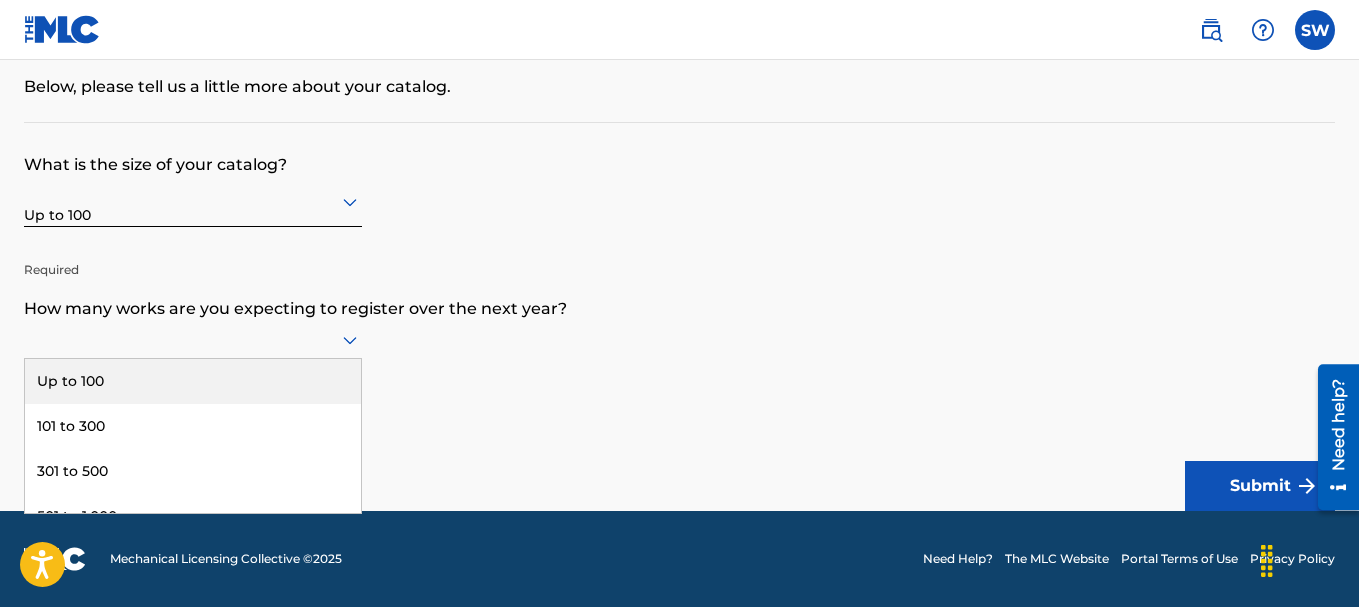 click on "9 results available. Use Up and Down to choose options, press Enter to select the currently focused option, press Escape to exit the menu, press Tab to select the option and exit the menu. Up to 100 101 to 300 301 to 500 501 to 1,000 1,001 to 10,000 10,001 to 100,000 100,001 to 300,000 301,000 to 500,000 Over 500,000" at bounding box center [193, 340] 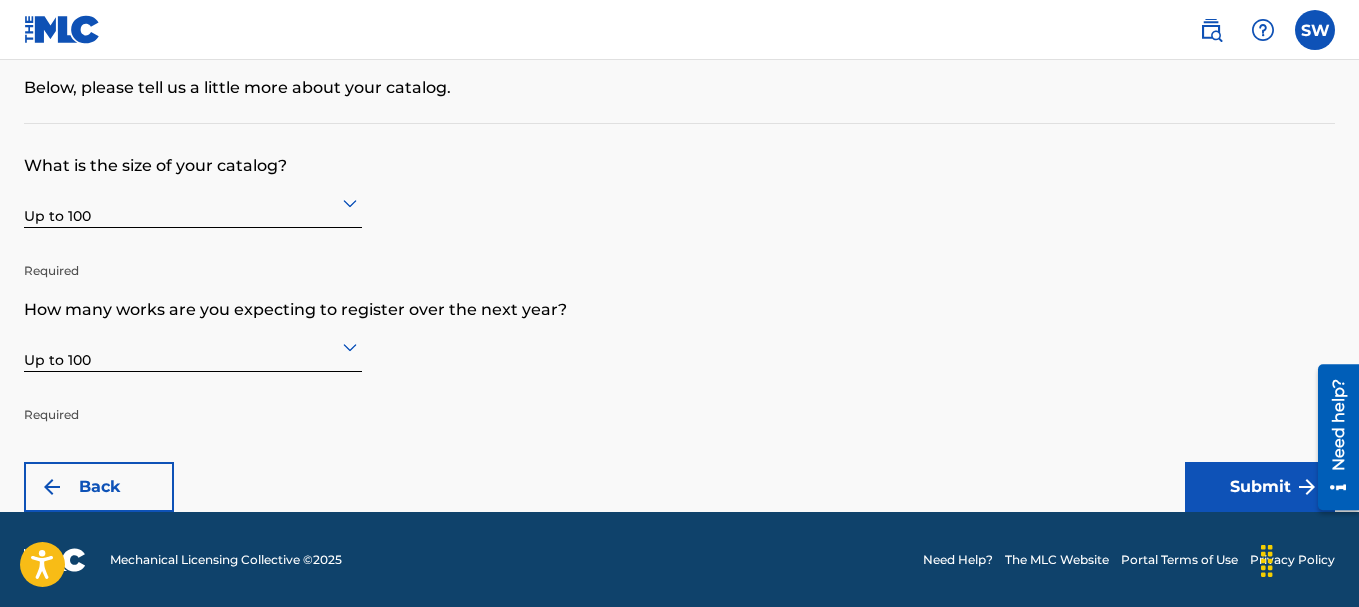 scroll, scrollTop: 94, scrollLeft: 0, axis: vertical 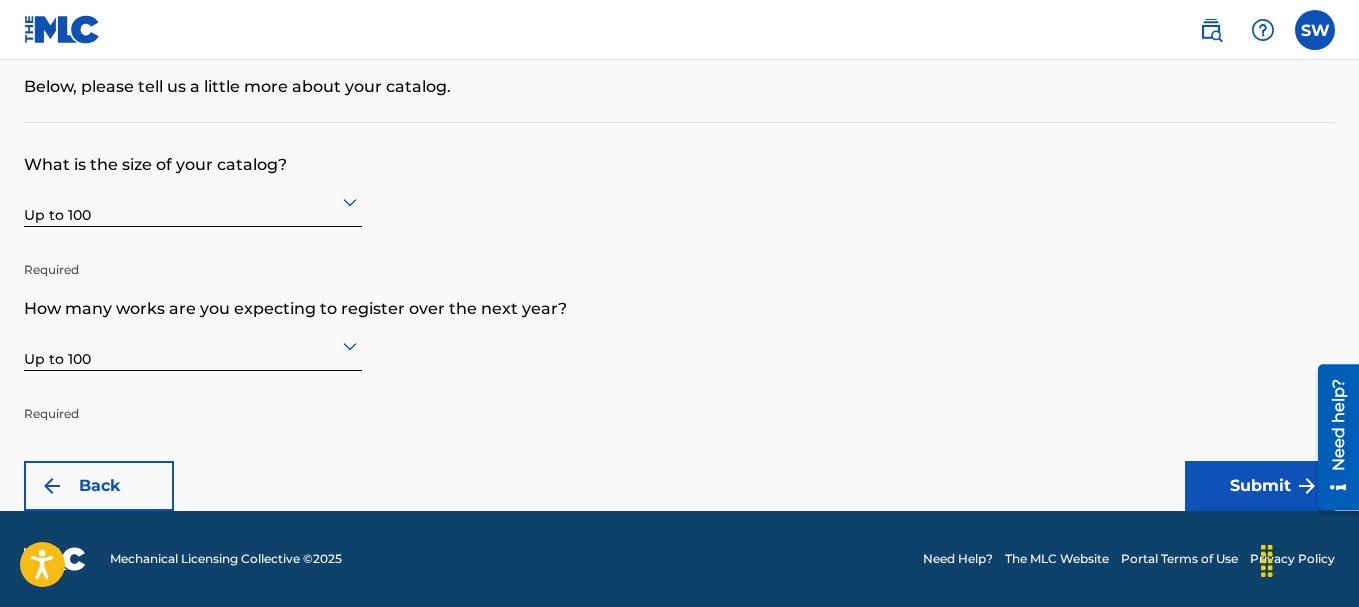 click on "What is the size of your catalog? Up to 100 Required How many works are you expecting to register over the next year? Up to 100 Required Back Submit" at bounding box center [679, 317] 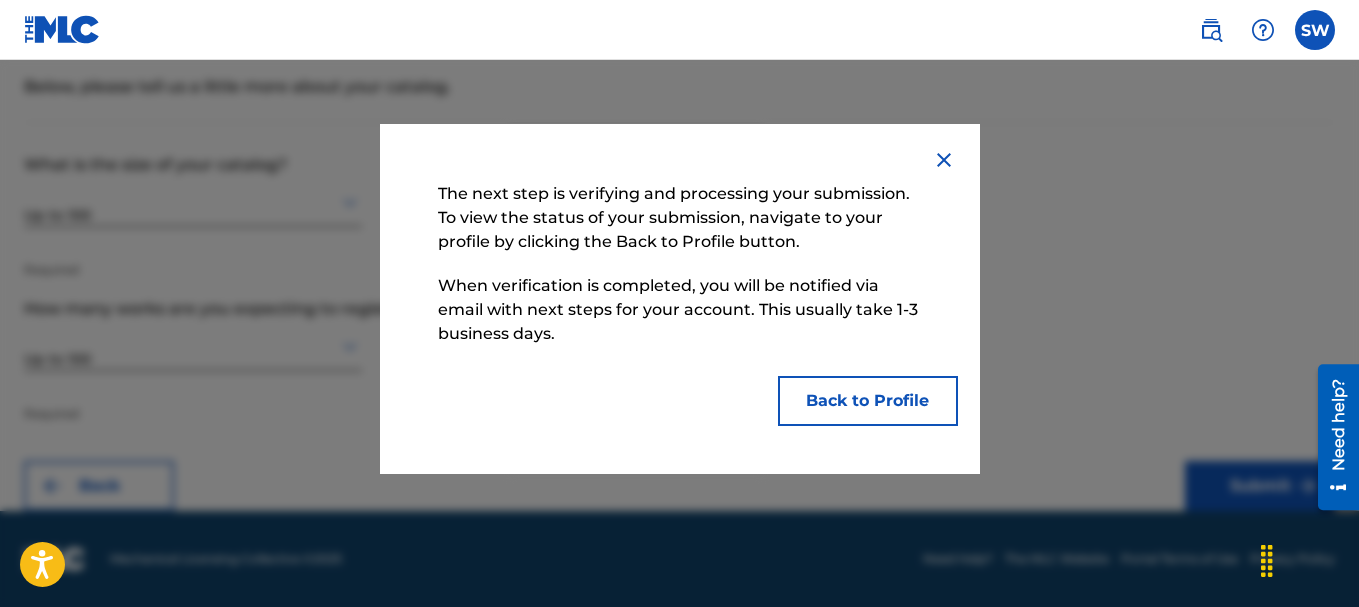 click at bounding box center [944, 160] 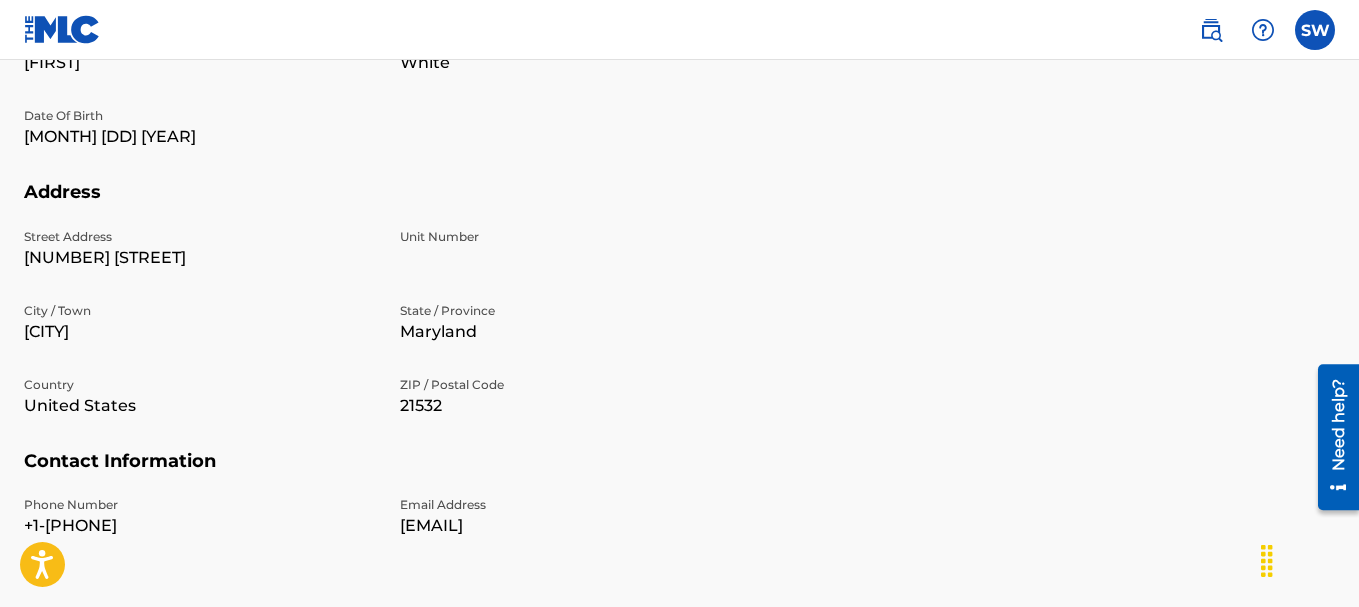 scroll, scrollTop: 739, scrollLeft: 0, axis: vertical 